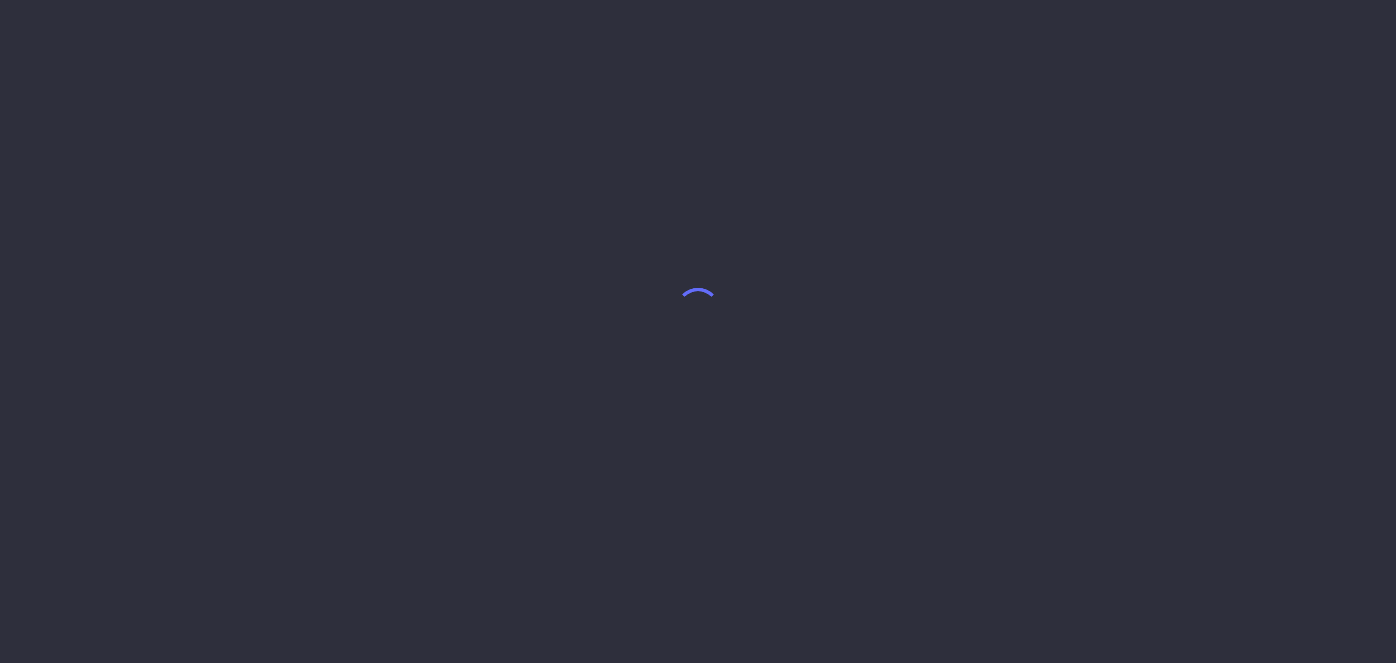 scroll, scrollTop: 0, scrollLeft: 0, axis: both 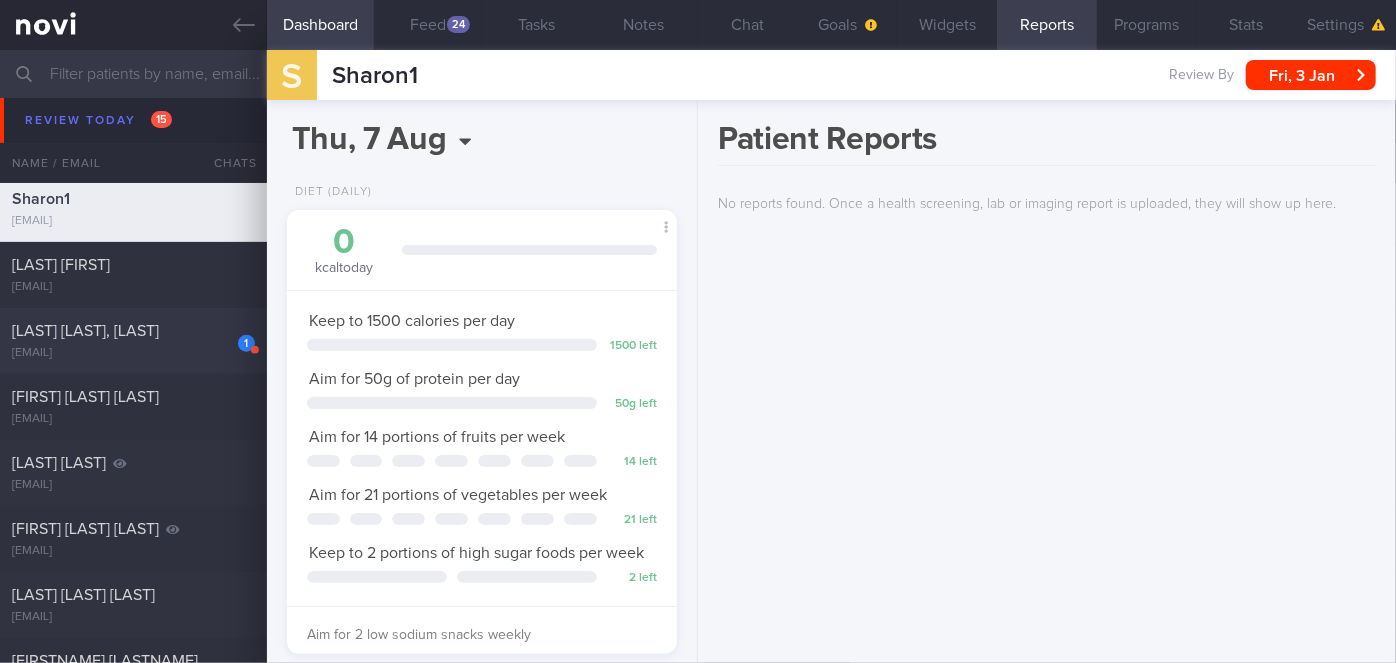 click on "[LAST] [LAST], [LAST]" at bounding box center (131, 331) 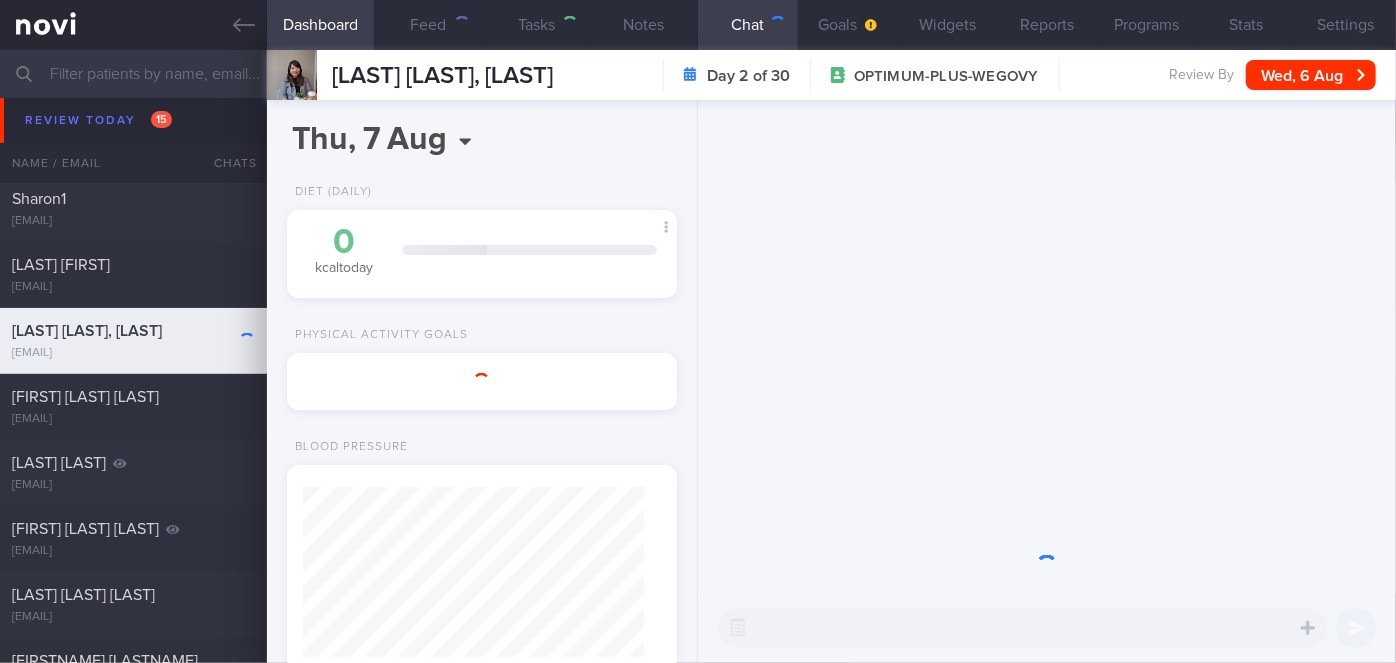 scroll, scrollTop: 999829, scrollLeft: 999658, axis: both 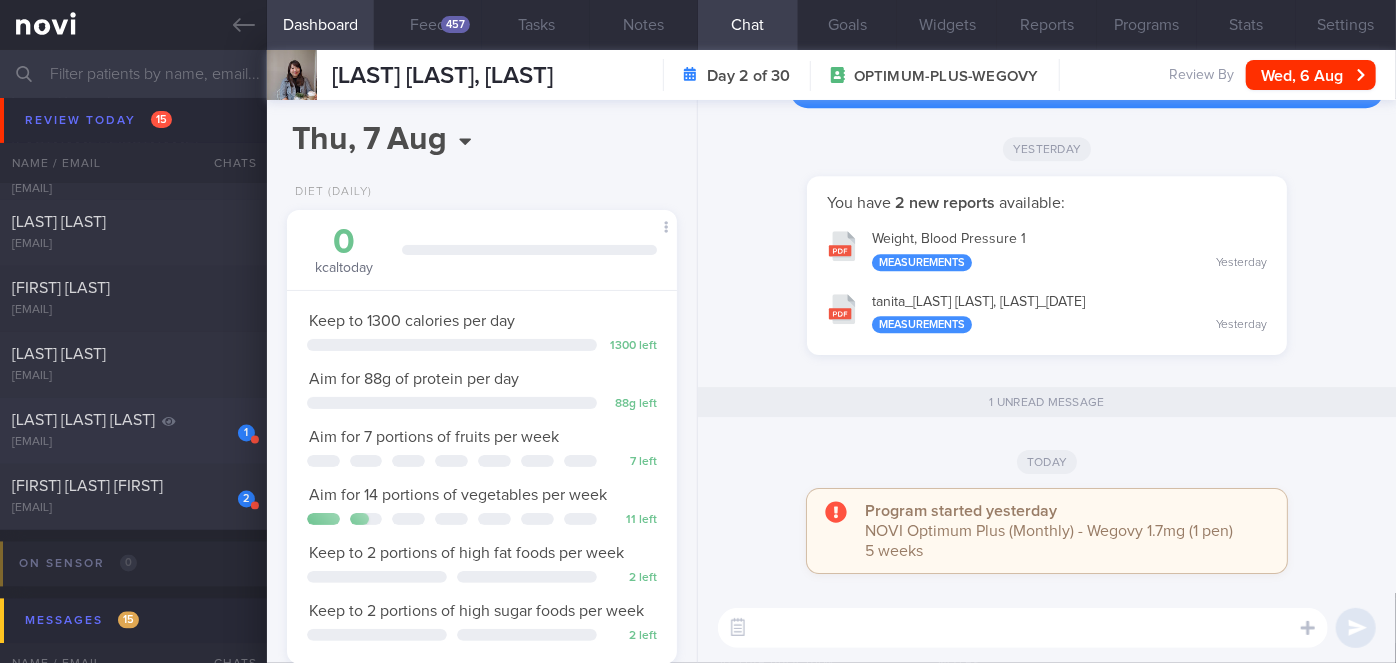 click on "1" at bounding box center [233, 426] 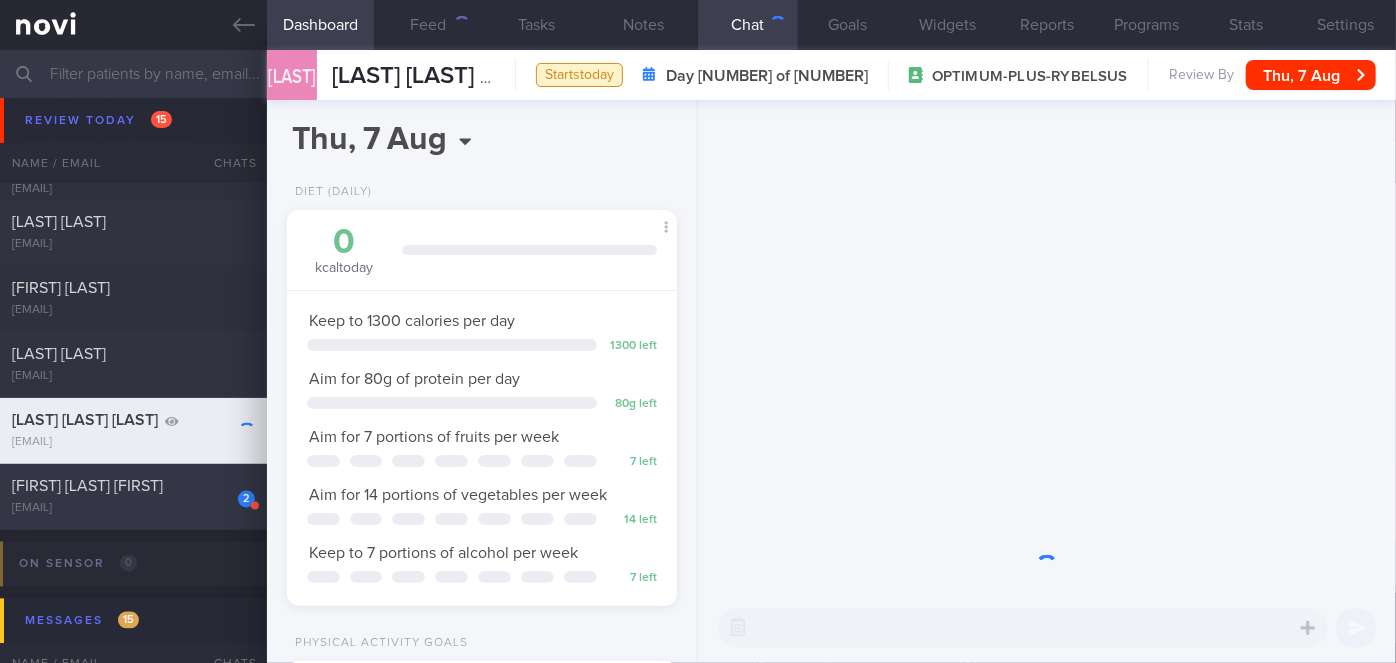 scroll, scrollTop: 999800, scrollLeft: 999658, axis: both 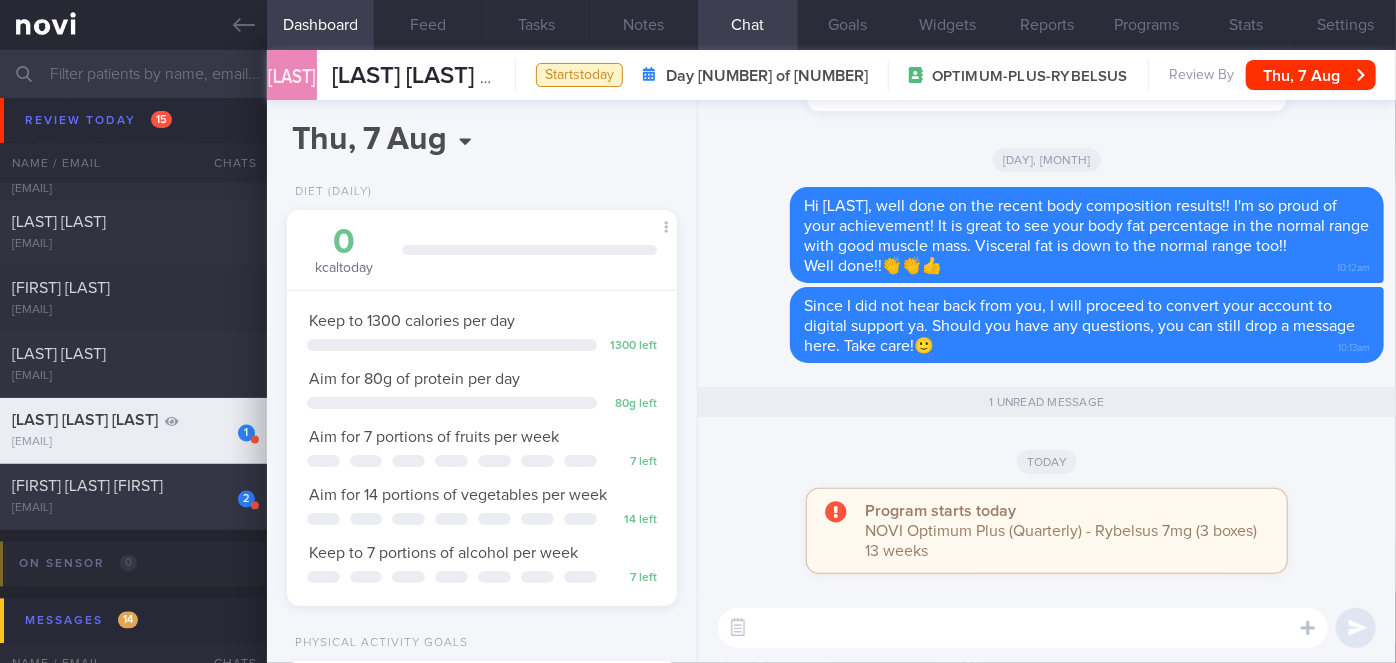 click on "[FIRST] [LAST] [FIRST]" at bounding box center (131, 487) 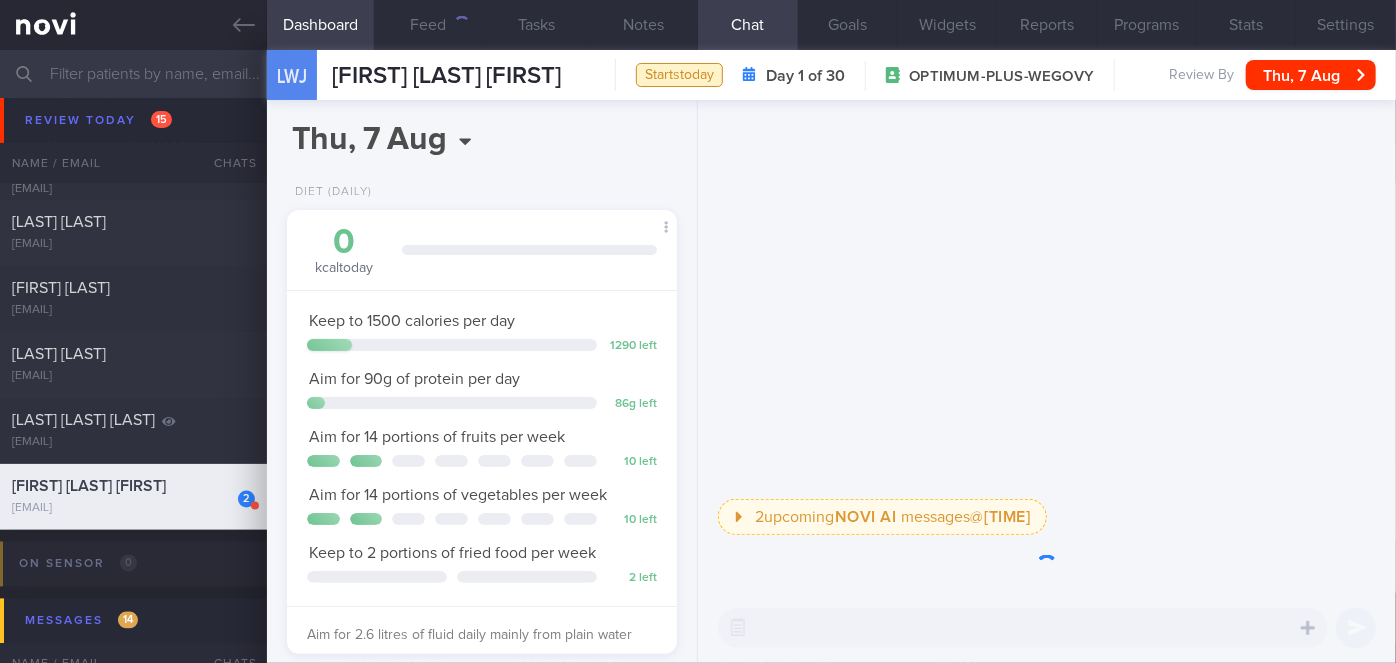 scroll, scrollTop: 999800, scrollLeft: 999658, axis: both 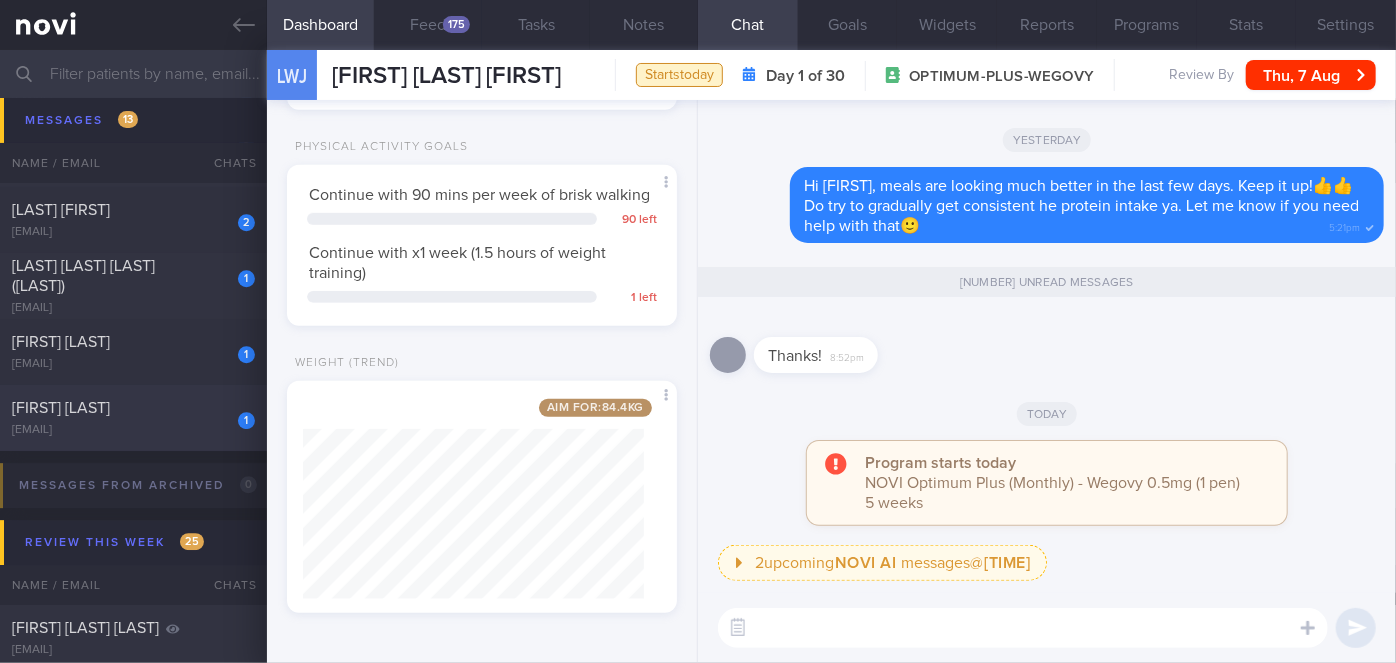 click on "[FIRST] [LAST]" at bounding box center [131, 408] 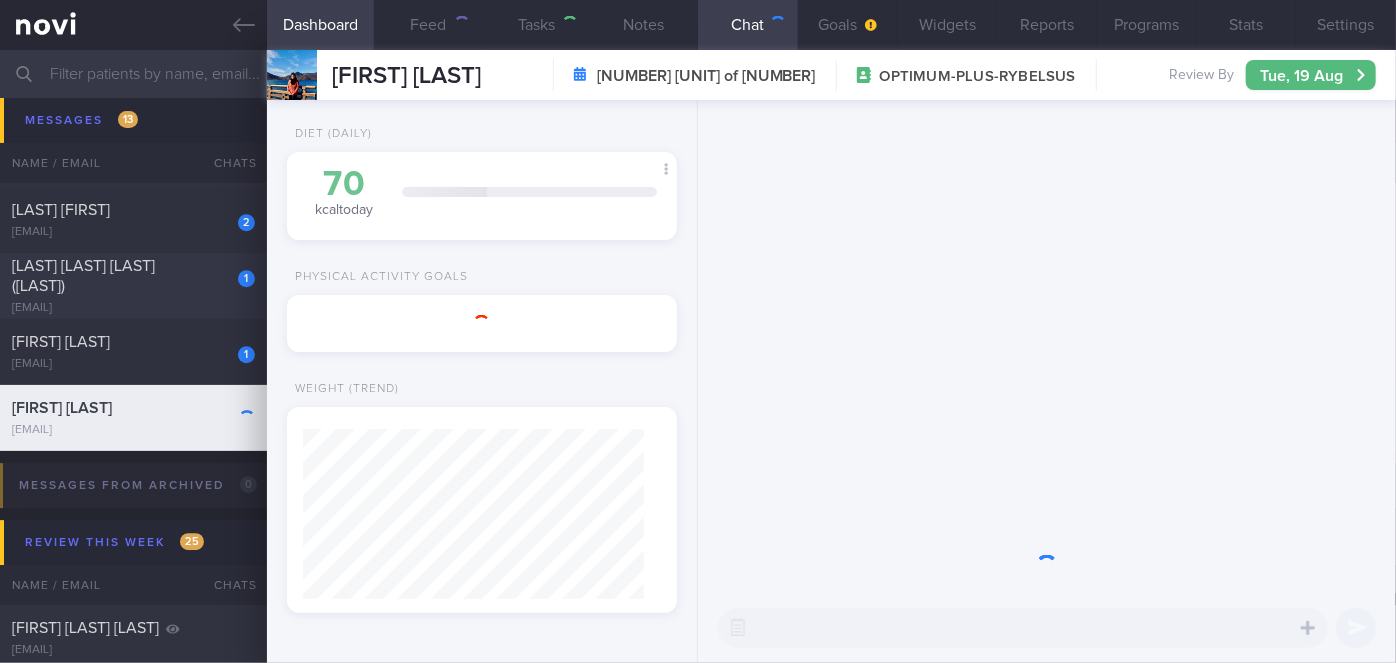 scroll, scrollTop: 56, scrollLeft: 0, axis: vertical 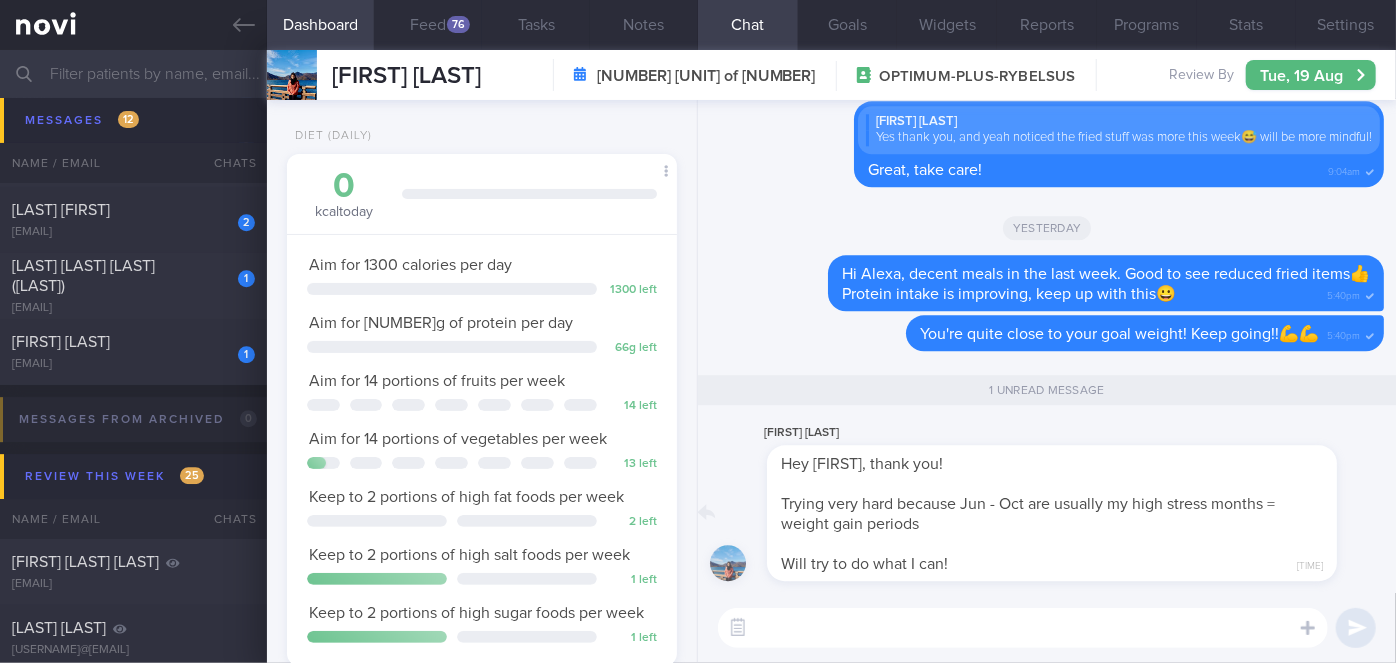 drag, startPoint x: 1131, startPoint y: 572, endPoint x: 1213, endPoint y: 560, distance: 82.8734 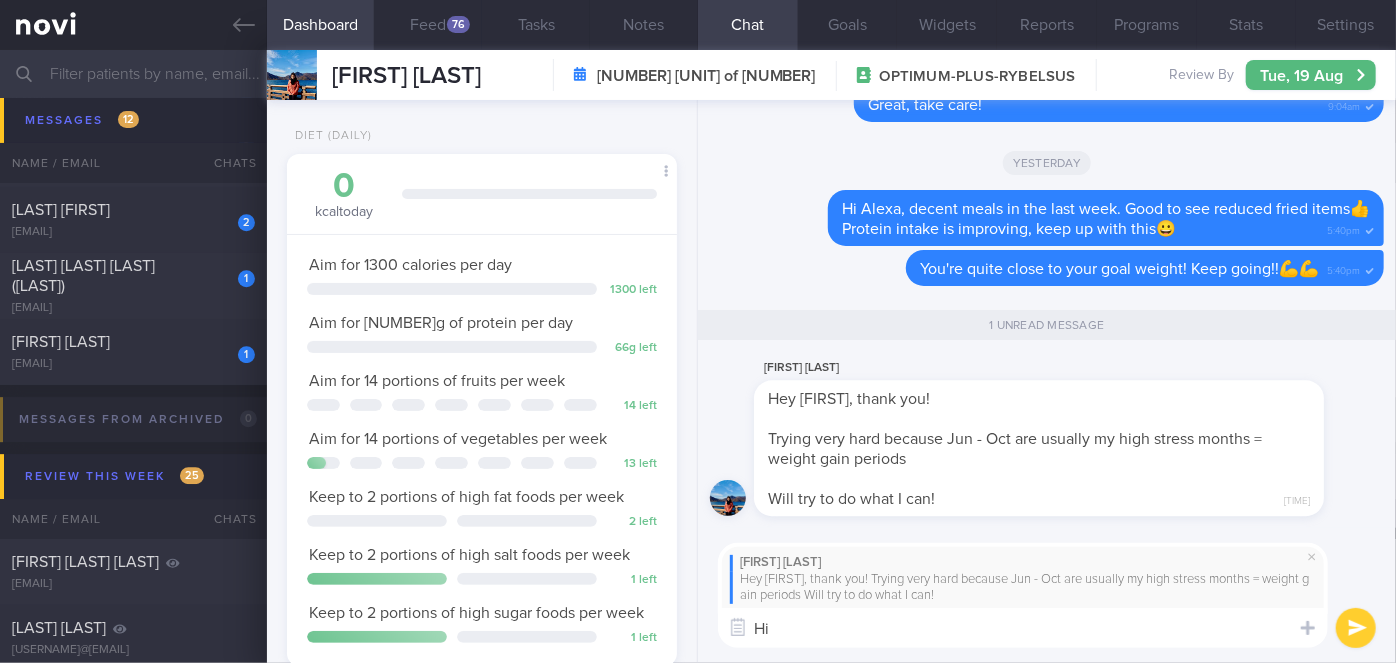 type on "H" 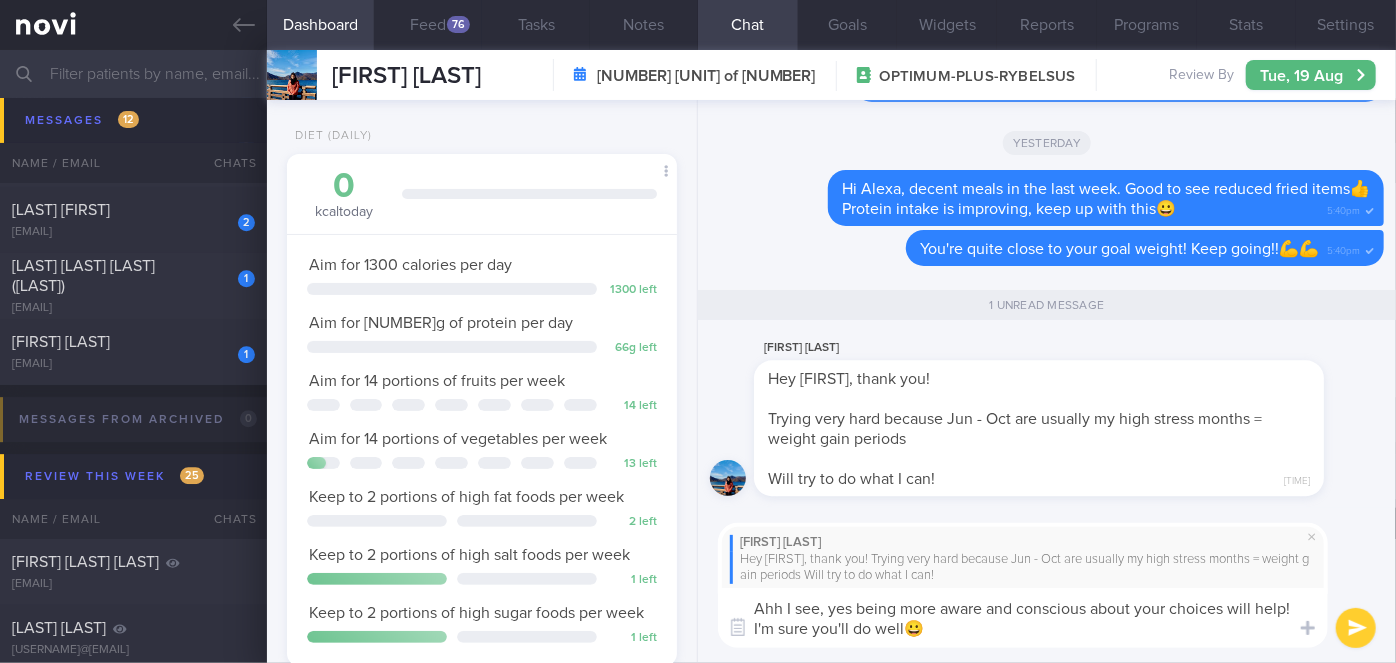click on "Ahh I see, yes being more aware and conscious about your choices will help! I'm sure you'll do well😀" at bounding box center [1023, 618] 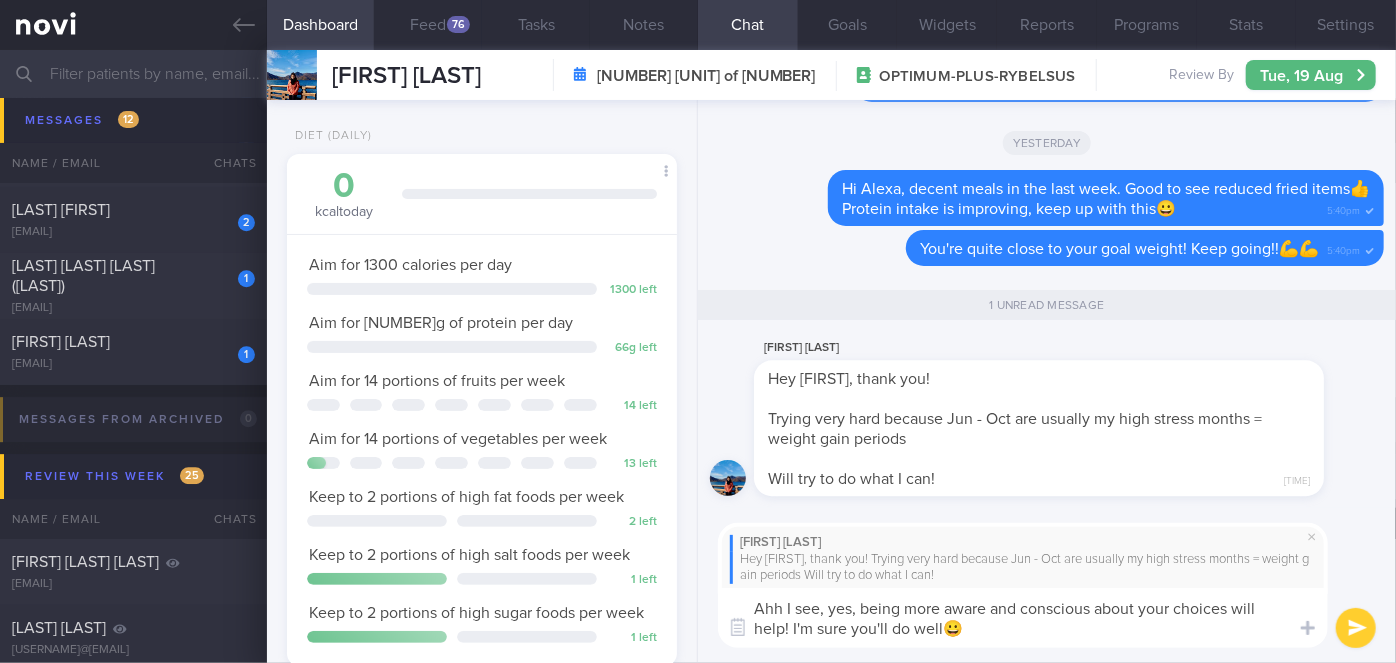 type on "Ahh I see, yes, being more aware and conscious about your choices will help! I'm sure you'll do well😀" 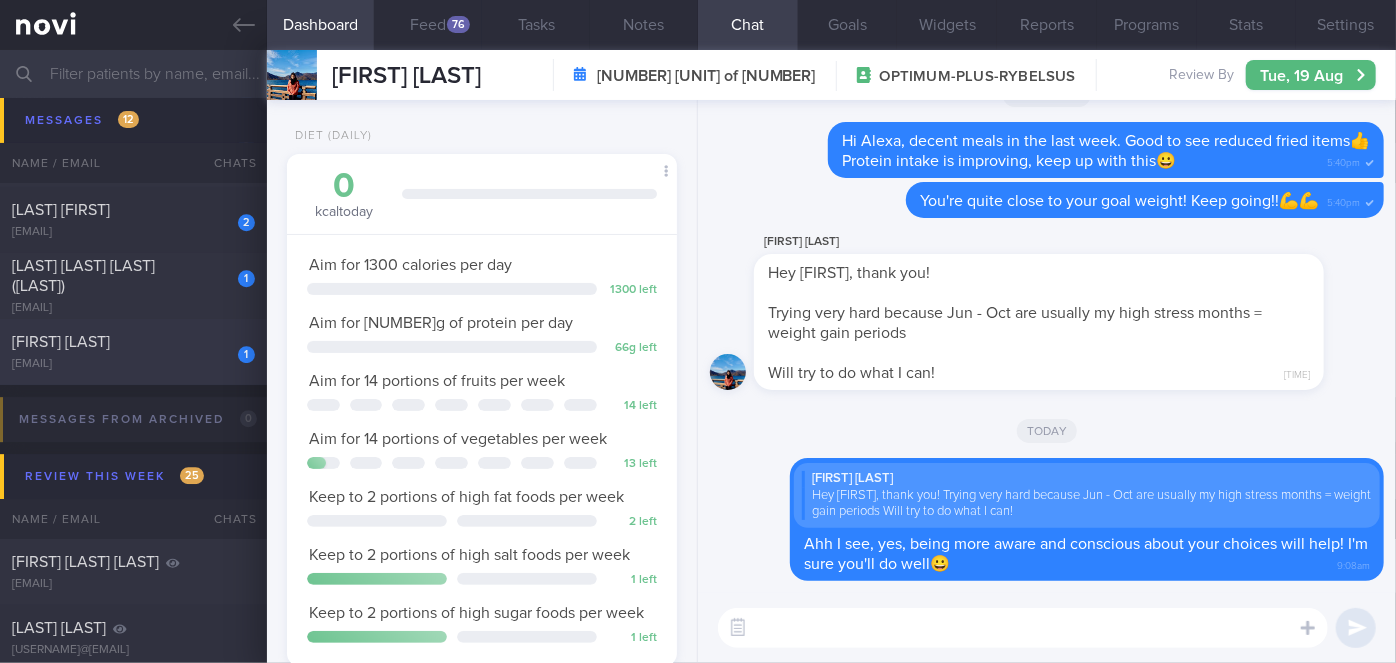 click on "[EMAIL]" at bounding box center [133, 364] 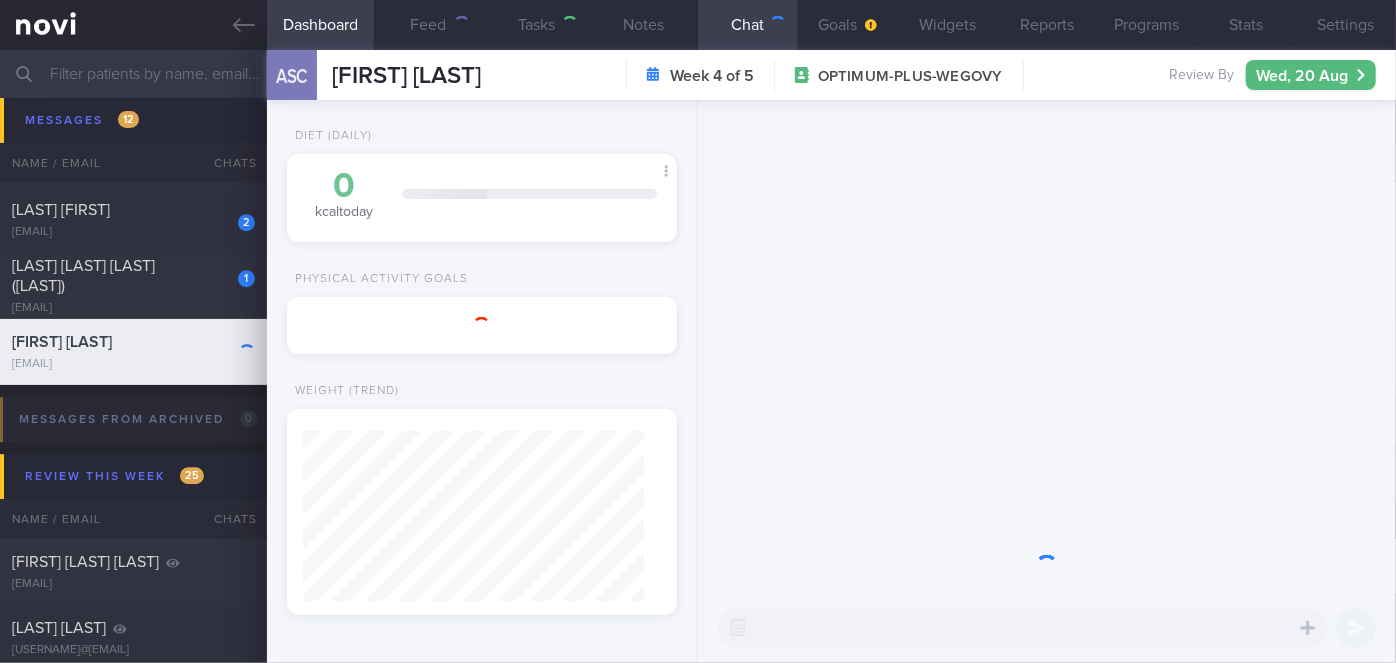 scroll, scrollTop: 999829, scrollLeft: 999658, axis: both 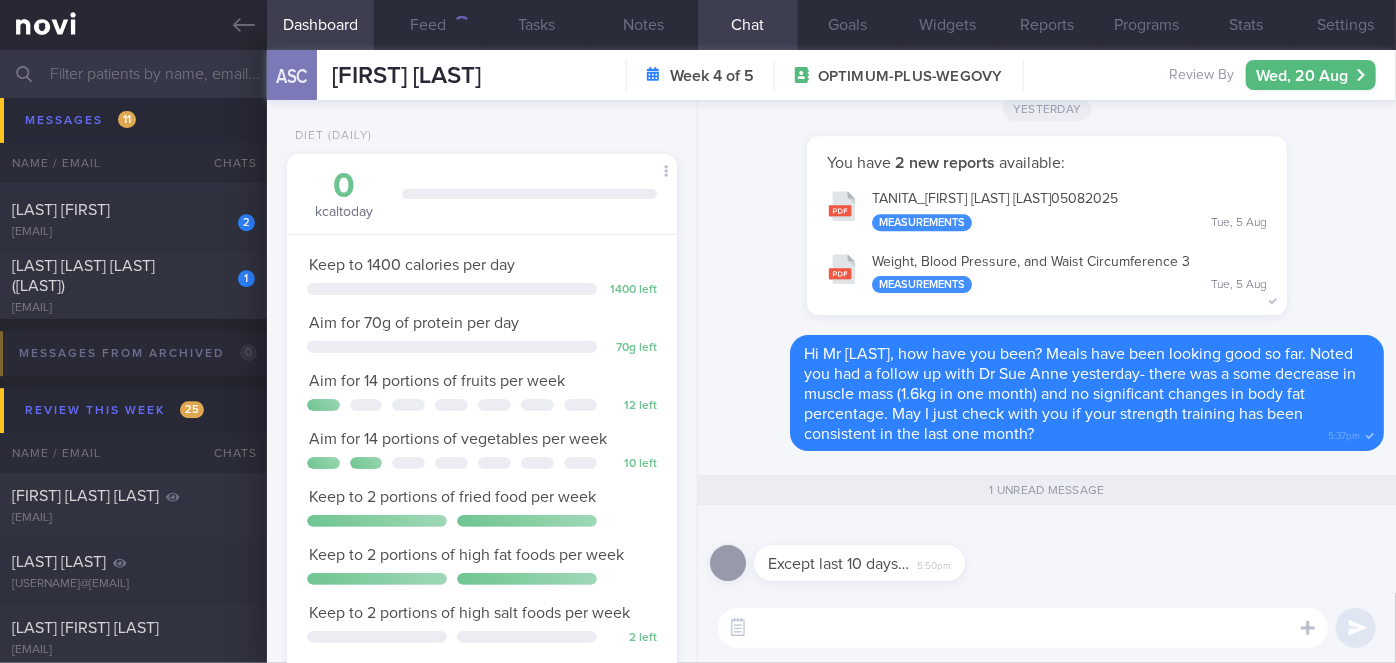 click at bounding box center (1023, 628) 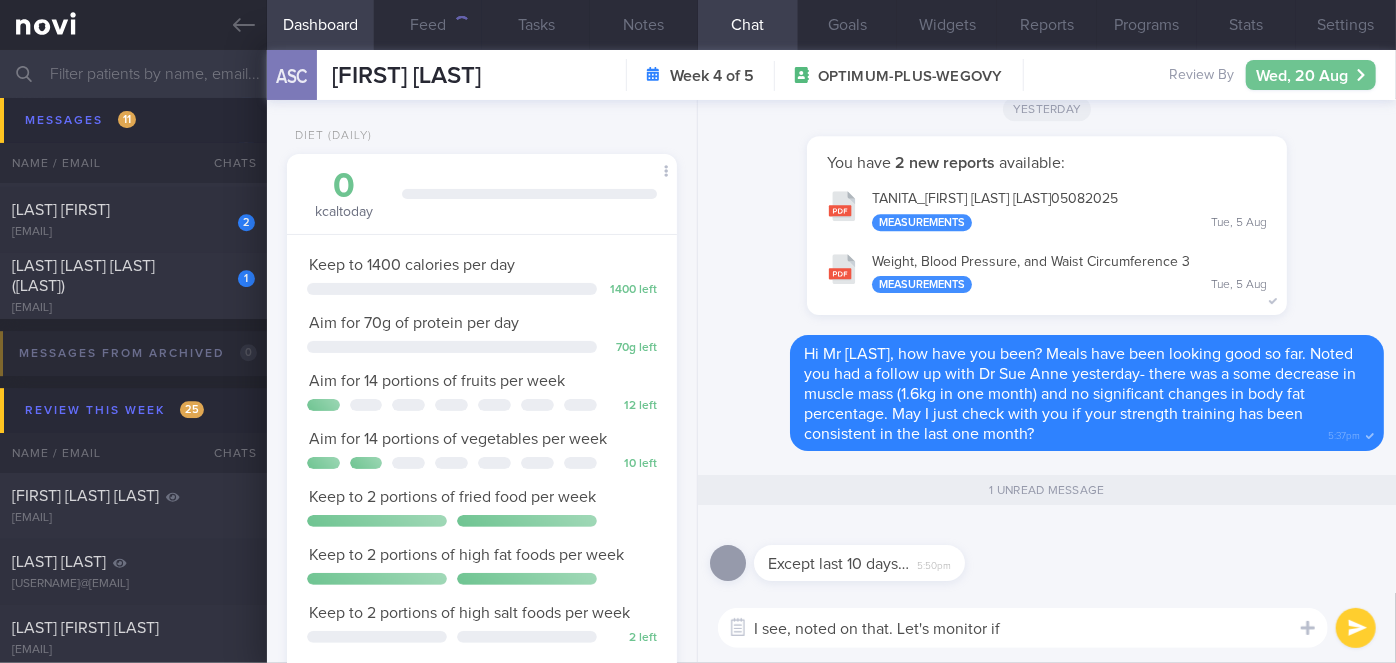 click on "Wed, 20 Aug" at bounding box center (1311, 75) 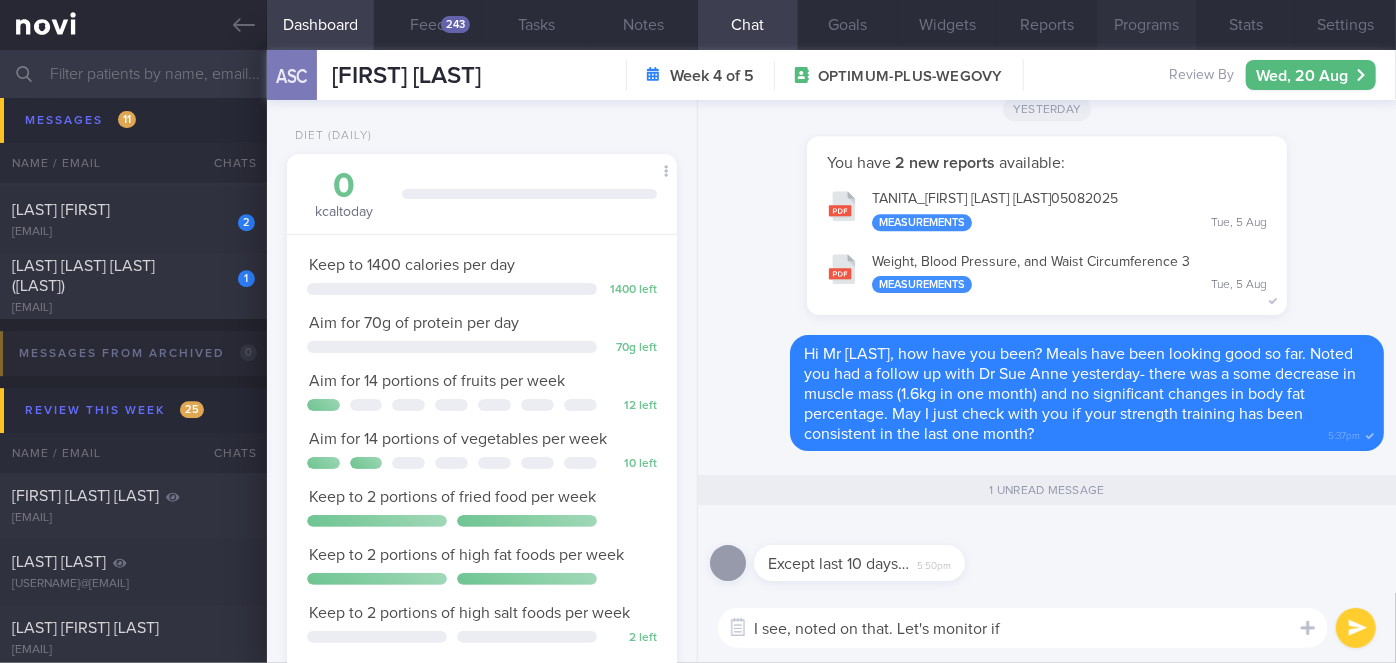 click on "Programs" at bounding box center [1147, 25] 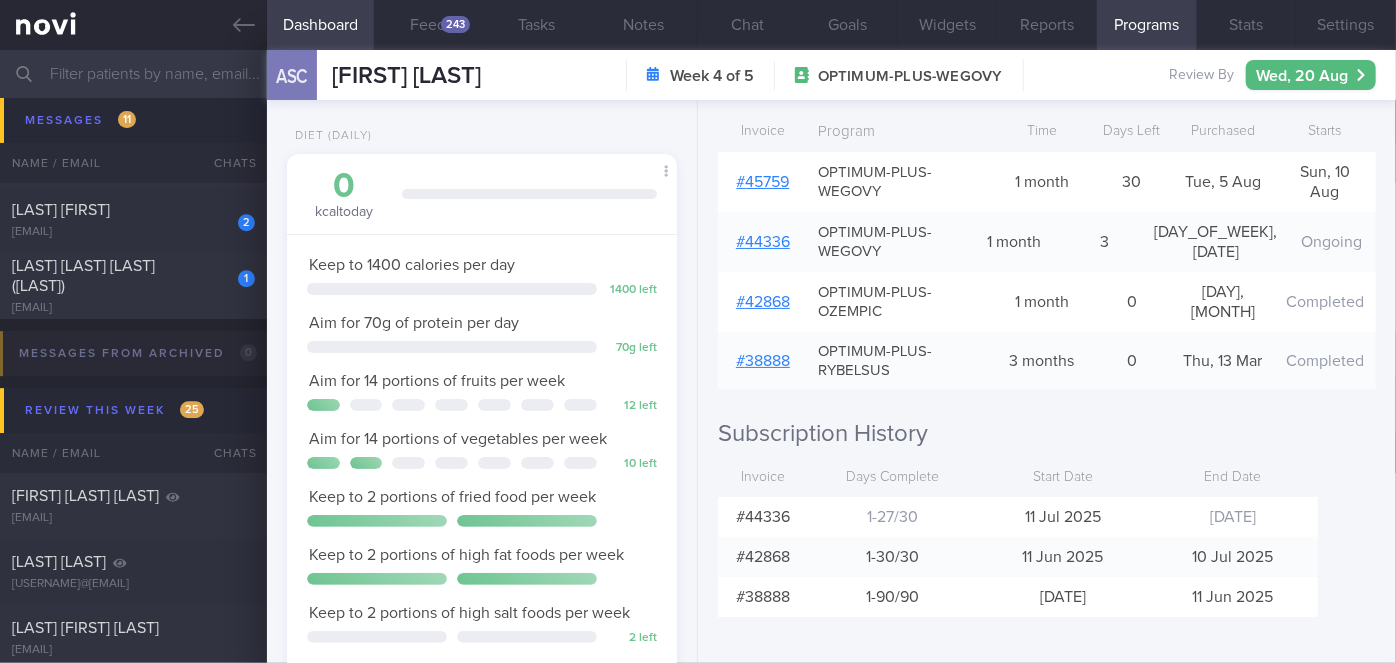 scroll, scrollTop: 105, scrollLeft: 0, axis: vertical 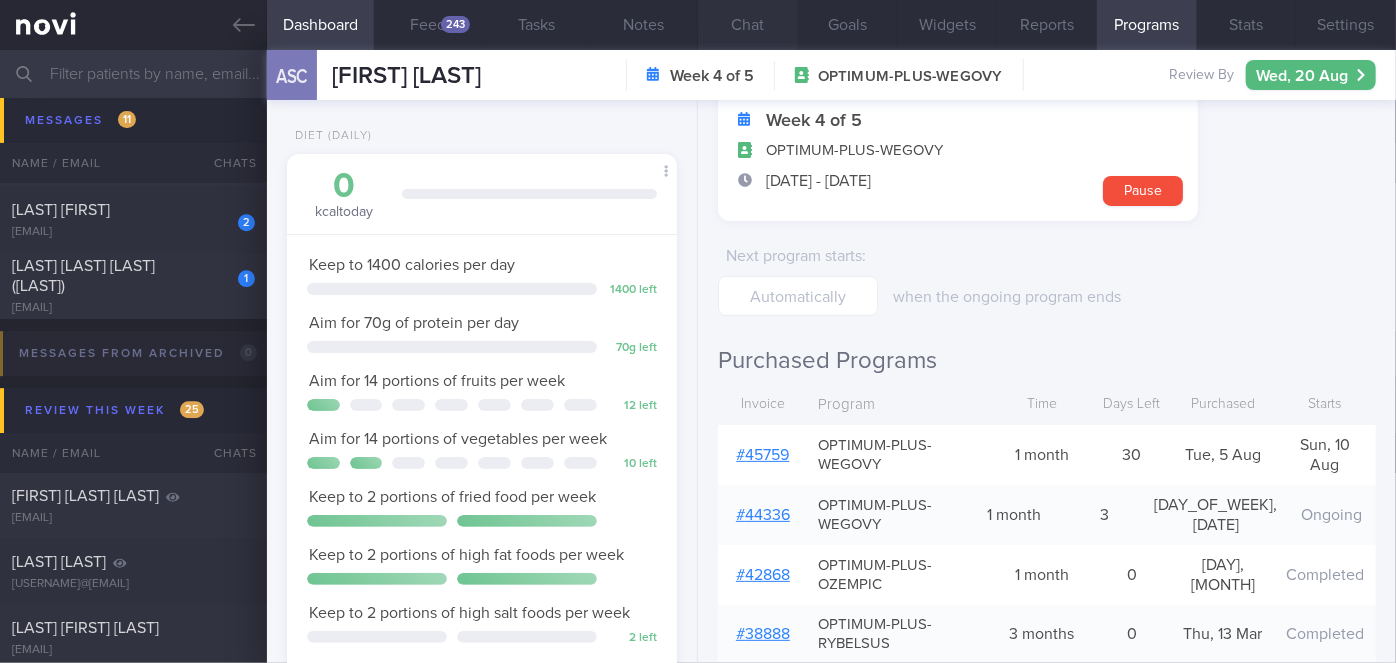 click on "Chat" at bounding box center (748, 25) 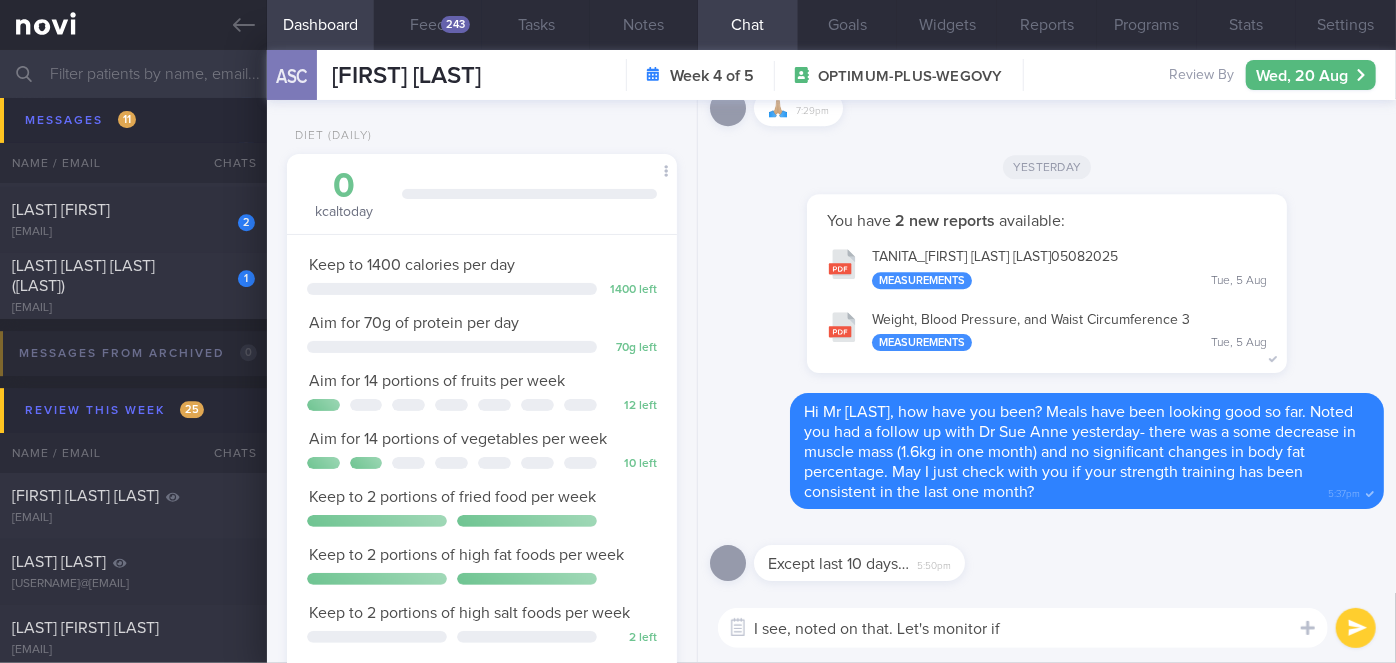 click on "I see, noted on that. Let's monitor if" at bounding box center [1023, 628] 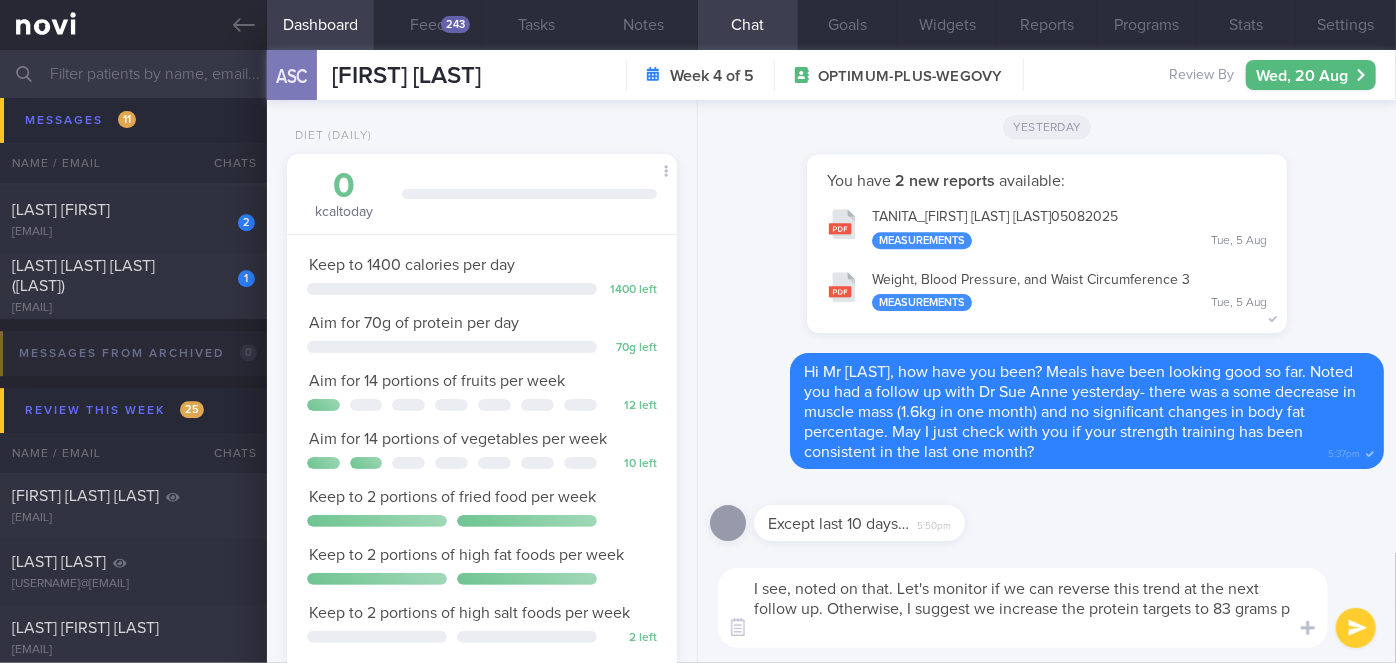 scroll, scrollTop: 0, scrollLeft: 0, axis: both 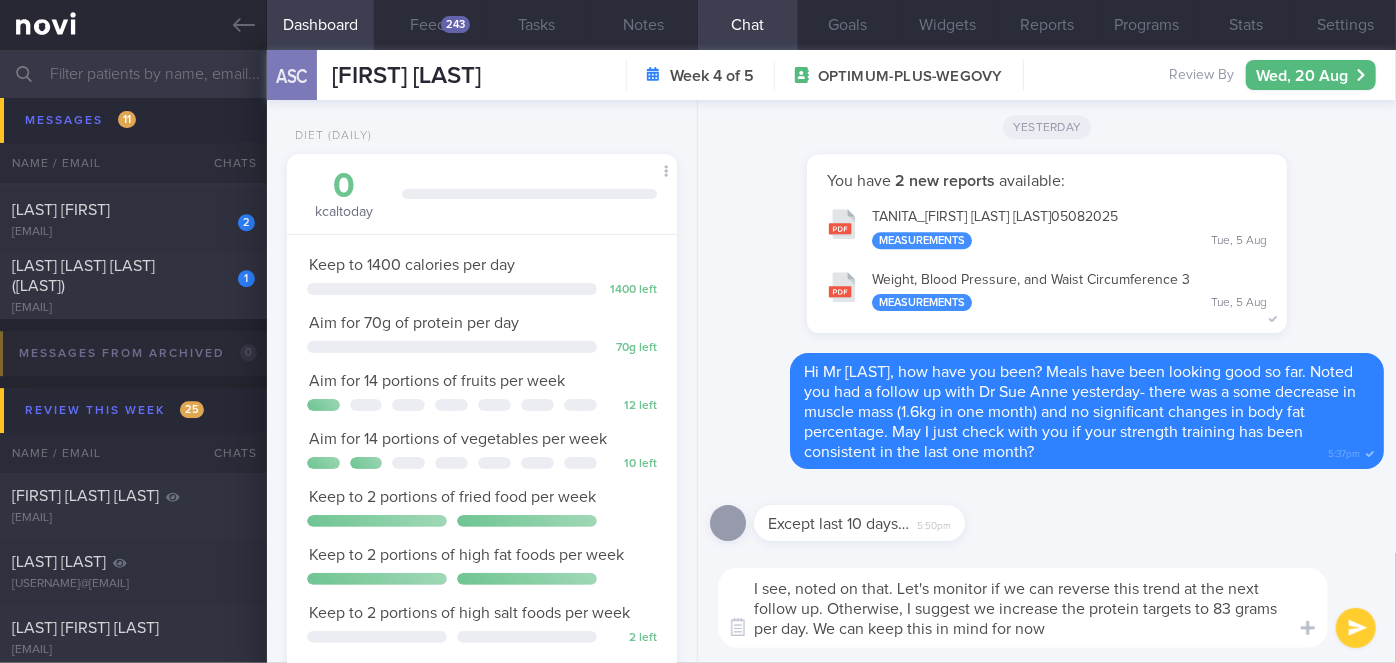 click on "I see, noted on that. Let's monitor if we can reverse this trend at the next follow up. Otherwise, I suggest we increase the protein targets to 83 grams per day. We can keep this in mind for now" at bounding box center [1023, 608] 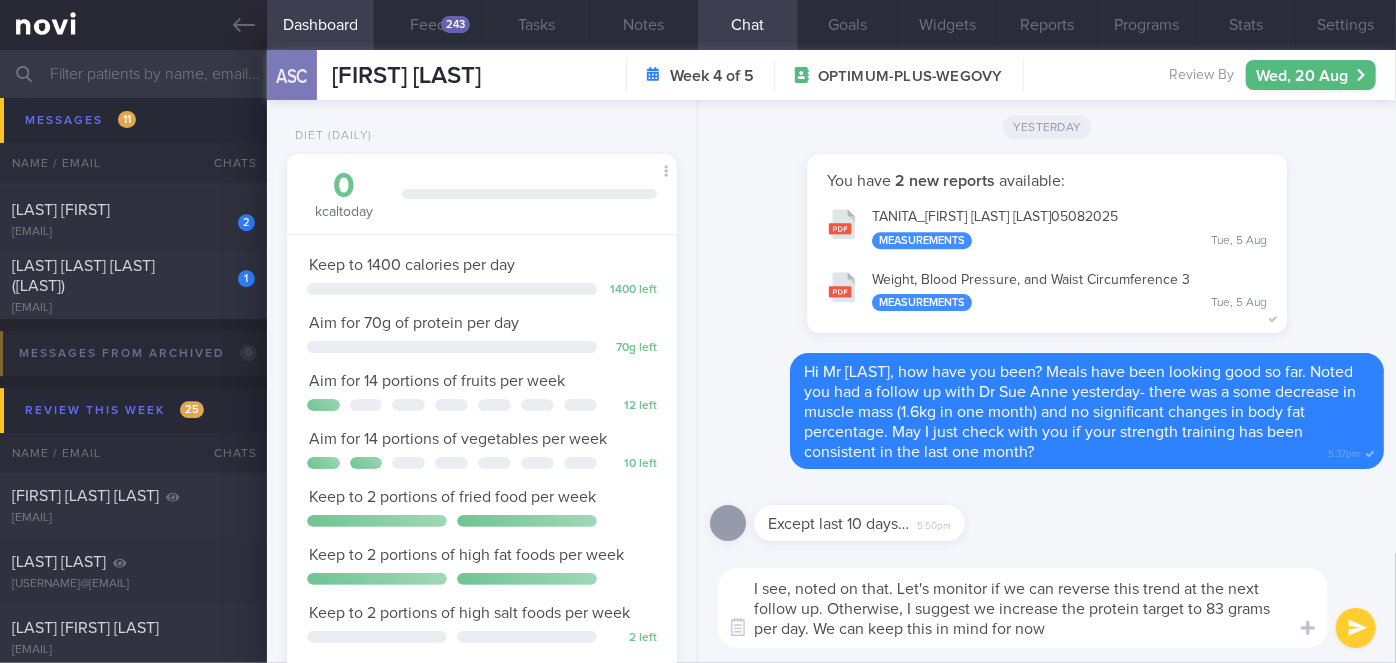 click on "I see, noted on that. Let's monitor if we can reverse this trend at the next follow up. Otherwise, I suggest we increase the protein target to 83 grams per day. We can keep this in mind for now" at bounding box center [1023, 608] 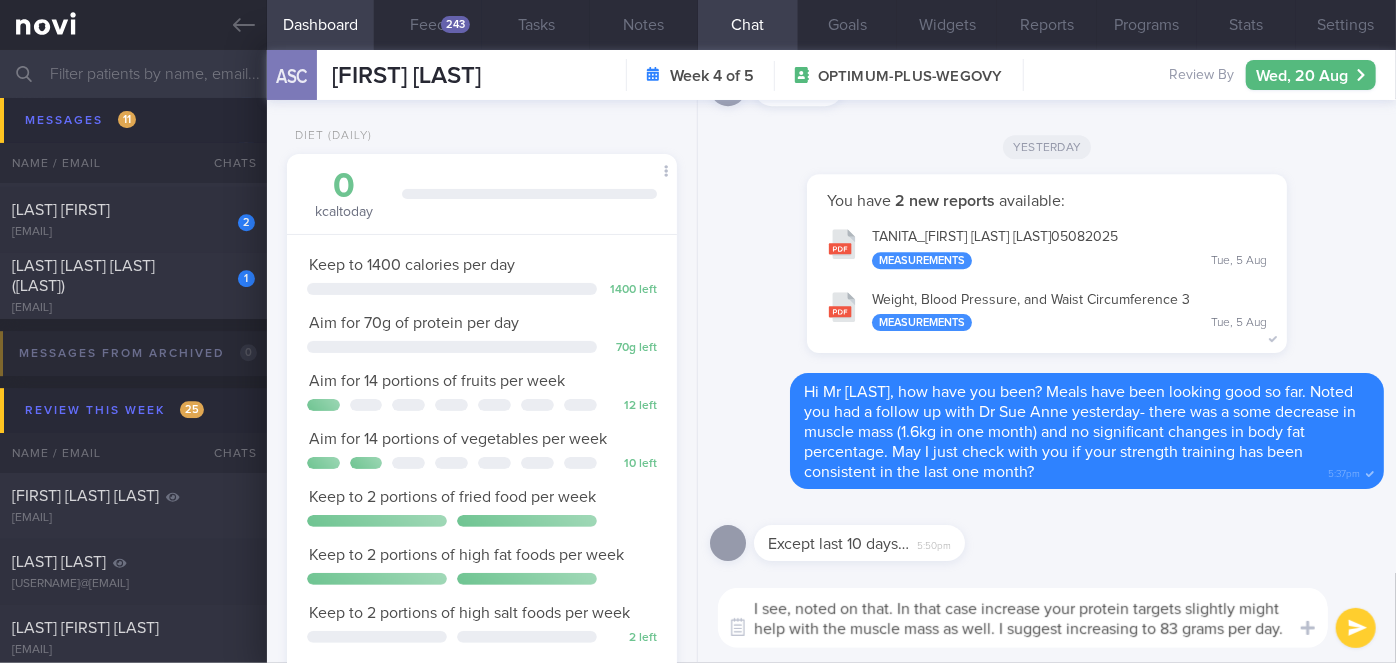 scroll, scrollTop: 0, scrollLeft: 0, axis: both 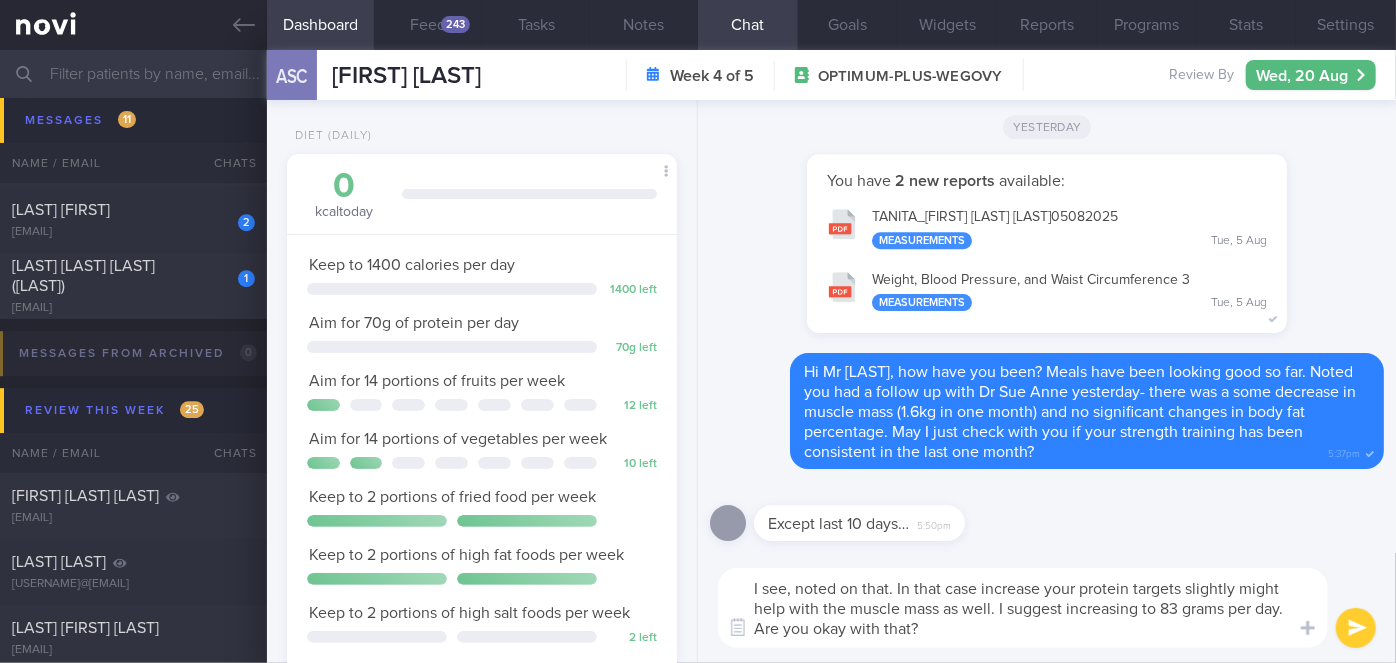 click on "I see, noted on that. In that case increase your protein targets slightly might help with the muscle mass as well. I suggest increasing to 83 grams per day. Are you okay with that?" at bounding box center (1023, 608) 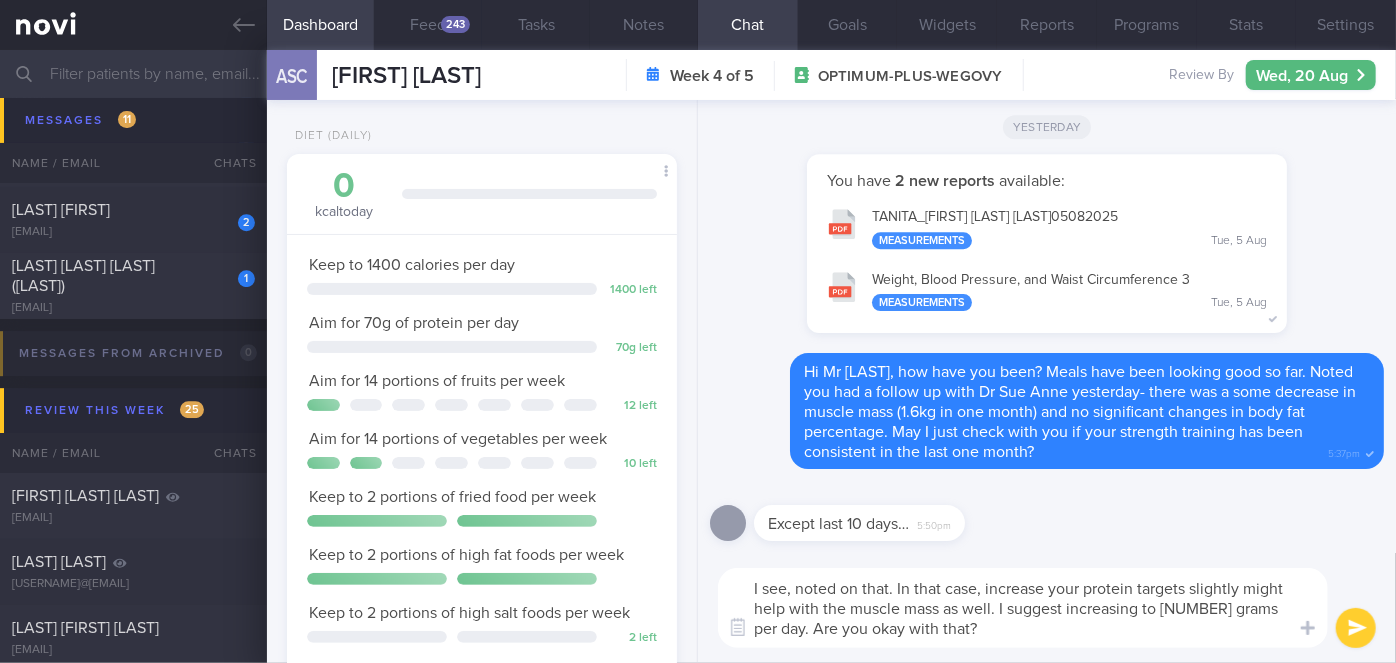 click on "I see, noted on that. In that case, increase your protein targets slightly might help with the muscle mass as well. I suggest increasing to [NUMBER] grams per day. Are you okay with that?" at bounding box center [1023, 608] 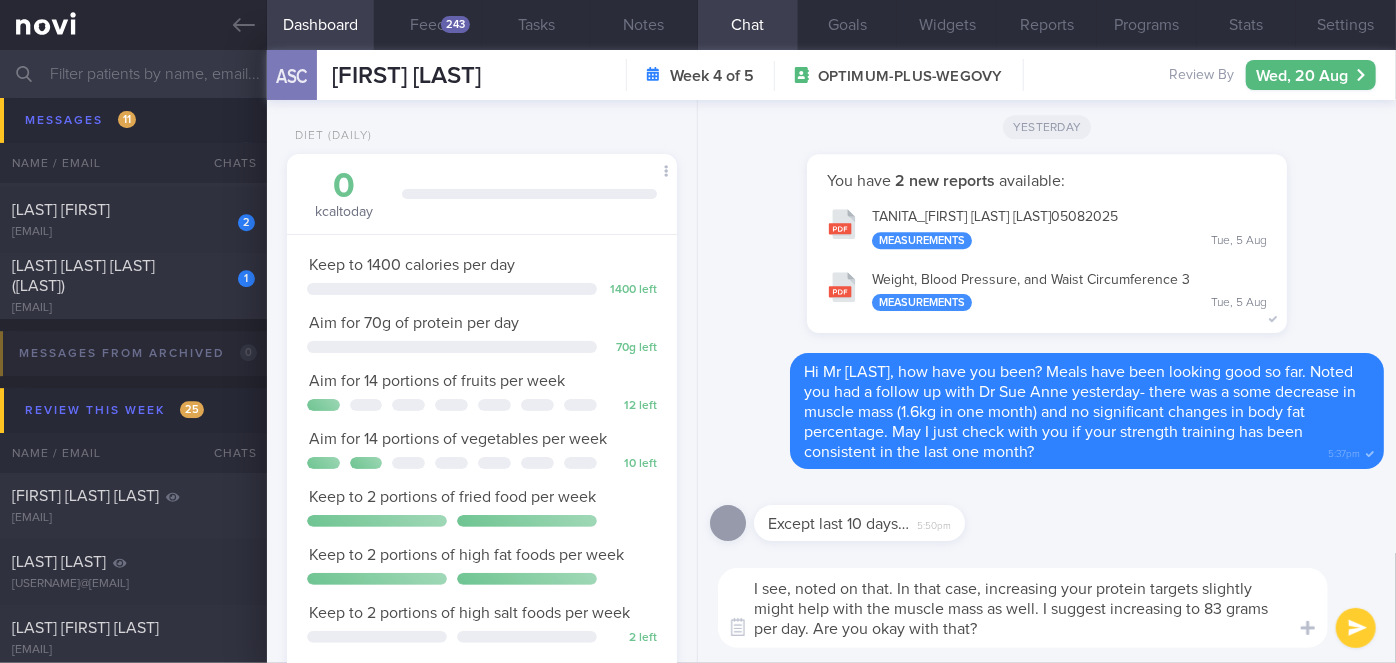 type on "I see, noted on that. In that case, increasing your protein targets slightly might help with the muscle mass as well. I suggest increasing to 83 grams per day. Are you okay with that?" 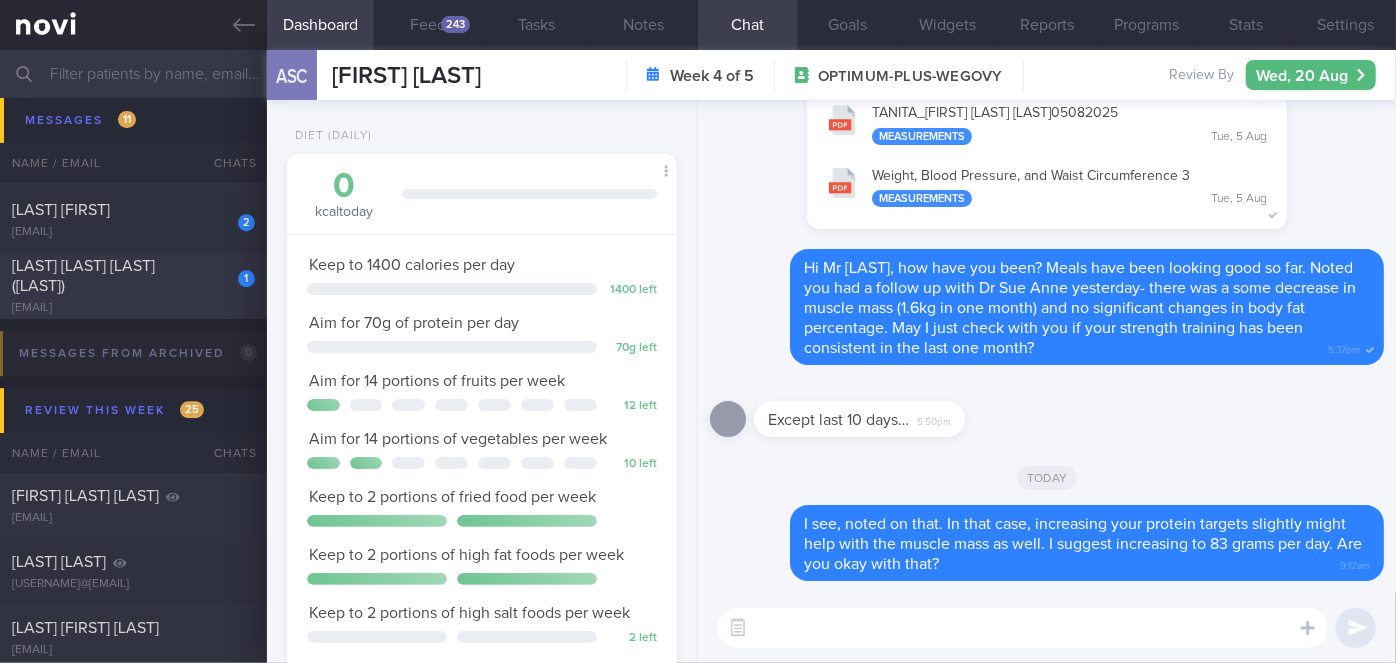 click on "[LAST] [LAST] [LAST] ([LAST])" at bounding box center [131, 276] 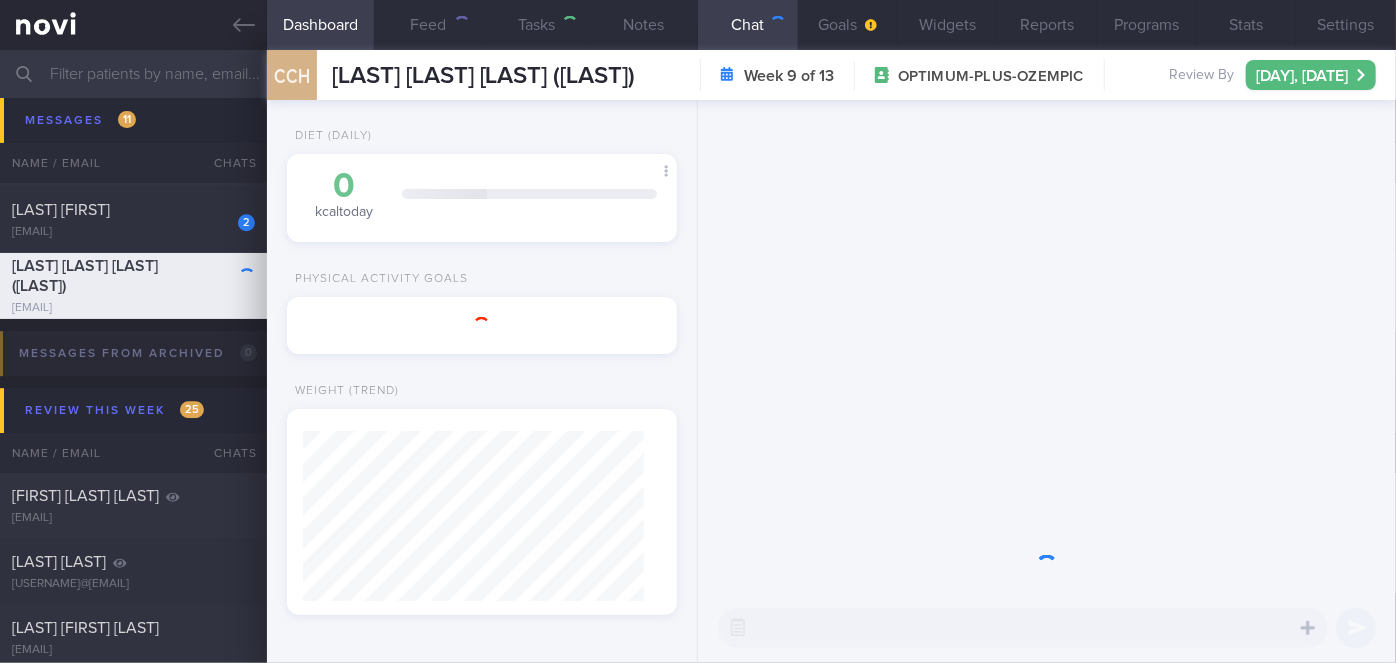 scroll, scrollTop: 0, scrollLeft: 0, axis: both 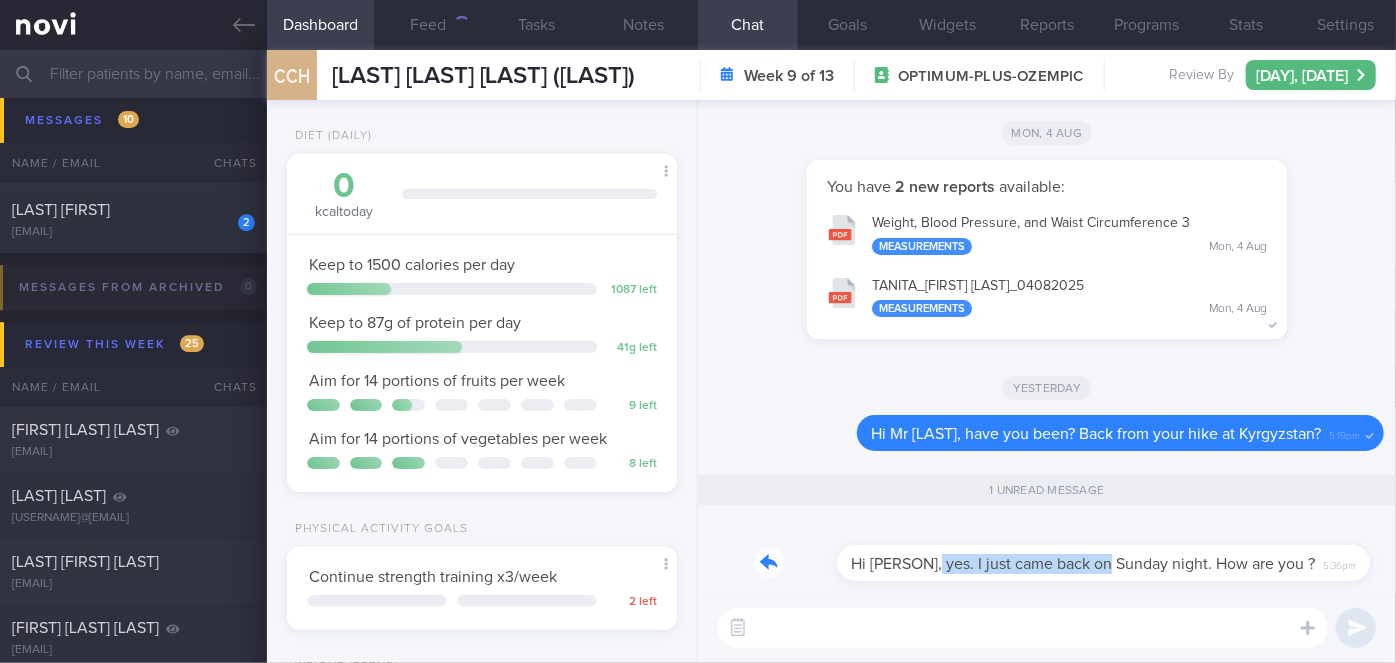 drag, startPoint x: 854, startPoint y: 576, endPoint x: 1028, endPoint y: 560, distance: 174.73409 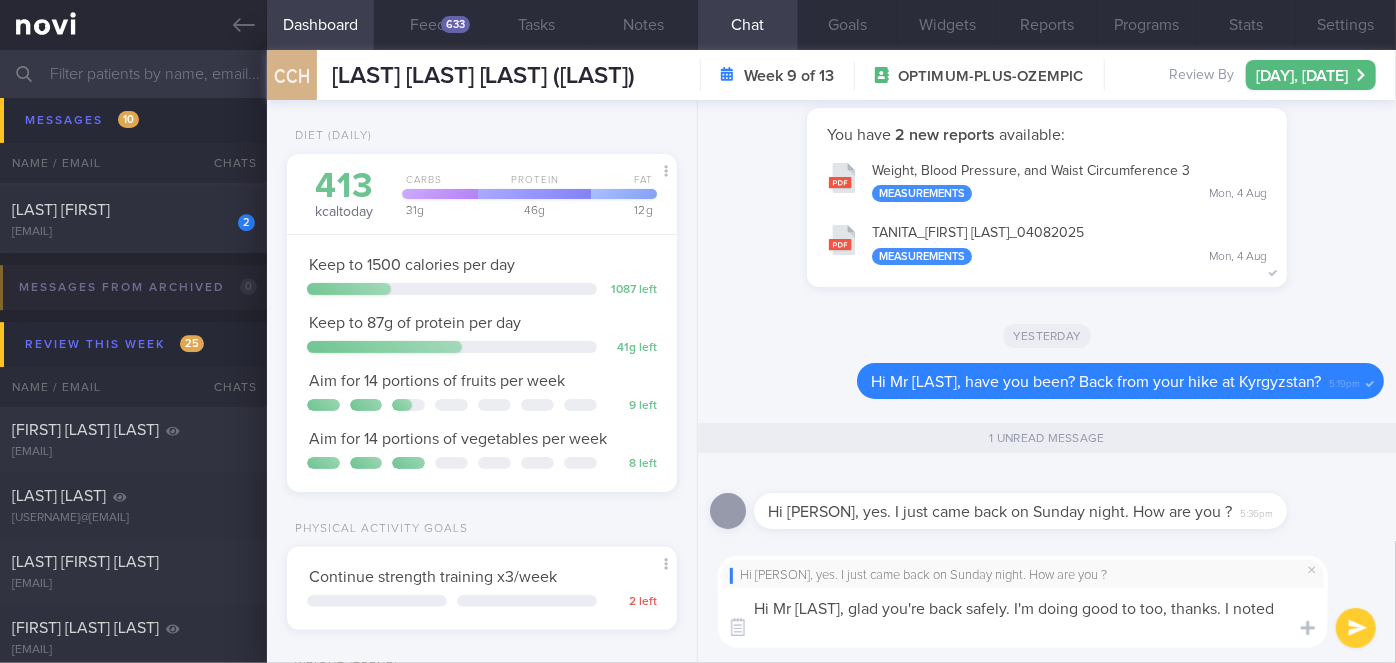 scroll, scrollTop: 0, scrollLeft: 0, axis: both 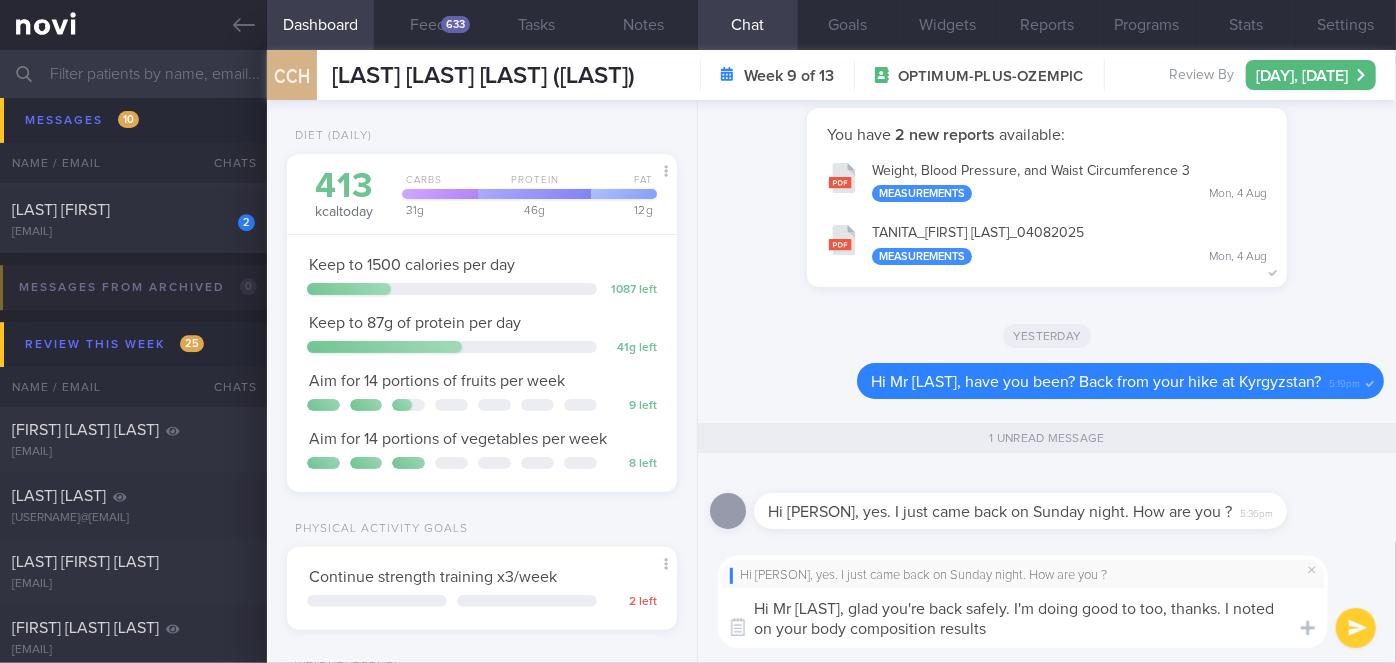 click on "Hi Mr [LAST], glad you're back safely. I'm doing good to too, thanks. I noted on your body composition results" at bounding box center (1023, 618) 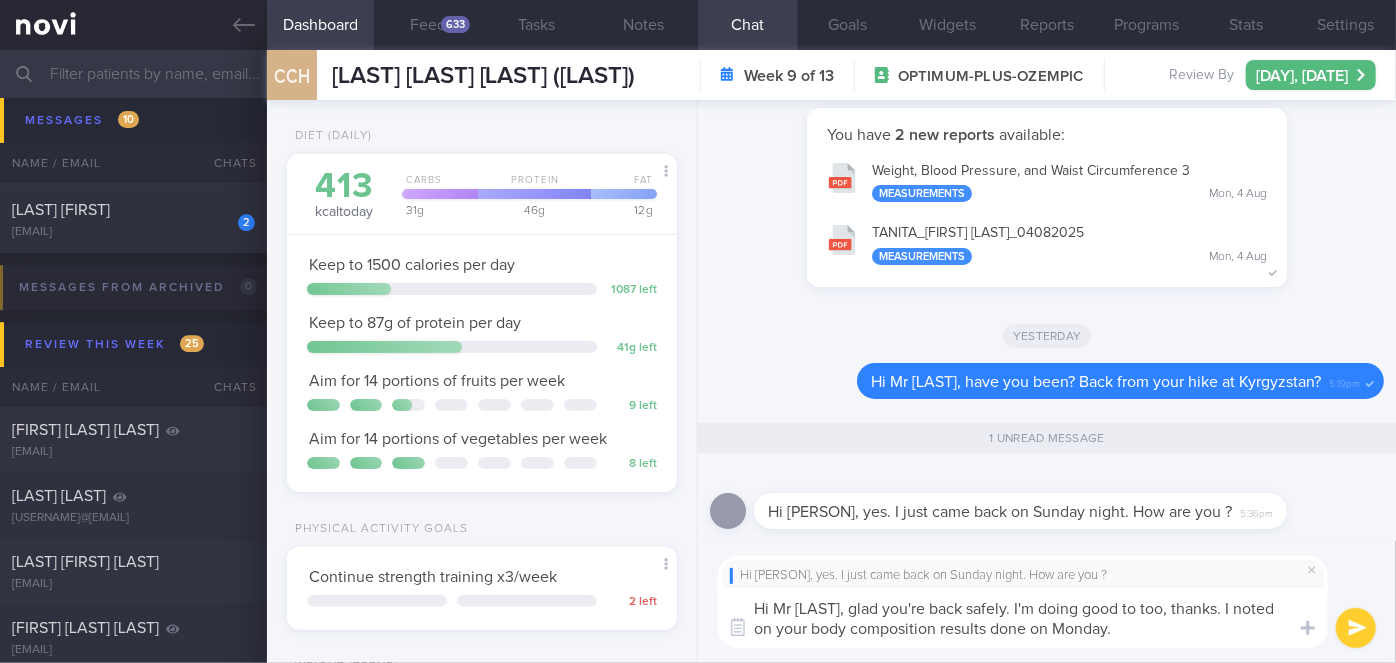 click on "[LAST]_[LAST] ([LAST])_ [DATE]
Measurements
[DAY], [DATE] [MONTH]" at bounding box center [1047, 243] 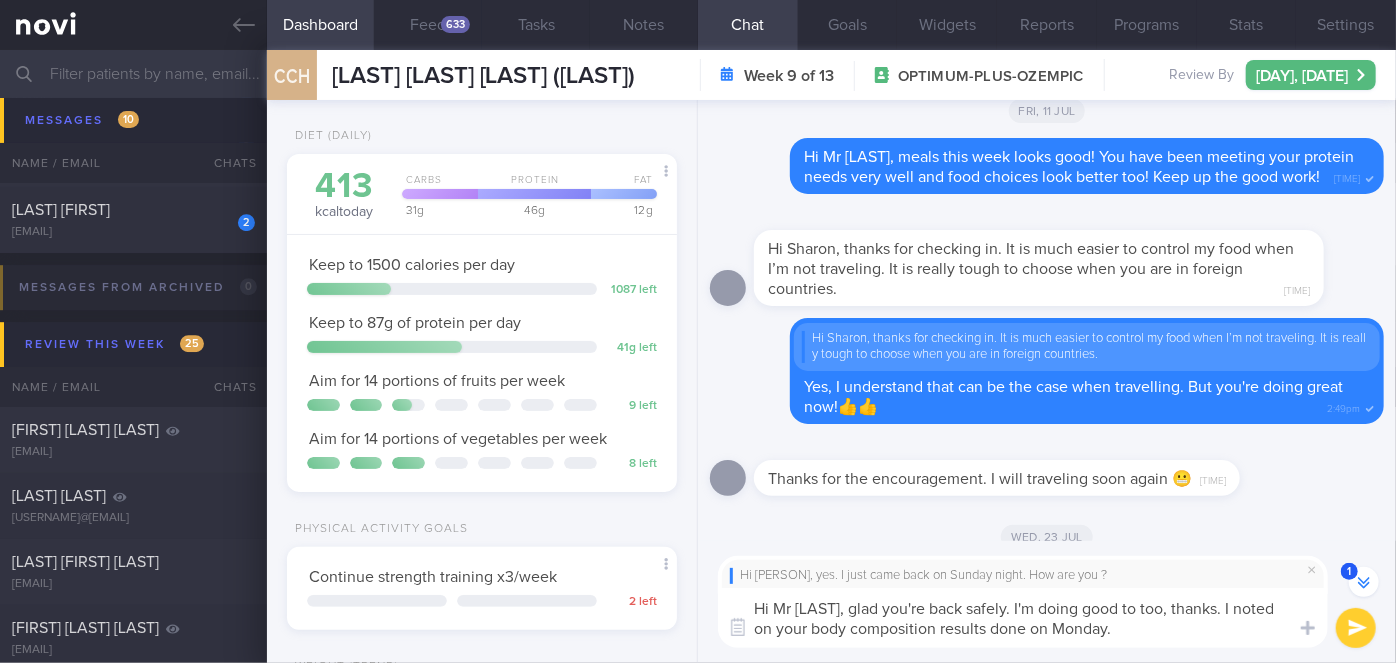 scroll, scrollTop: -1843, scrollLeft: 0, axis: vertical 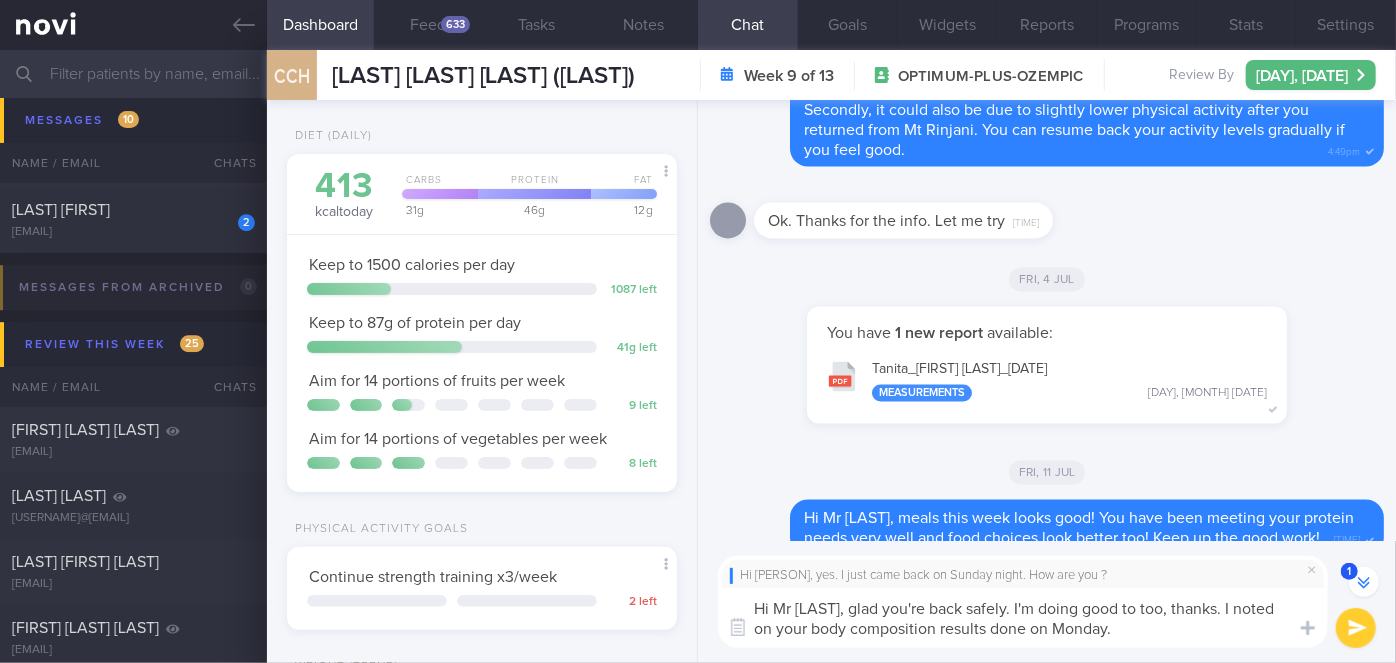 click on "Tanita_ [LAST] | NOVI Admin
Measurements
[DATE]" at bounding box center [1047, 380] 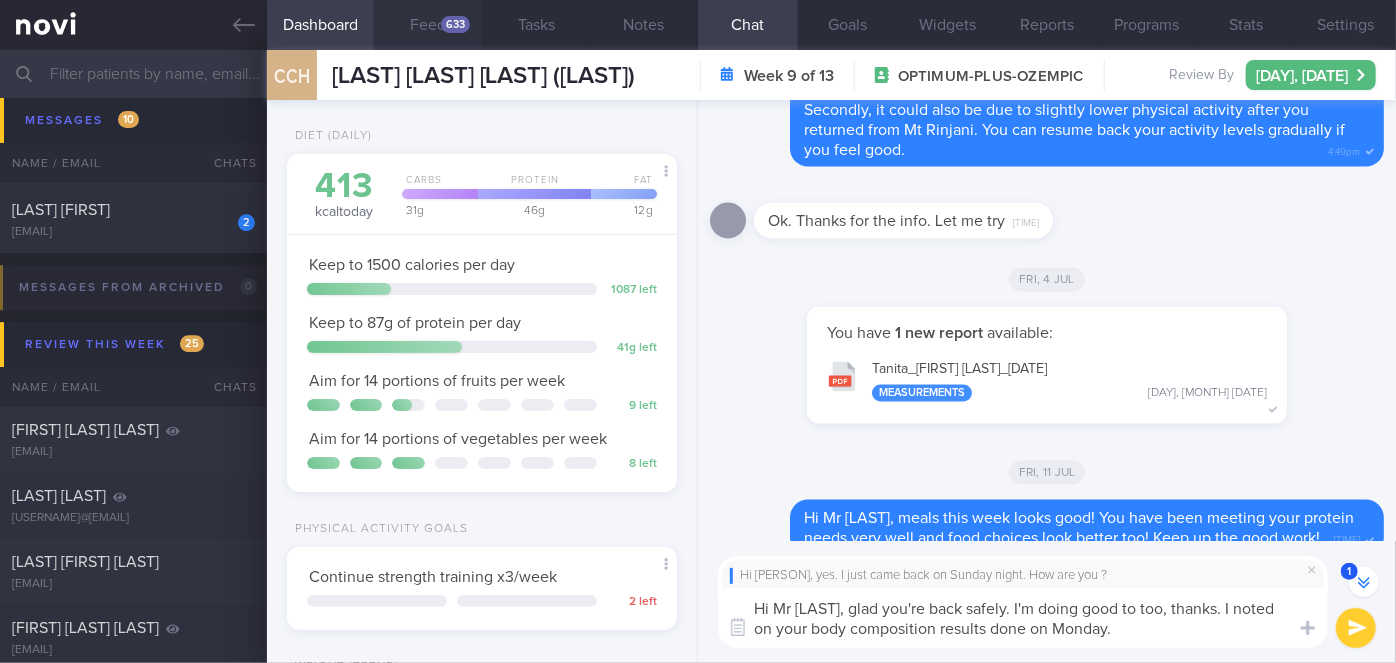 click on "633" at bounding box center (455, 24) 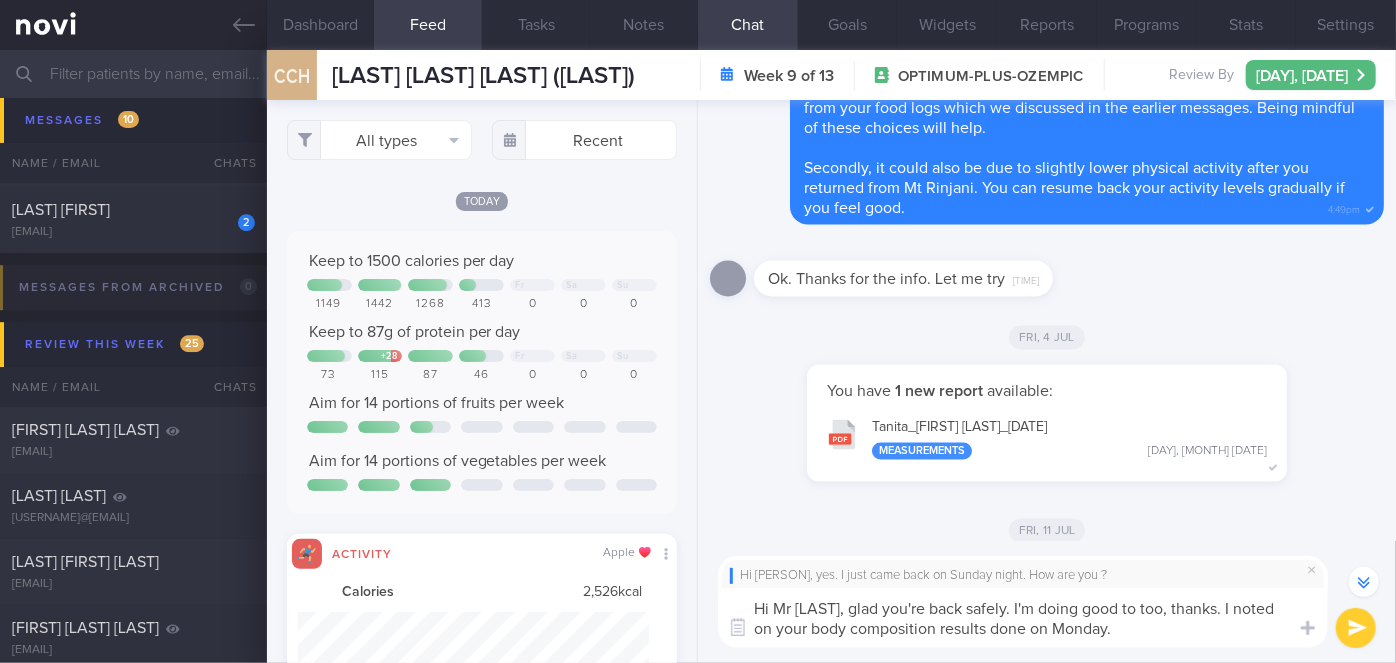 scroll, scrollTop: -1785, scrollLeft: 0, axis: vertical 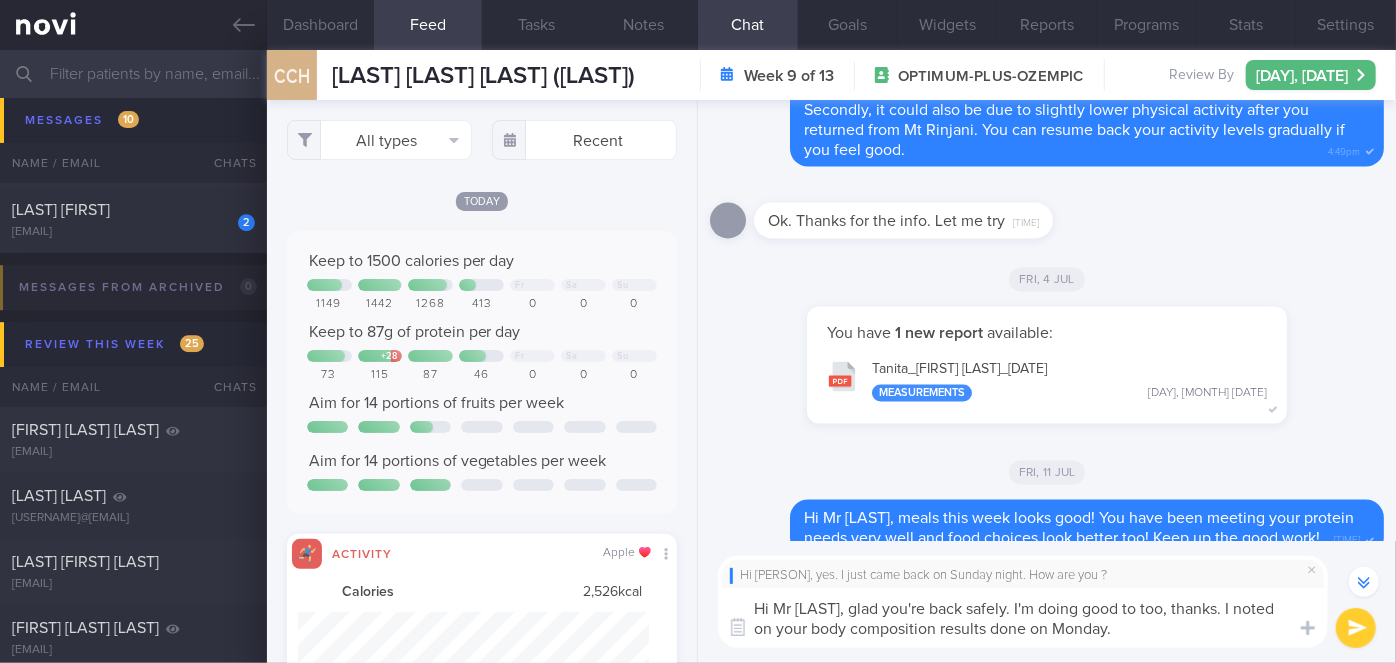 drag, startPoint x: 1247, startPoint y: 632, endPoint x: 1253, endPoint y: 603, distance: 29.614185 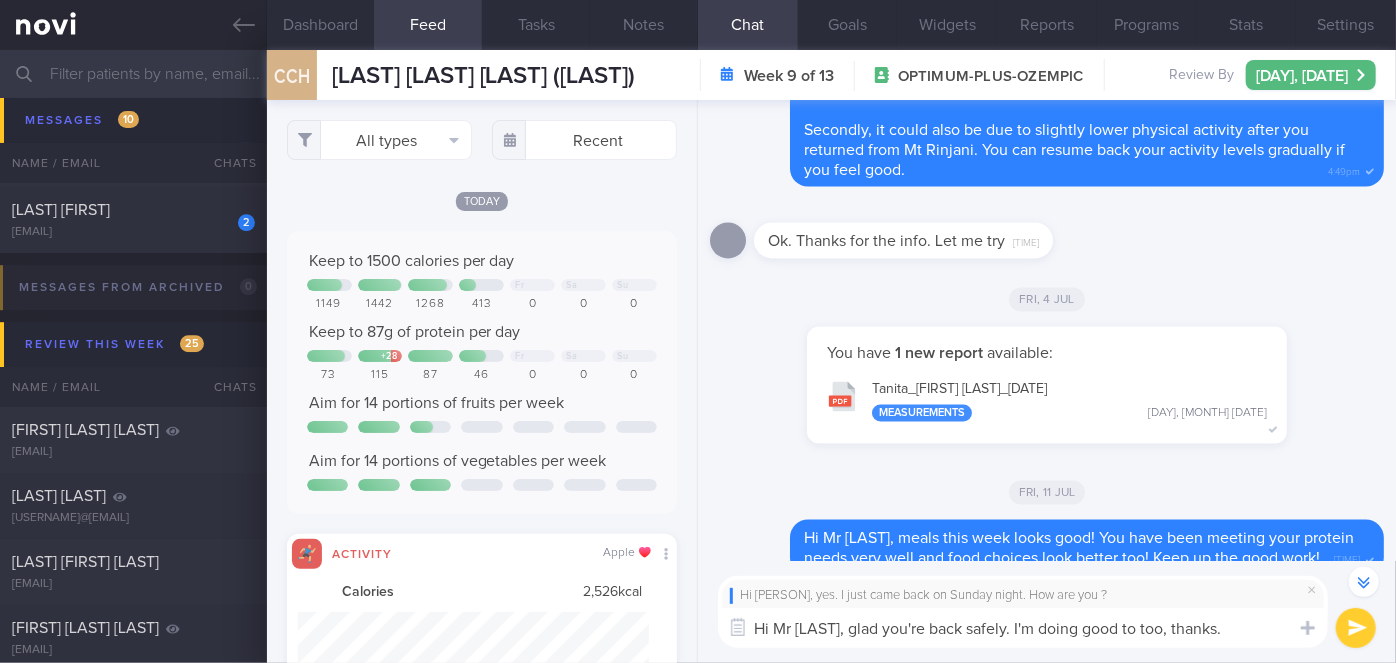 scroll, scrollTop: -1765, scrollLeft: 0, axis: vertical 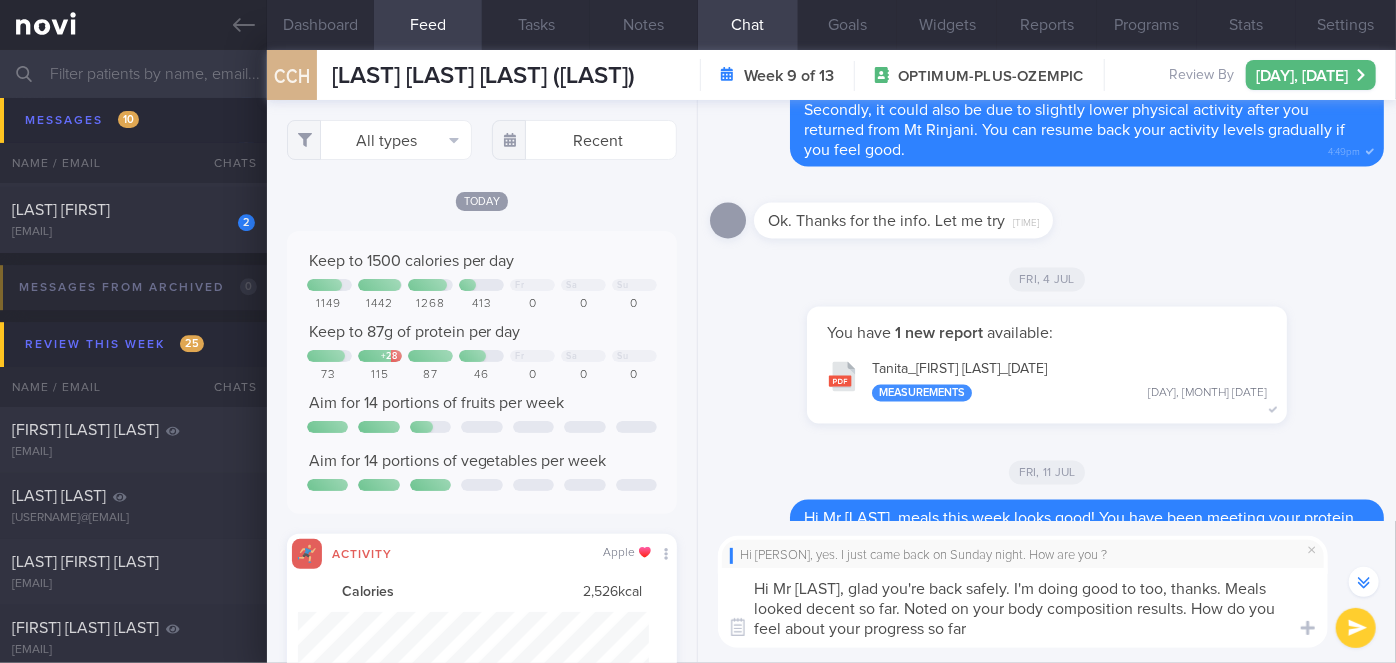 type on "Hi Mr [LAST], glad you're back safely. I'm doing good to too, thanks. Meals looked decent so far. Noted on your body composition results. How do you feel about your progress so far?" 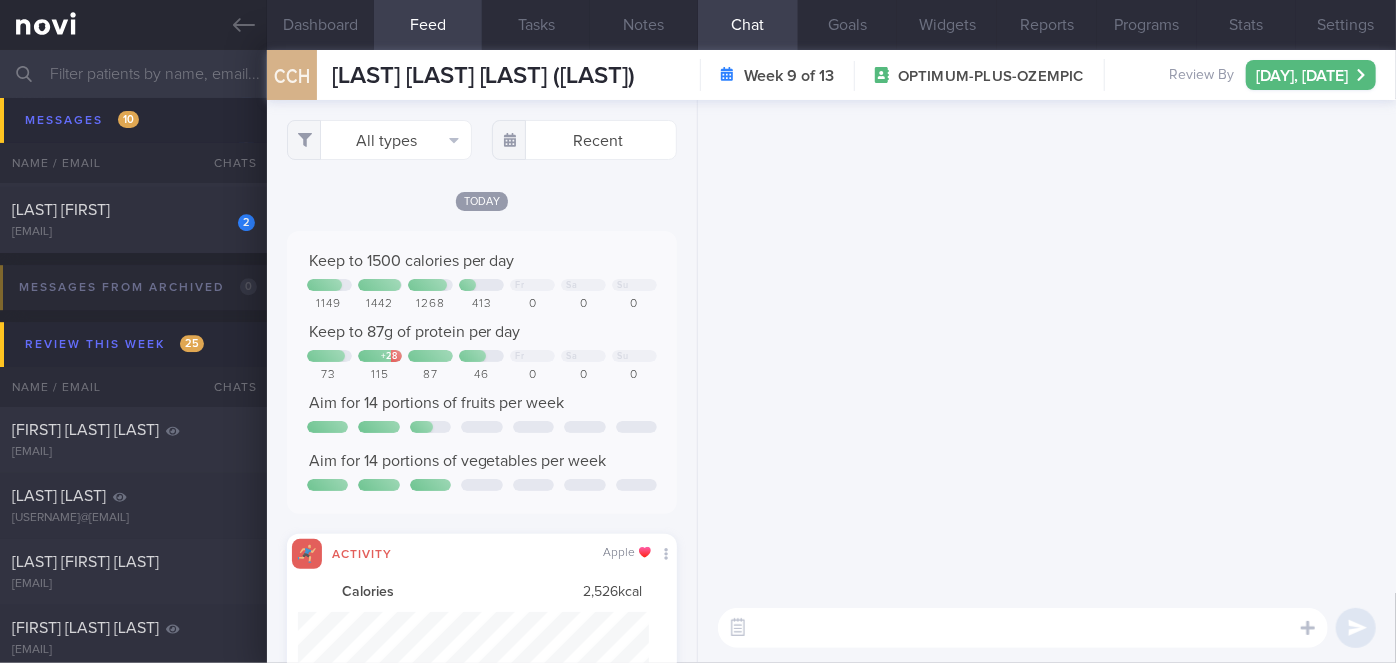 scroll, scrollTop: 0, scrollLeft: 0, axis: both 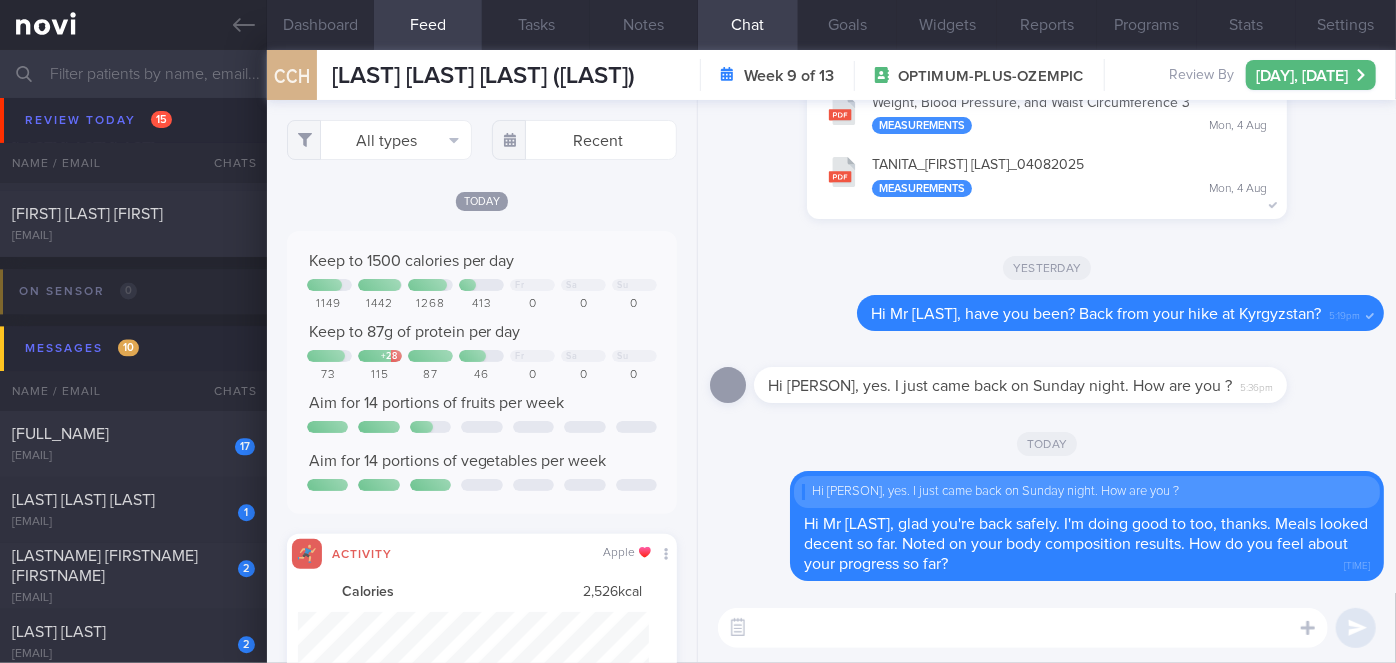 type 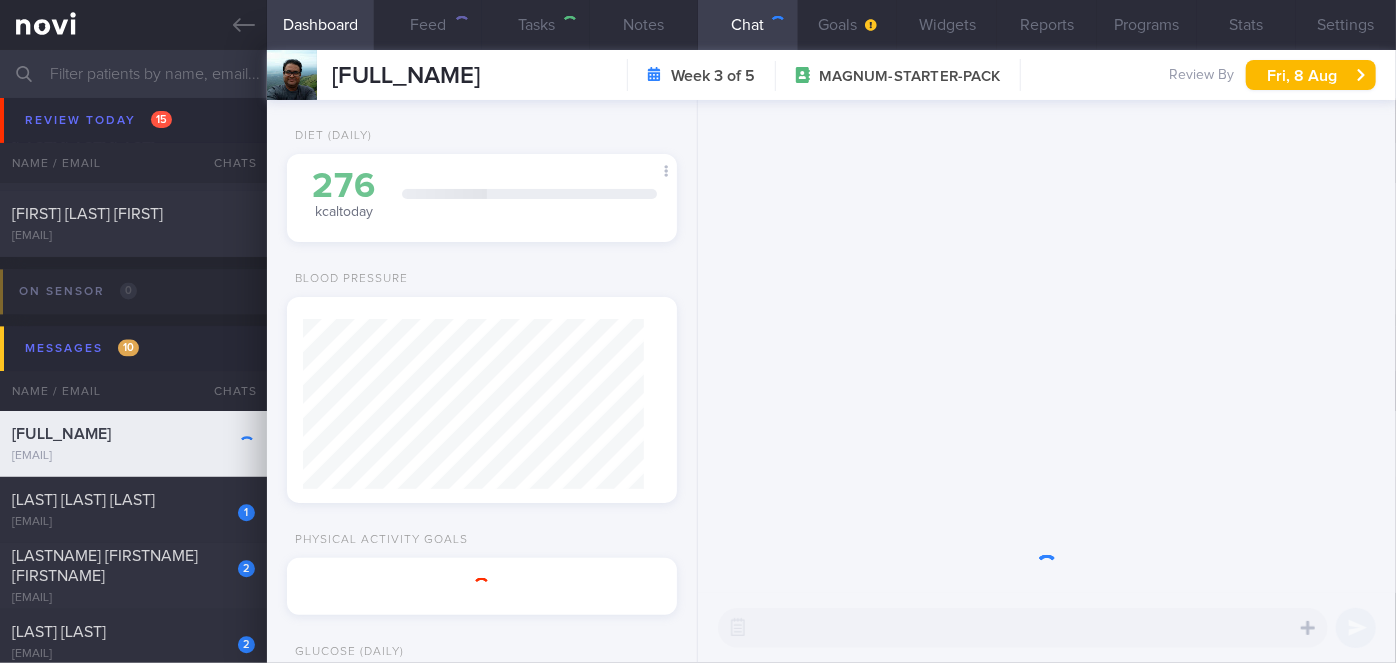 scroll, scrollTop: 999829, scrollLeft: 999658, axis: both 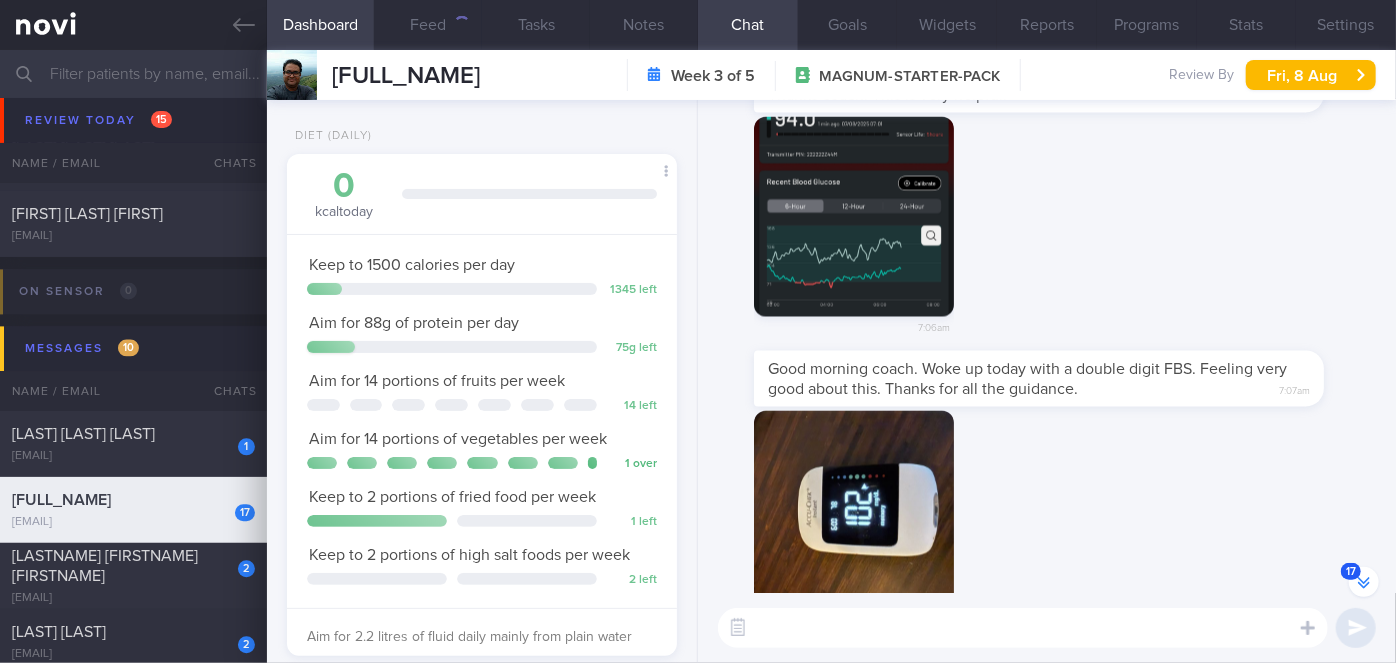click at bounding box center (854, 217) 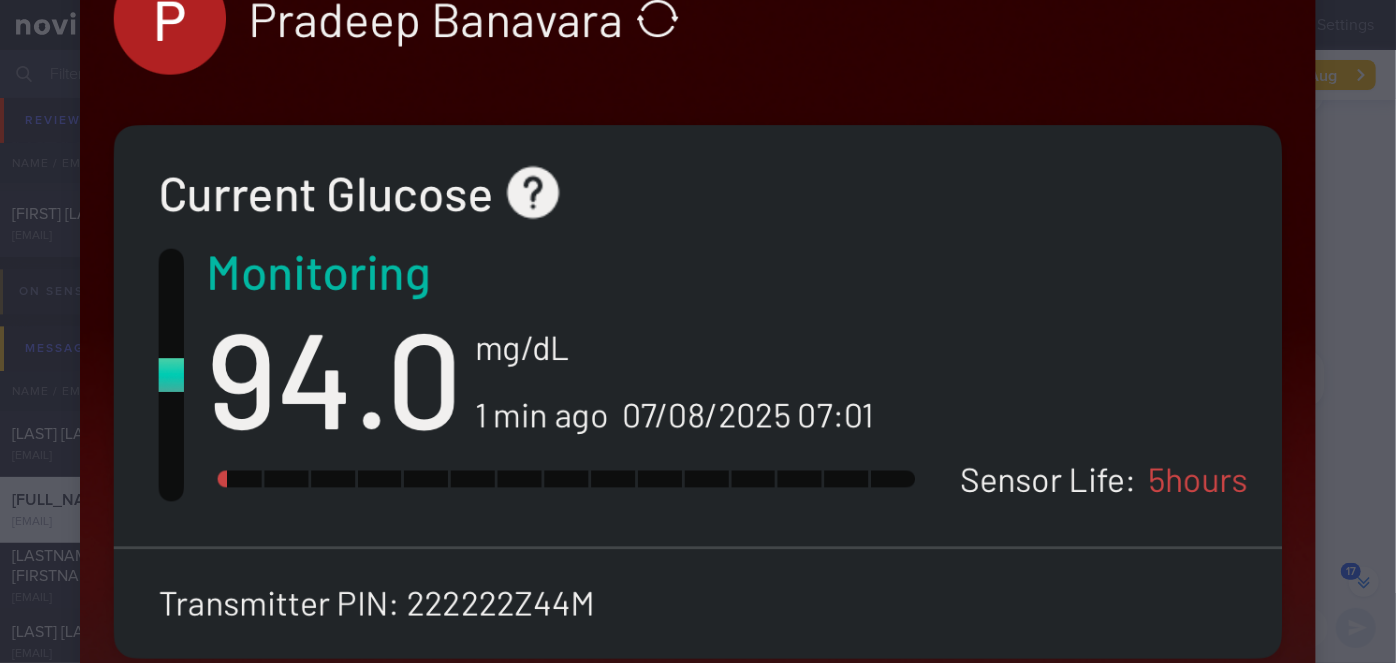 scroll, scrollTop: 454, scrollLeft: 0, axis: vertical 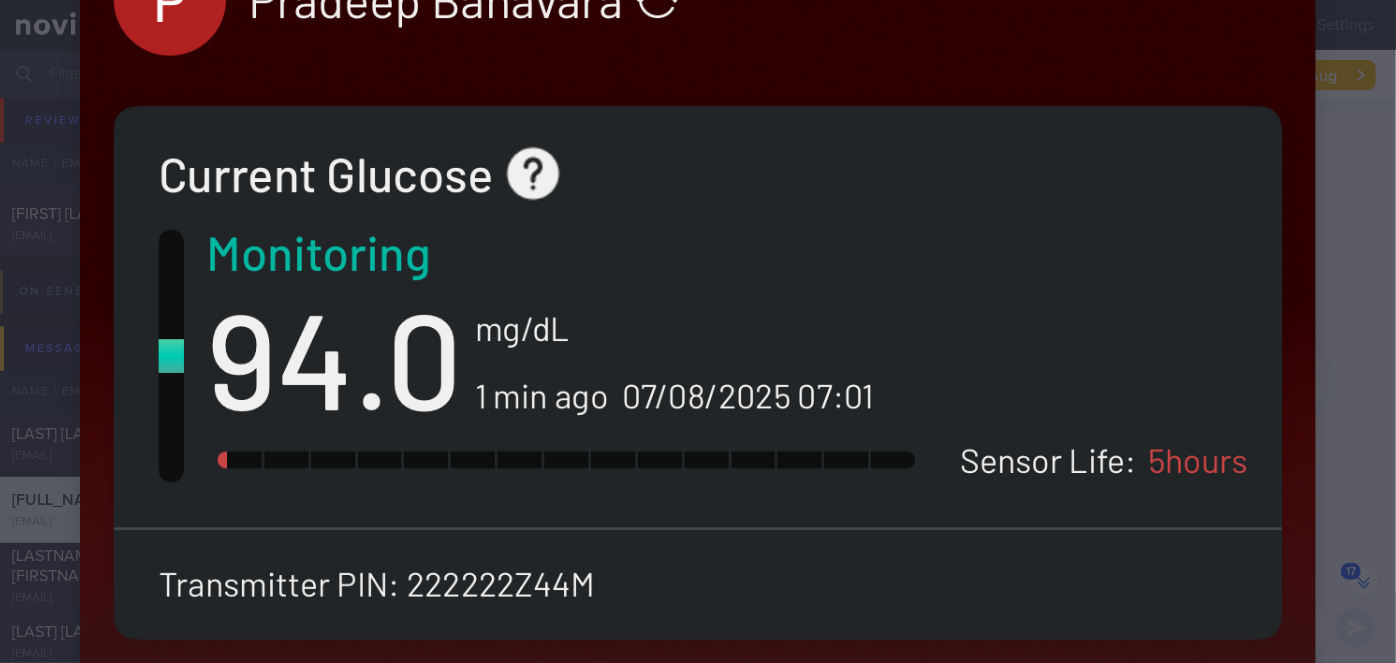 click at bounding box center (698, 968) 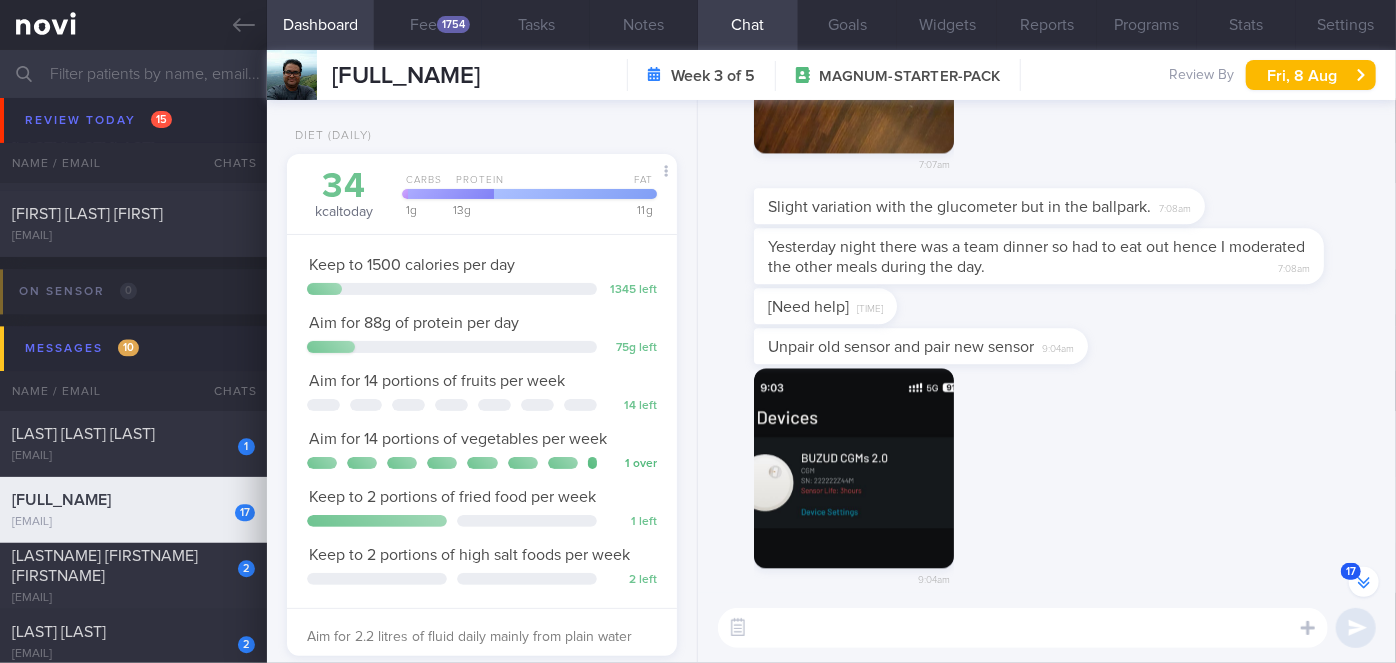 scroll, scrollTop: -730, scrollLeft: 0, axis: vertical 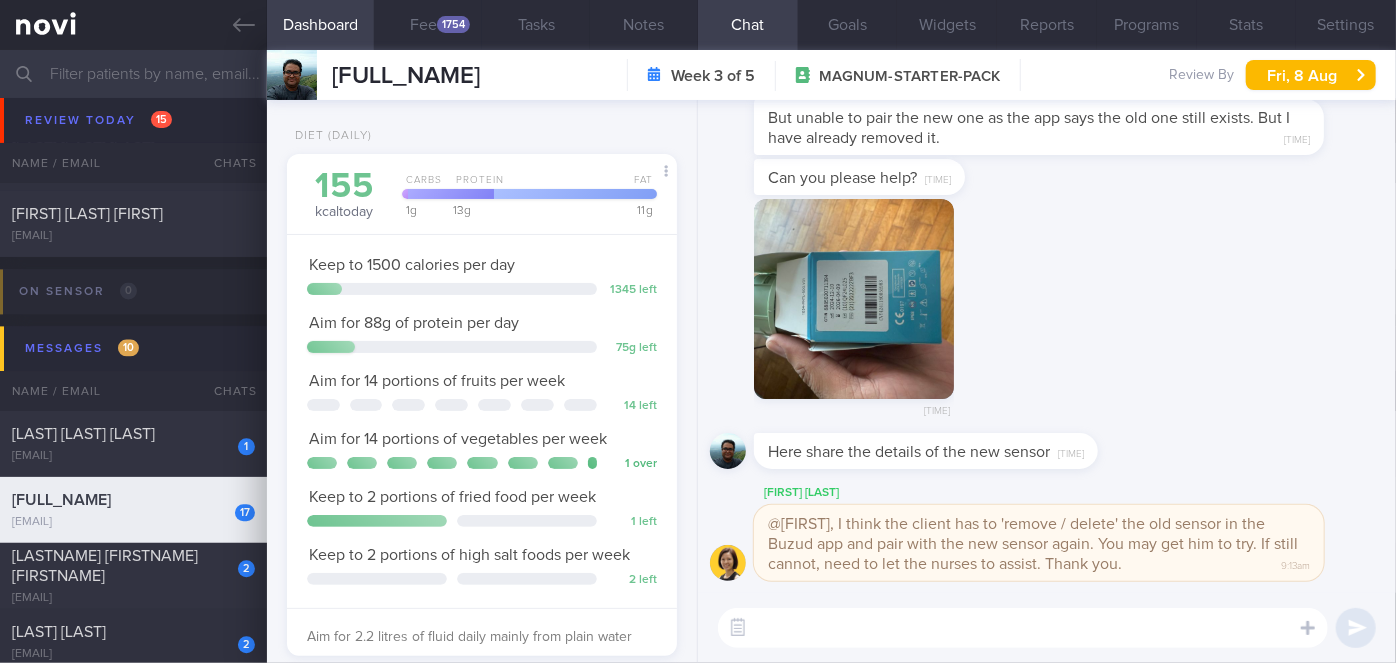 click at bounding box center [1023, 628] 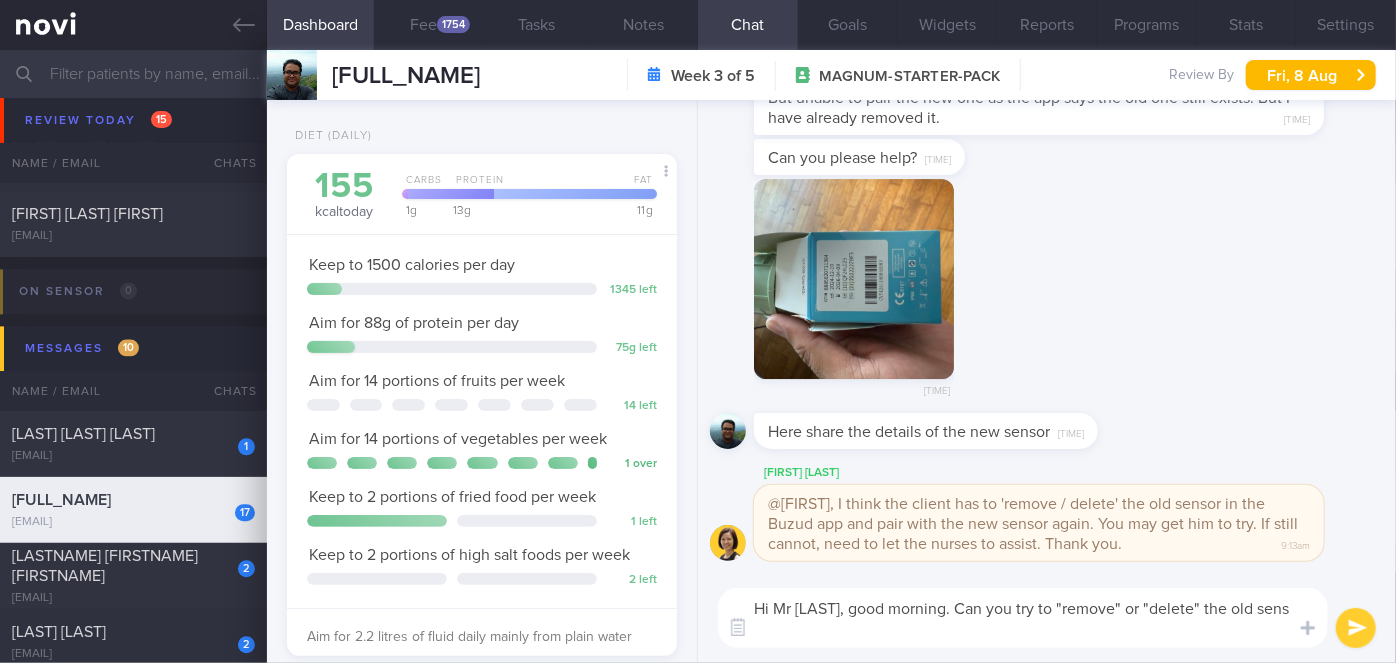scroll, scrollTop: 0, scrollLeft: 0, axis: both 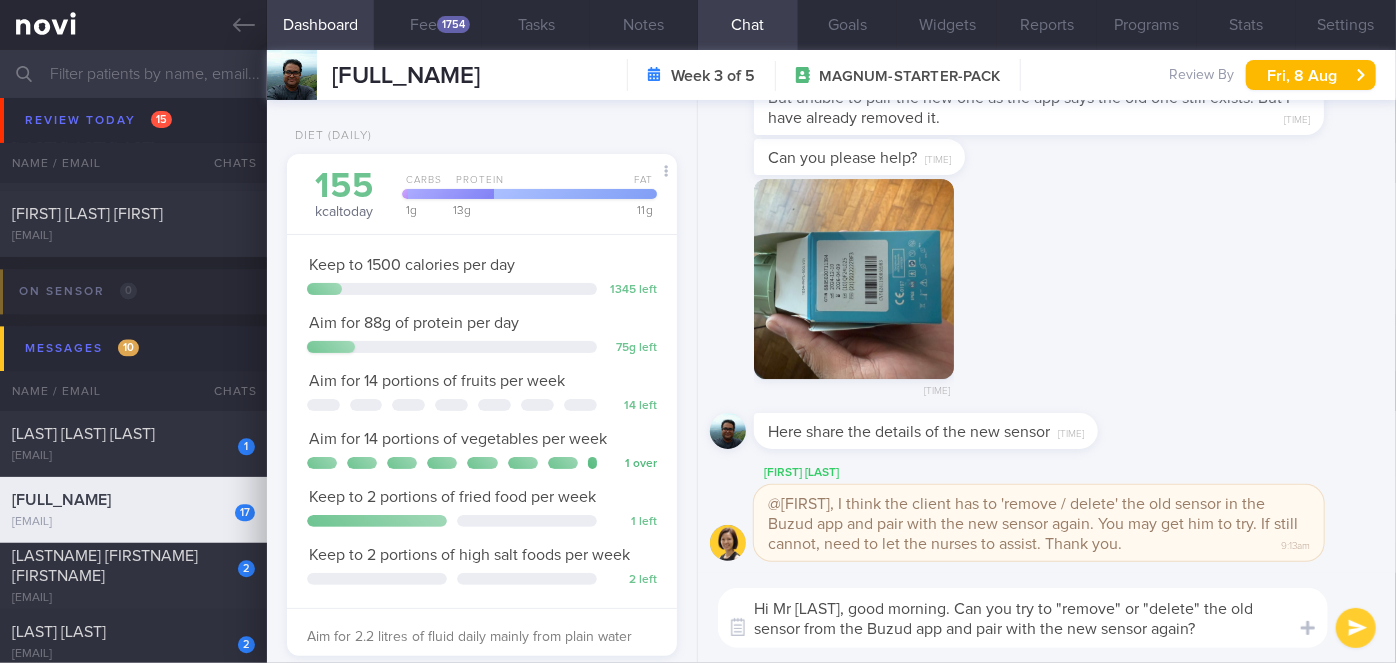click on "Hi Mr [LAST], good morning. Can you try to "remove" or "delete" the old sensor from the Buzud app and pair with the new sensor again?" at bounding box center (1023, 618) 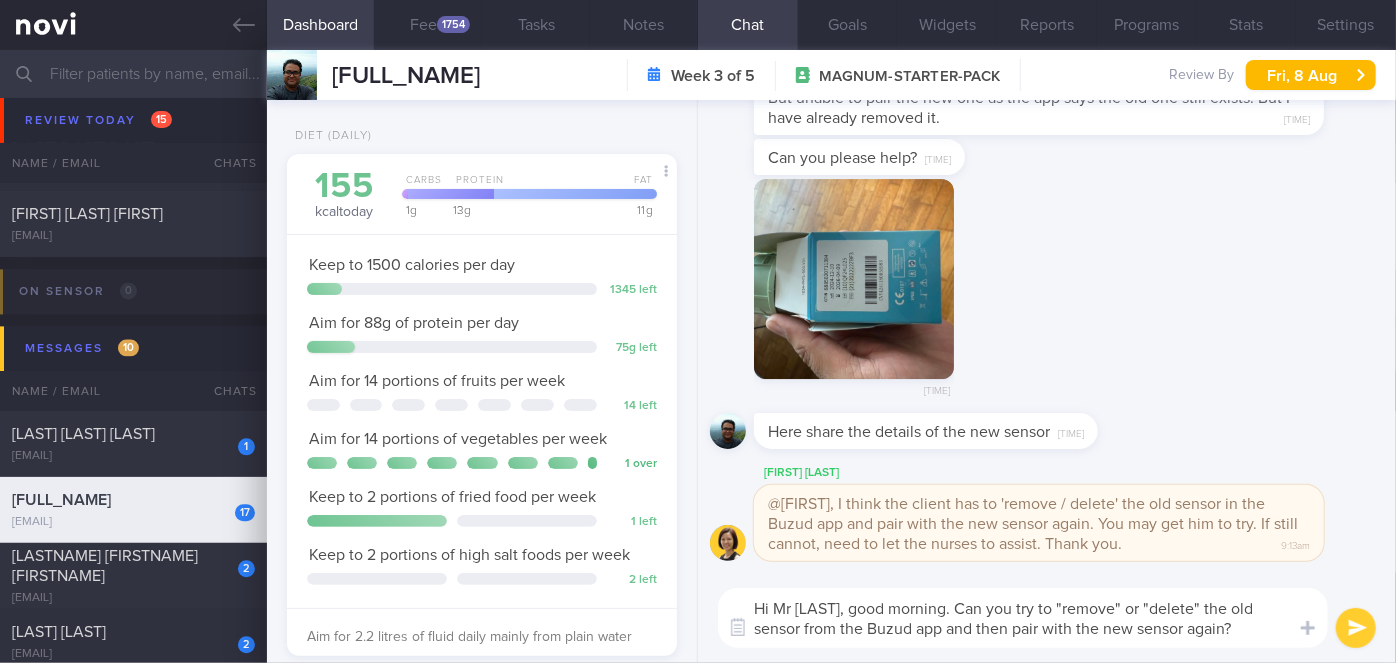 type on "Hi Mr [LAST], good morning. Can you try to "remove" or "delete" the old sensor from the Buzud app and then pair with the new sensor again?" 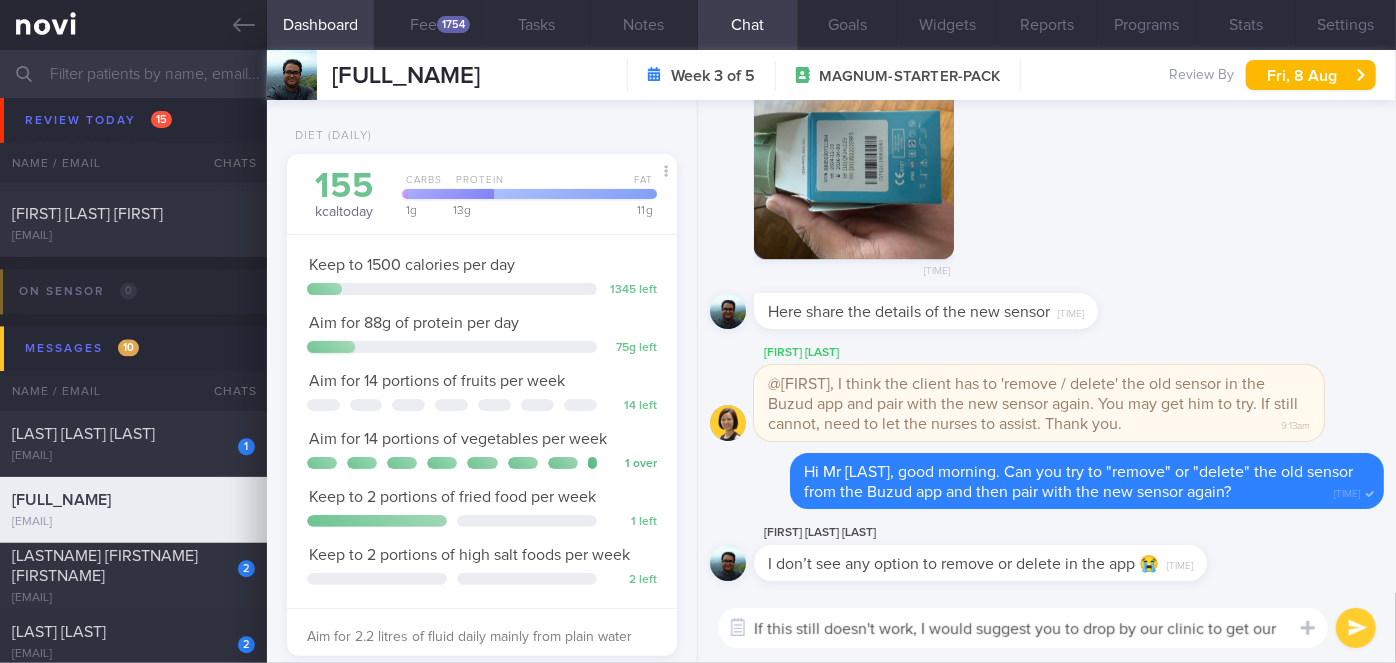 scroll, scrollTop: 0, scrollLeft: 0, axis: both 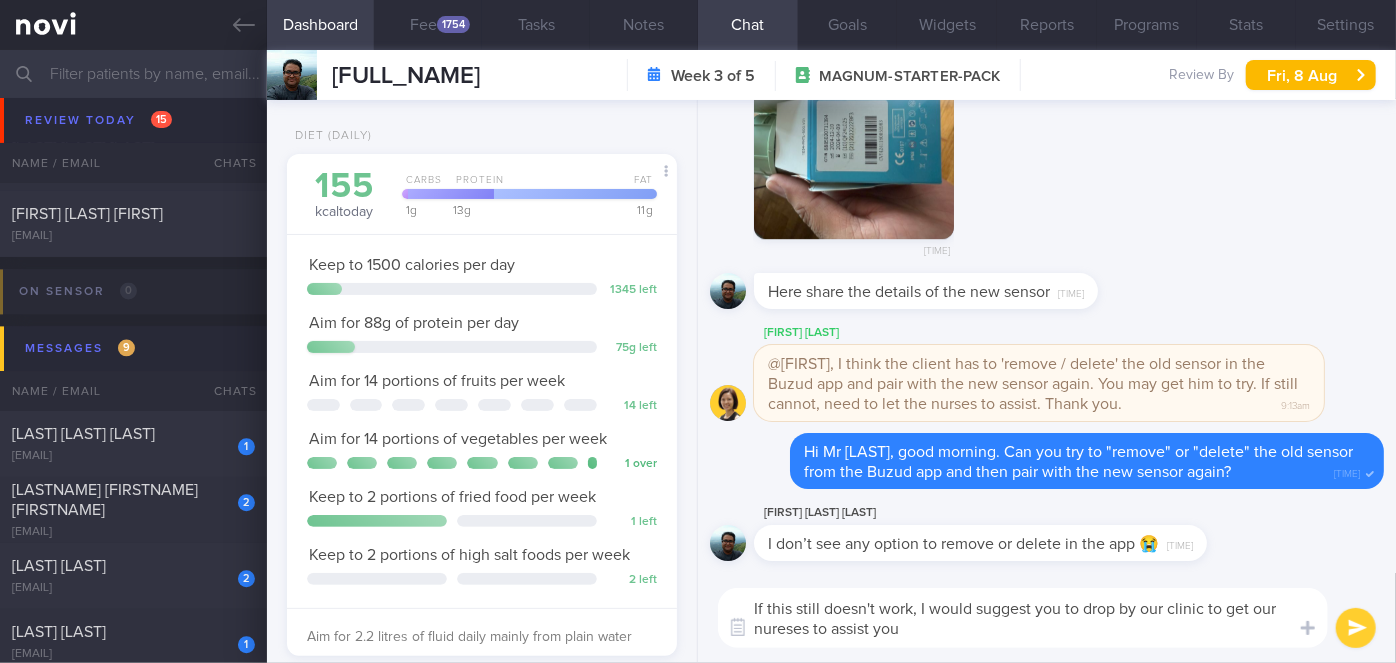 click on "If this still doesn't work, I would suggest you to drop by our clinic to get our nureses to assist you" at bounding box center [1023, 618] 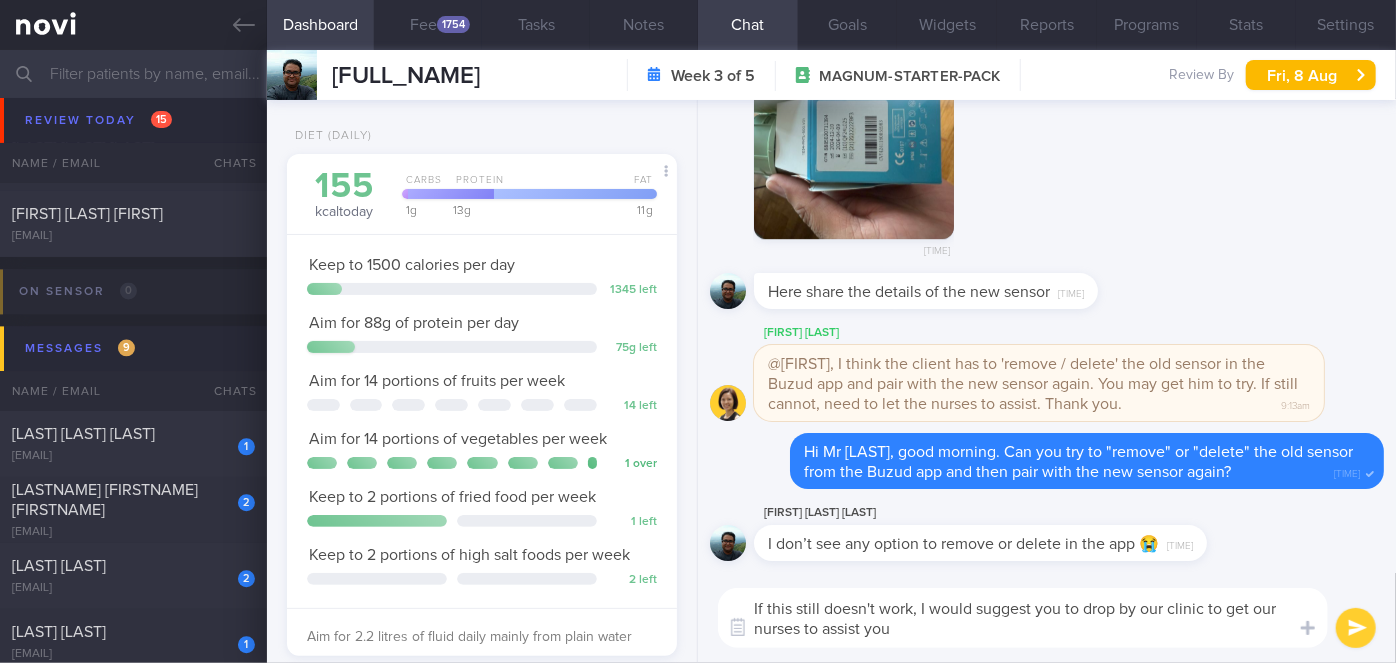 click on "If this still doesn't work, I would suggest you to drop by our clinic to get our nurses to assist you" at bounding box center (1023, 618) 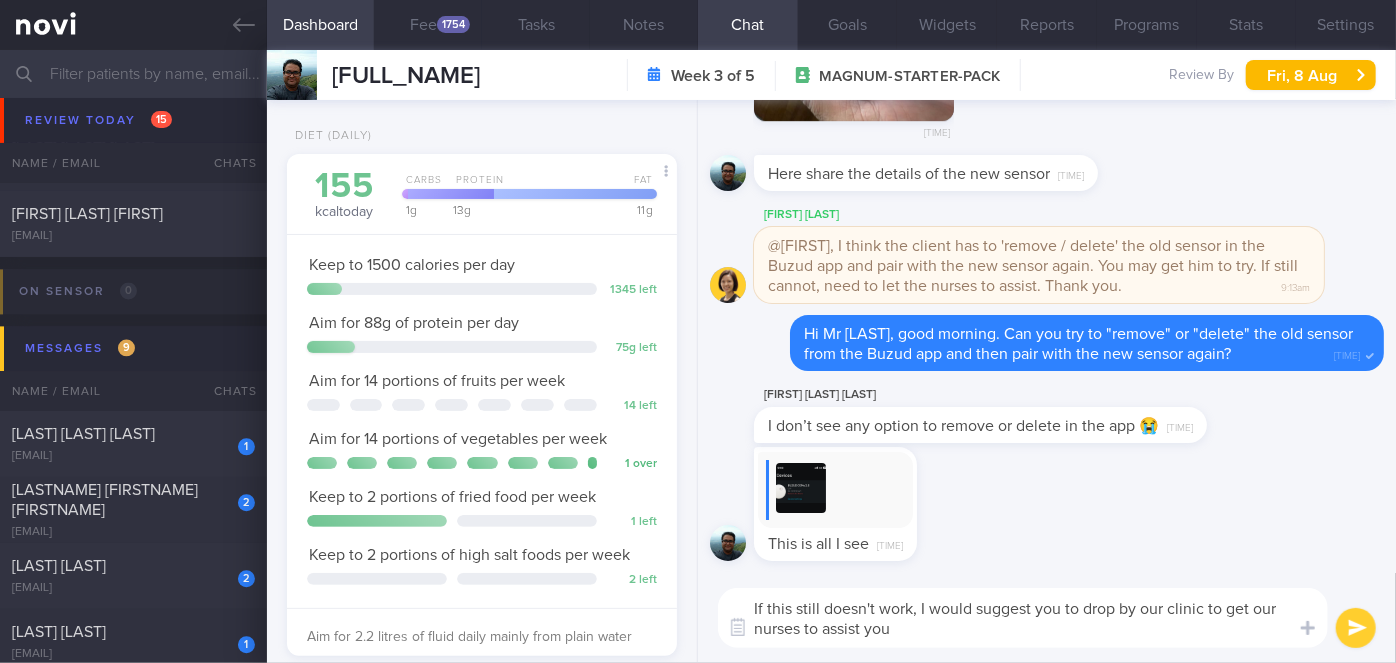 type on "If this still doesn't work, I would suggest you to drop by our clinic to get our nurses to assist you" 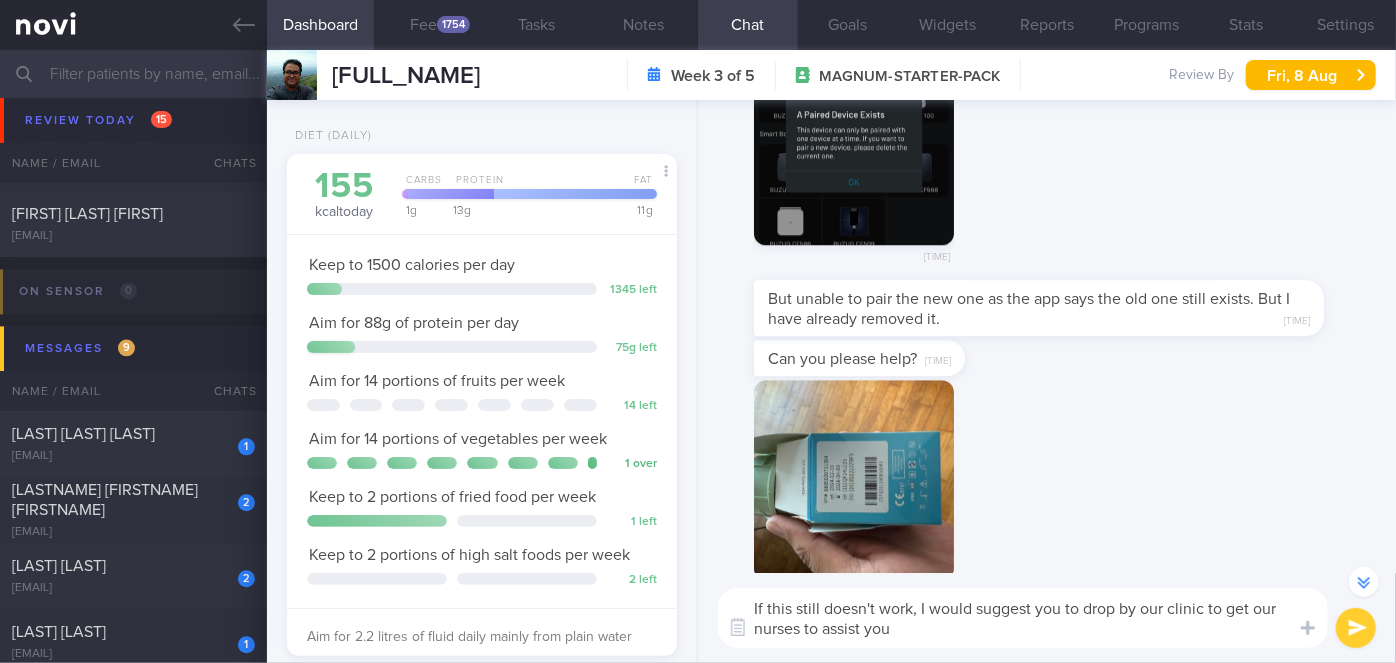 scroll, scrollTop: -640, scrollLeft: 0, axis: vertical 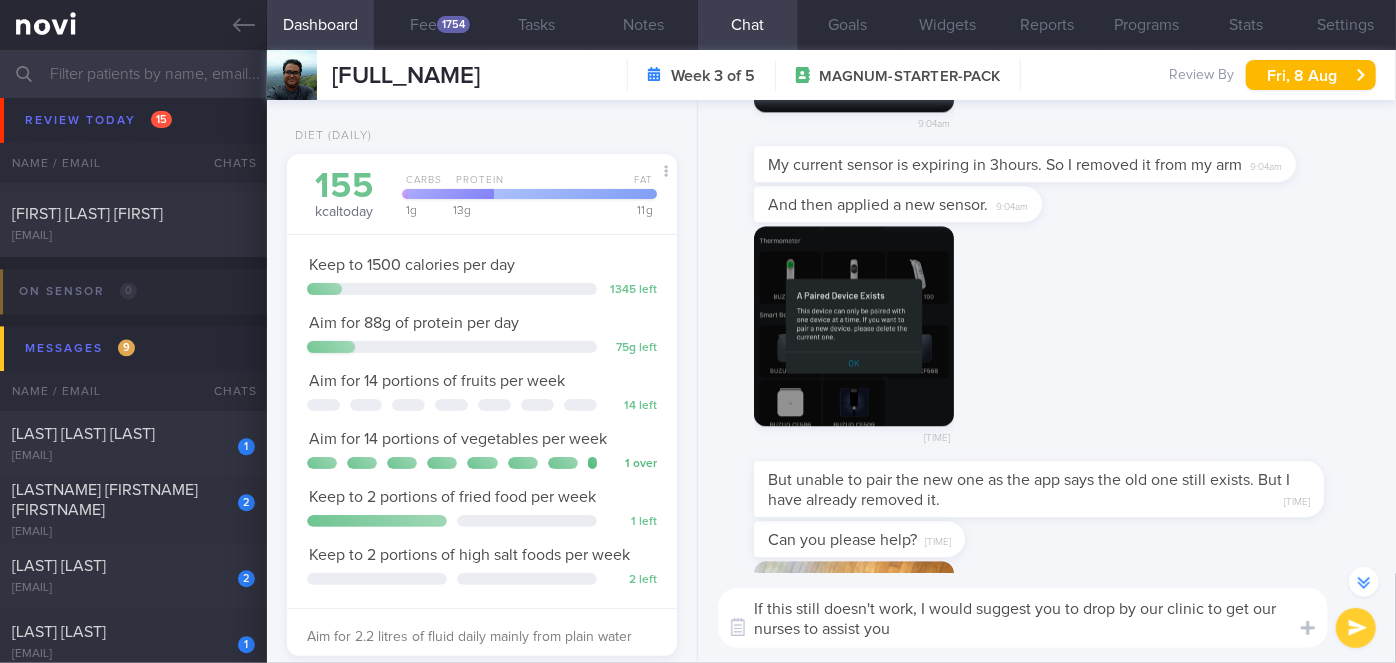 click at bounding box center [854, 326] 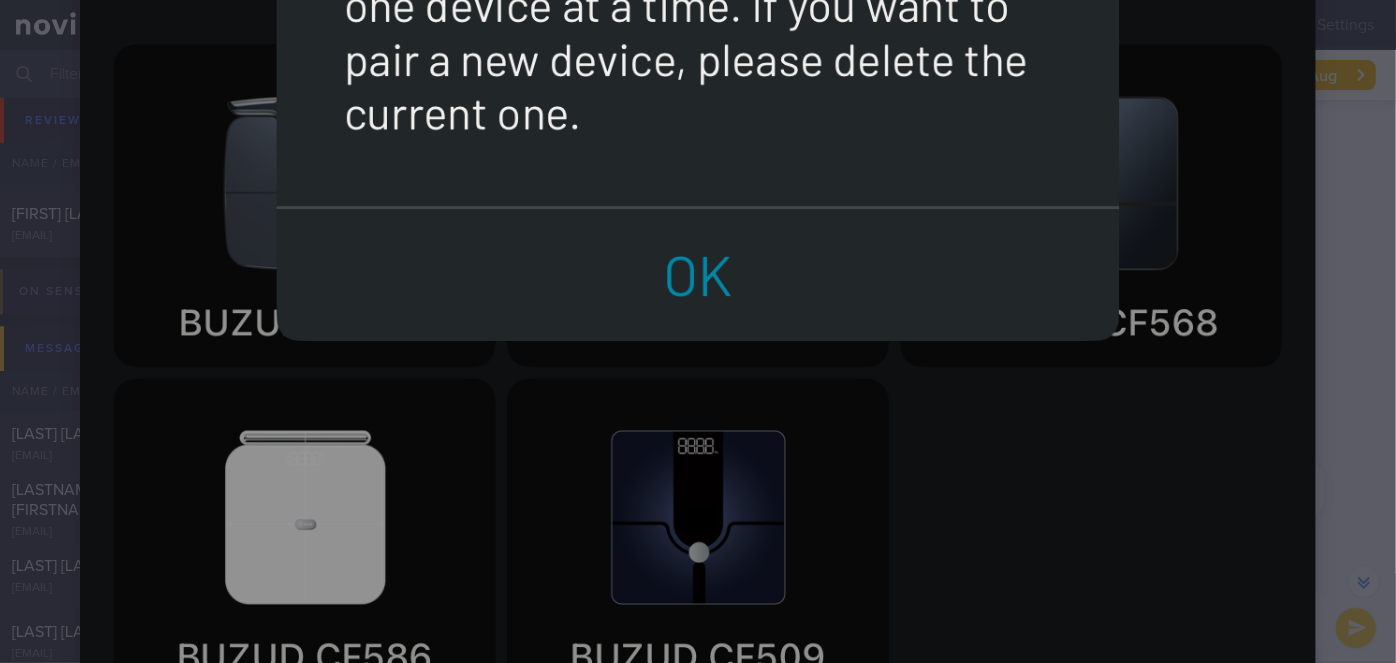 scroll, scrollTop: 1516, scrollLeft: 0, axis: vertical 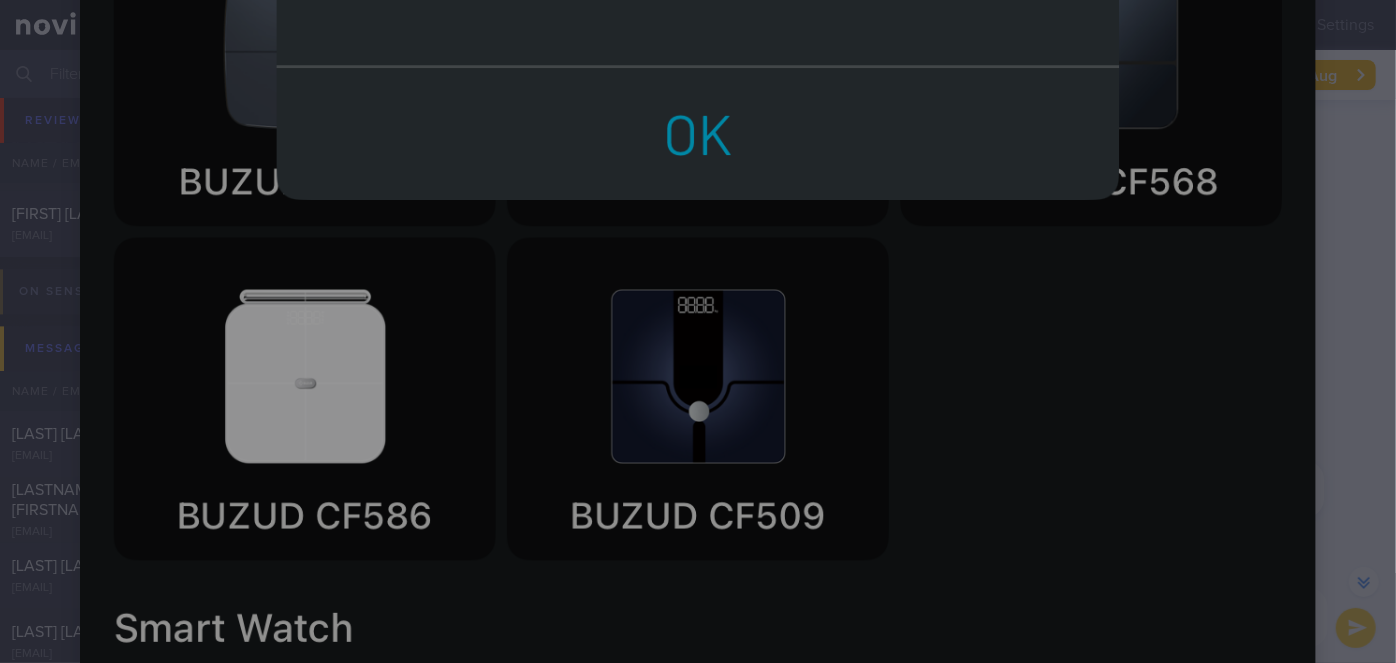click at bounding box center [698, -94] 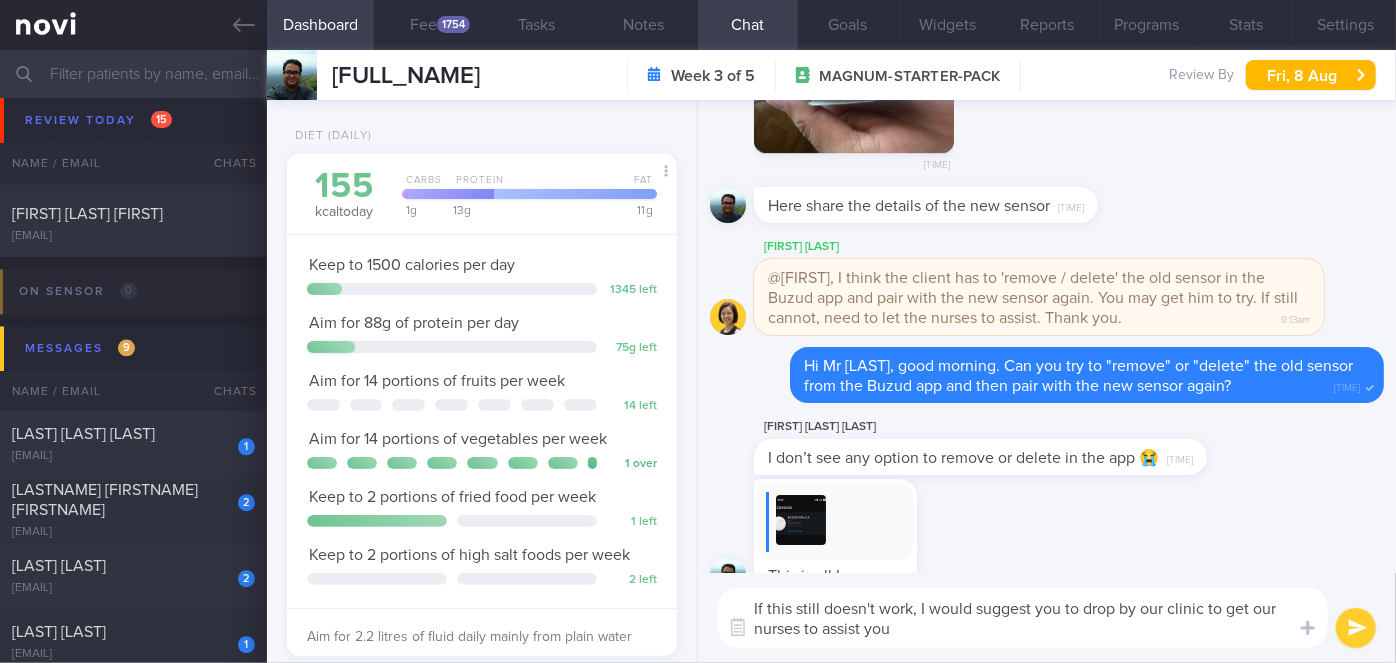 scroll, scrollTop: 0, scrollLeft: 0, axis: both 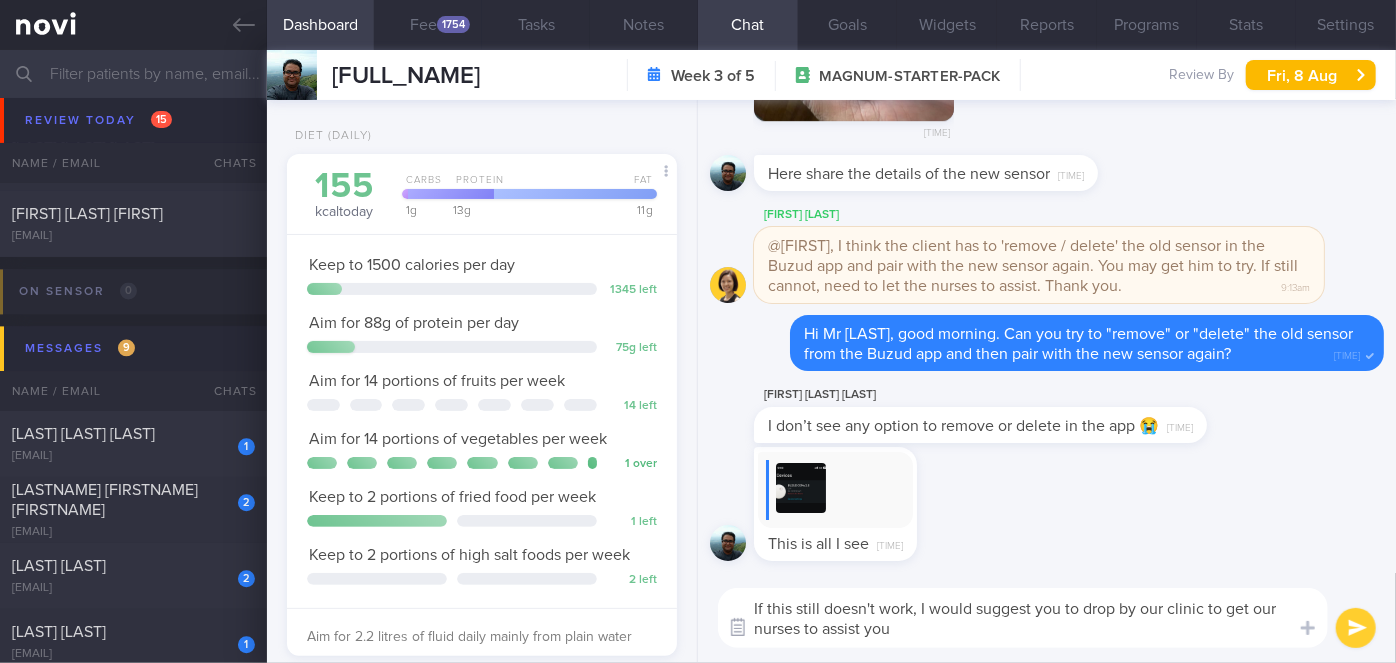 drag, startPoint x: 923, startPoint y: 624, endPoint x: 740, endPoint y: 611, distance: 183.46117 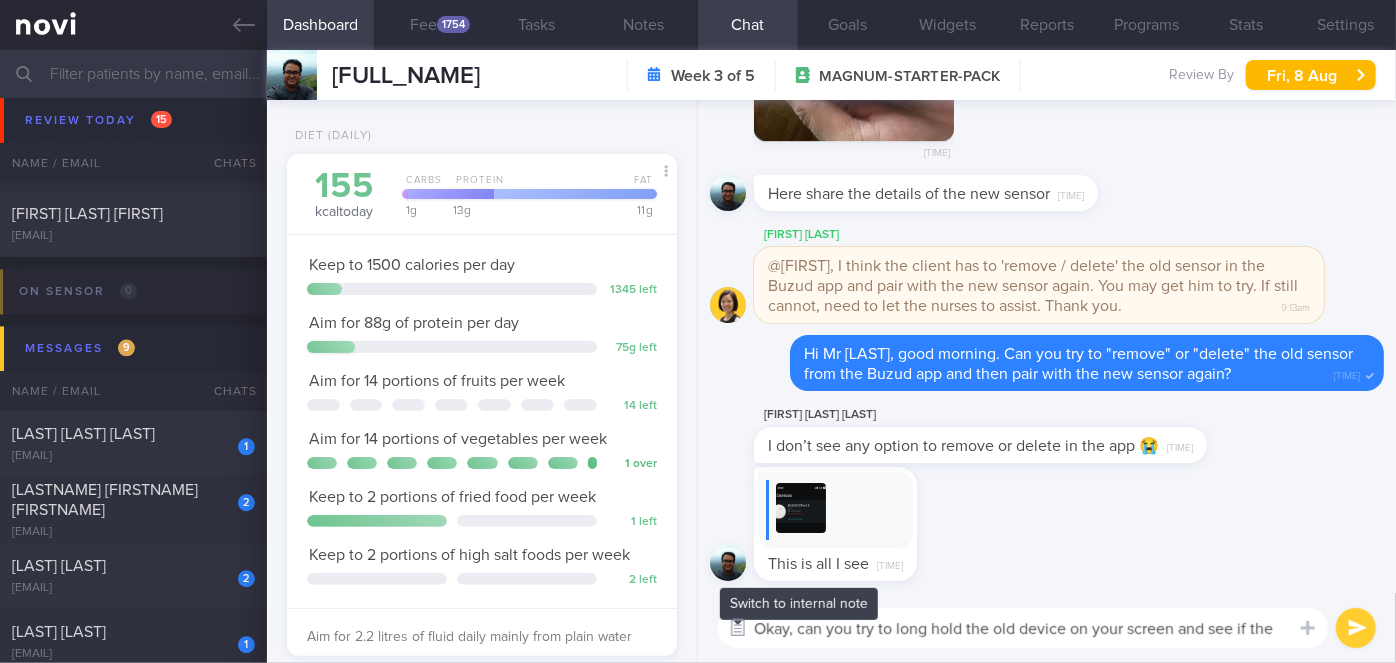 scroll, scrollTop: 0, scrollLeft: 0, axis: both 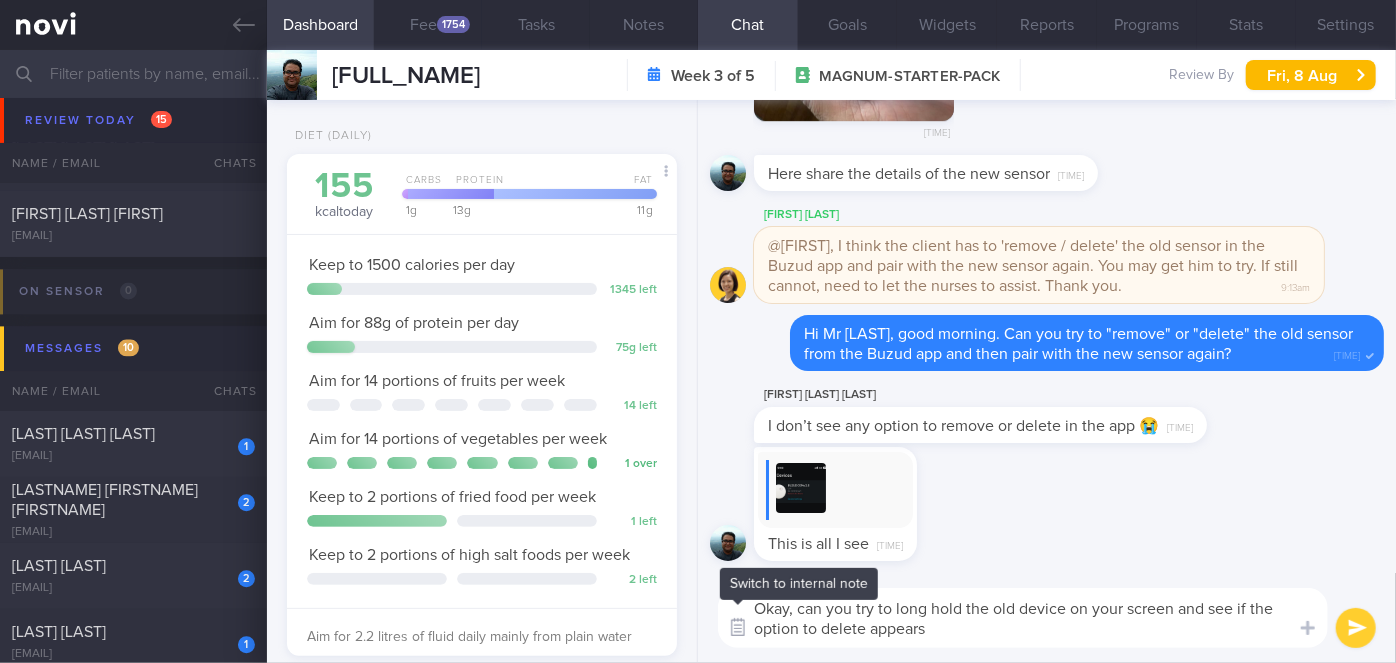 type on "Okay, can you try to long hold the old device on your screen and see if the option to delete appears?" 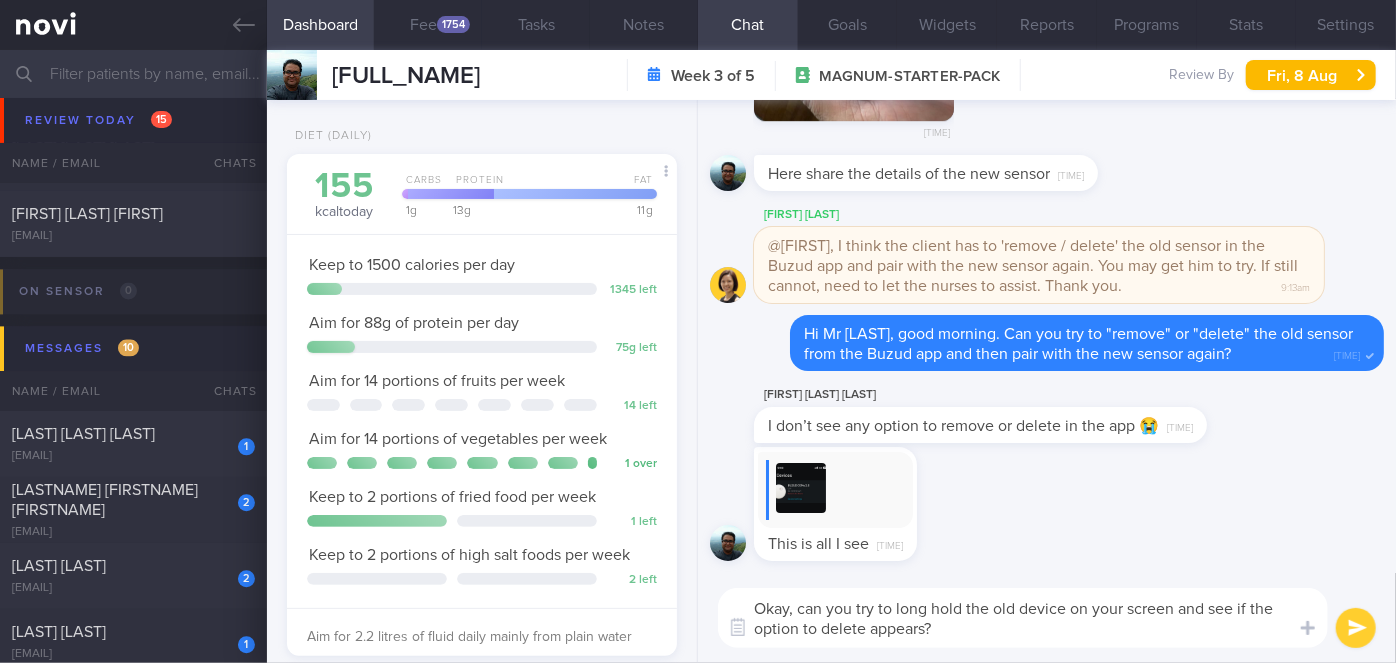 click on "Okay, can you try to long hold the old device on your screen and see if the option to delete appears?" at bounding box center [1023, 618] 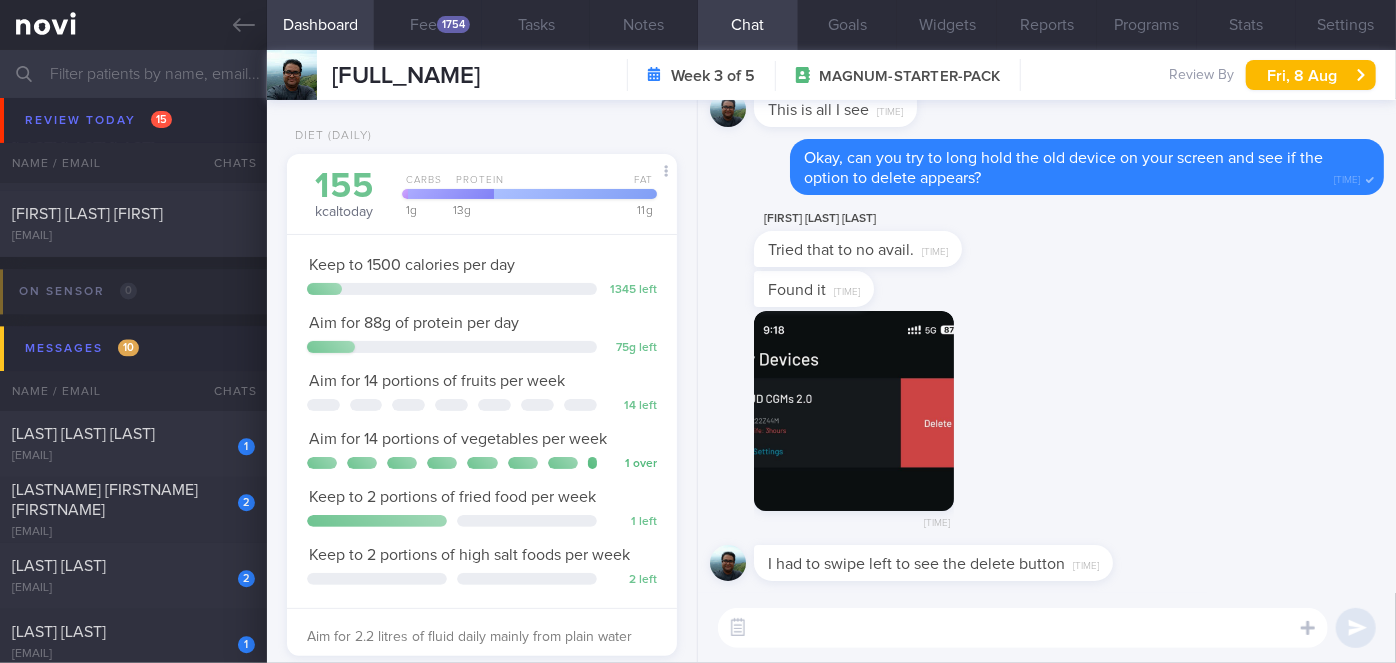 click at bounding box center (1023, 628) 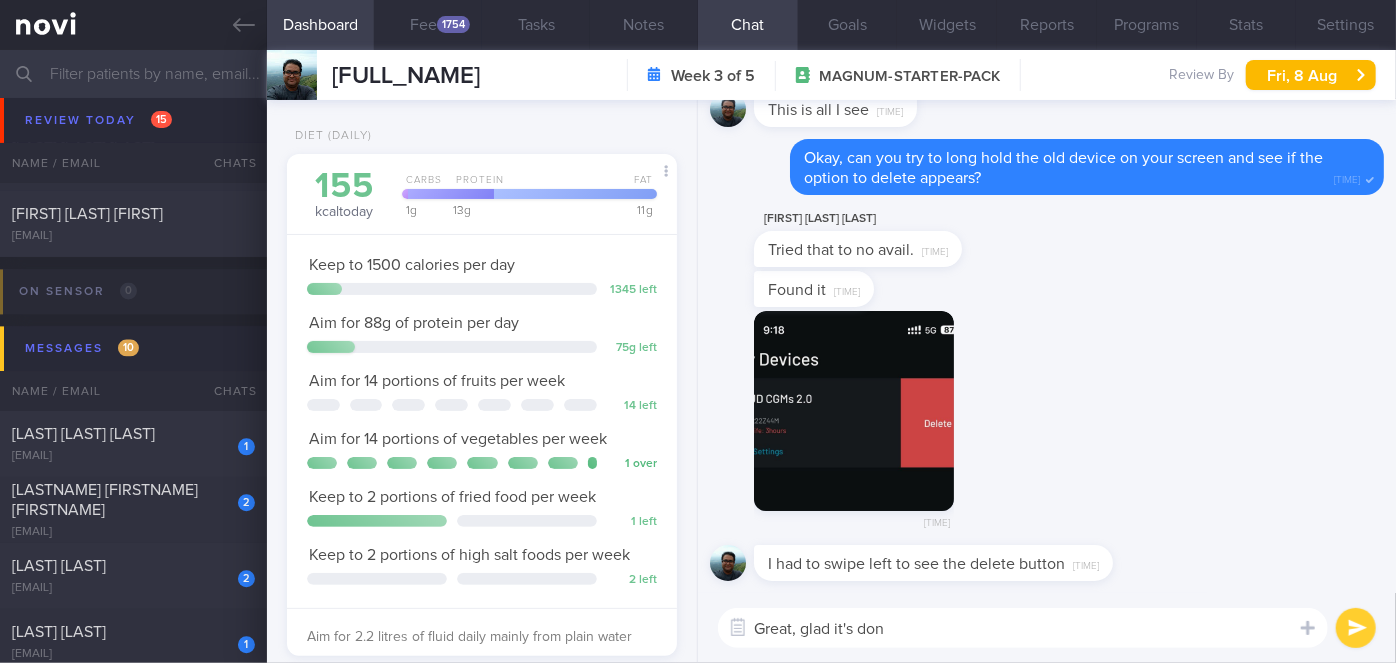 type on "Great, glad it's done" 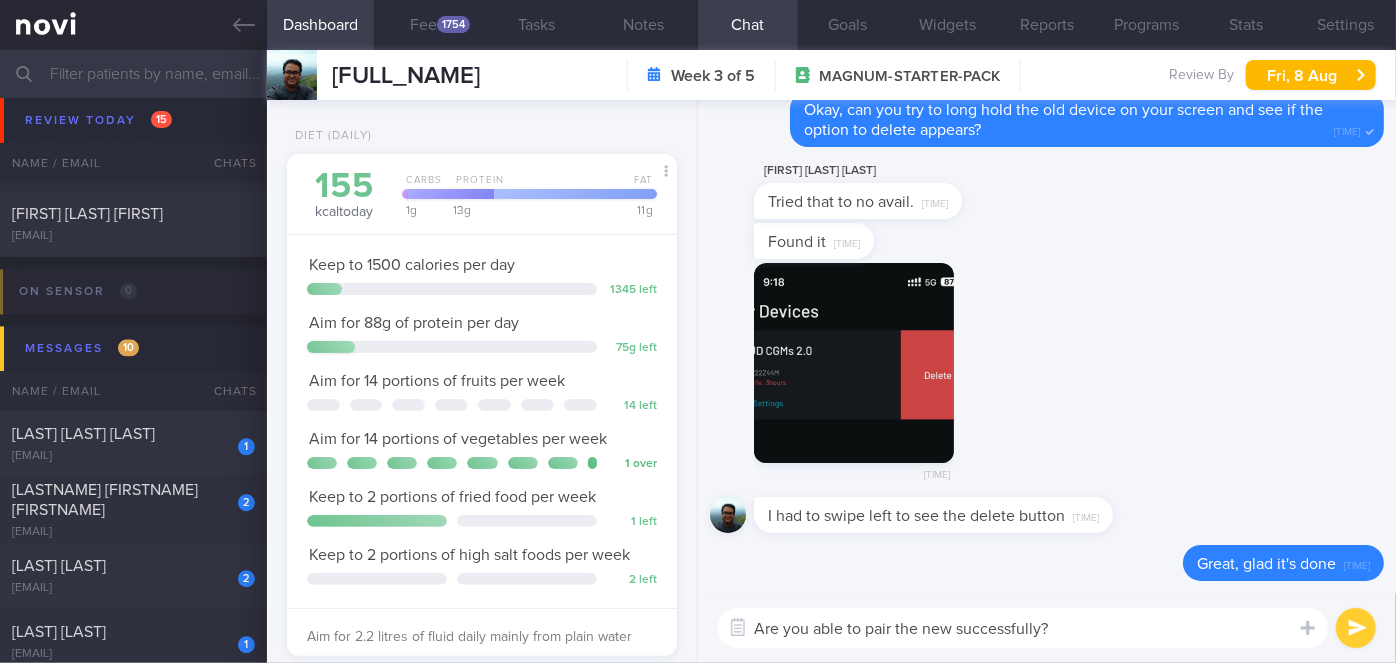 click on "Are you able to pair the new successfully?" at bounding box center (1023, 628) 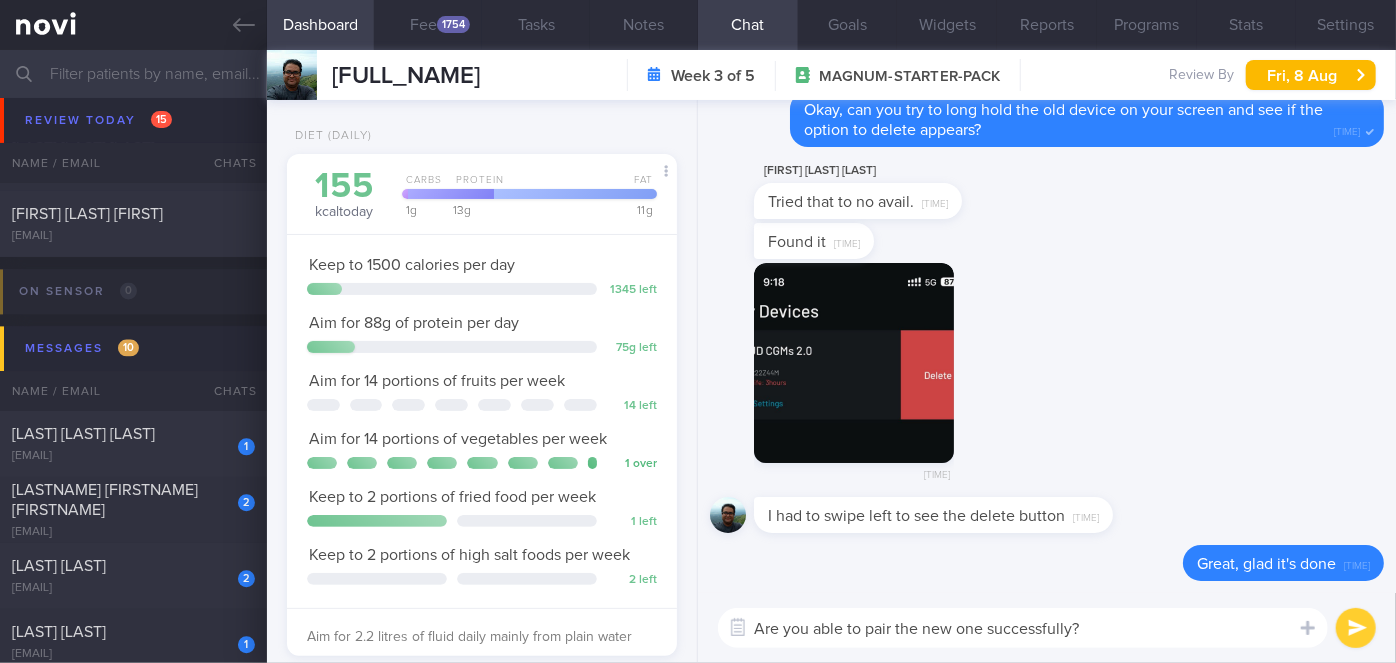 type on "Are you able to pair the new one successfully?" 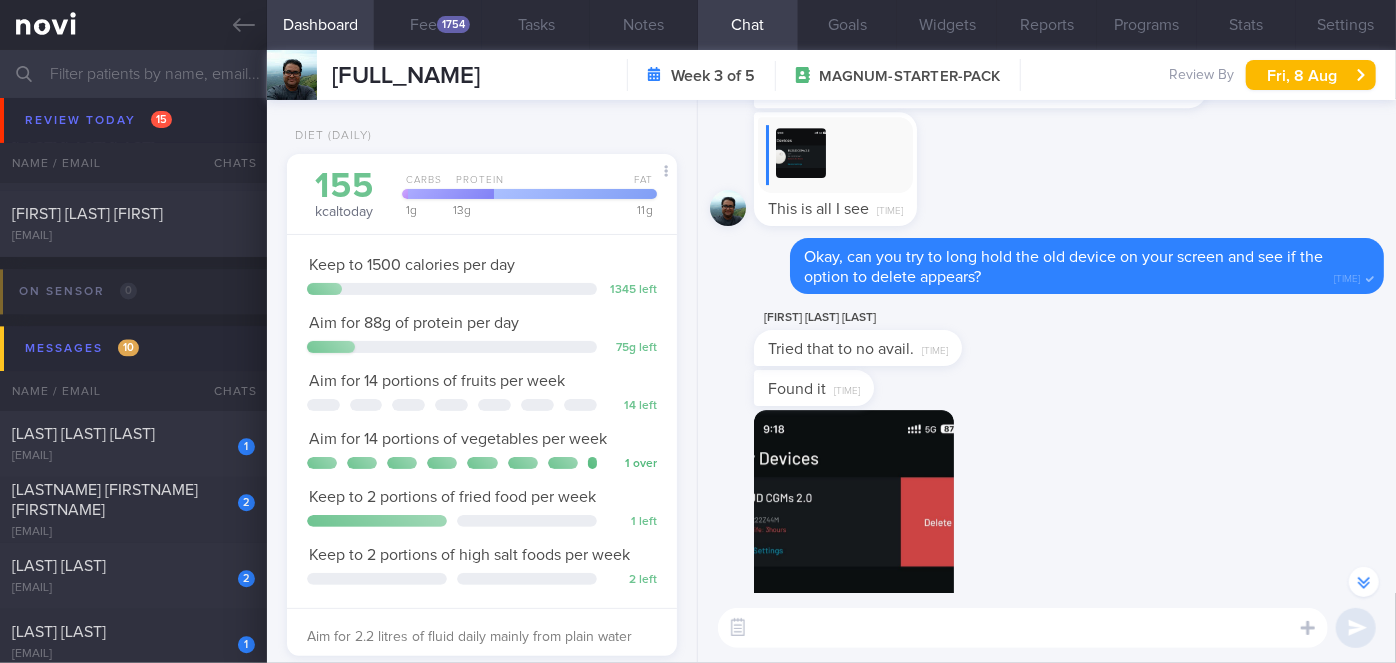 scroll, scrollTop: 0, scrollLeft: 0, axis: both 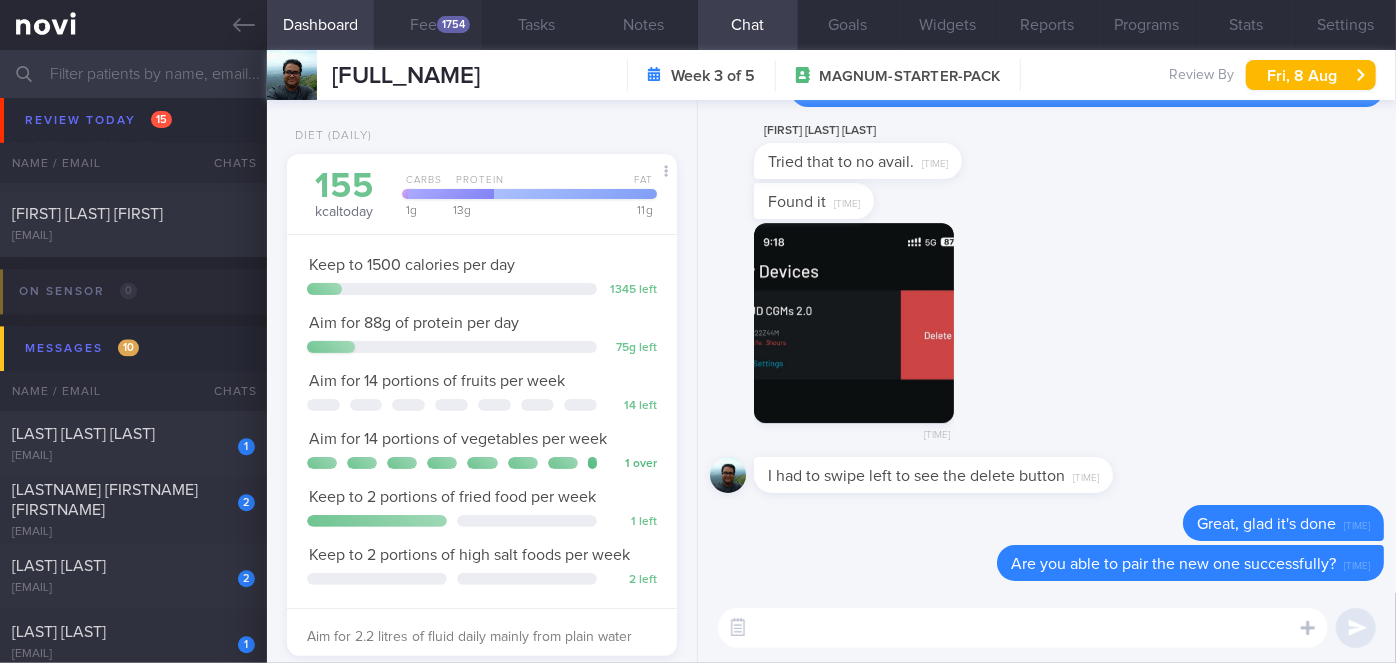 click on "Feed
1754" at bounding box center (428, 25) 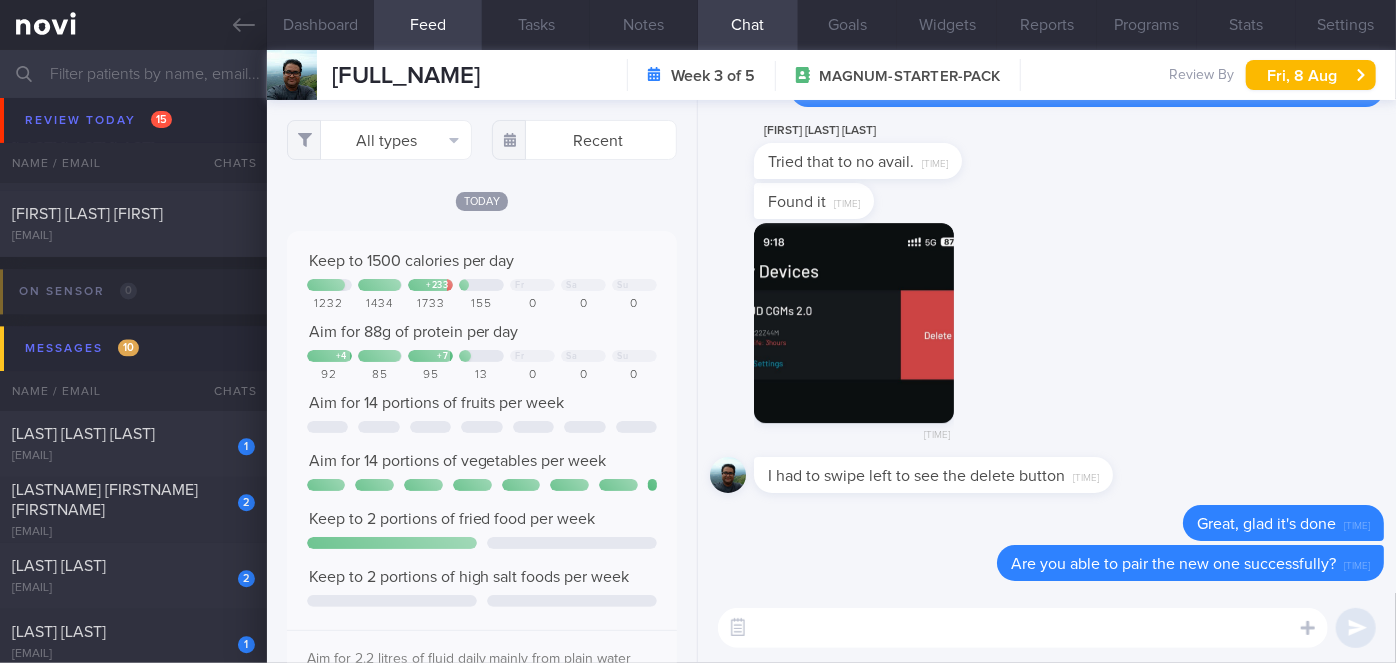 scroll, scrollTop: 999912, scrollLeft: 999648, axis: both 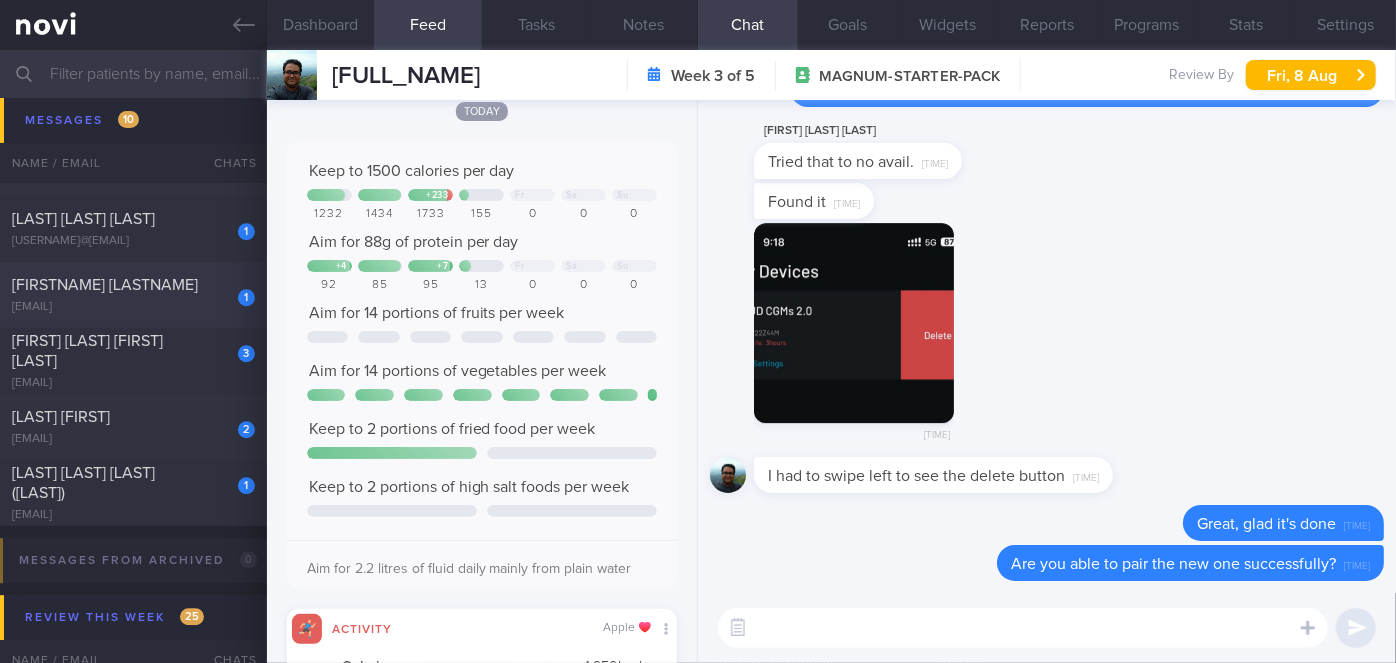 click on "[FIRSTNAME] [LASTNAME]" at bounding box center [131, 285] 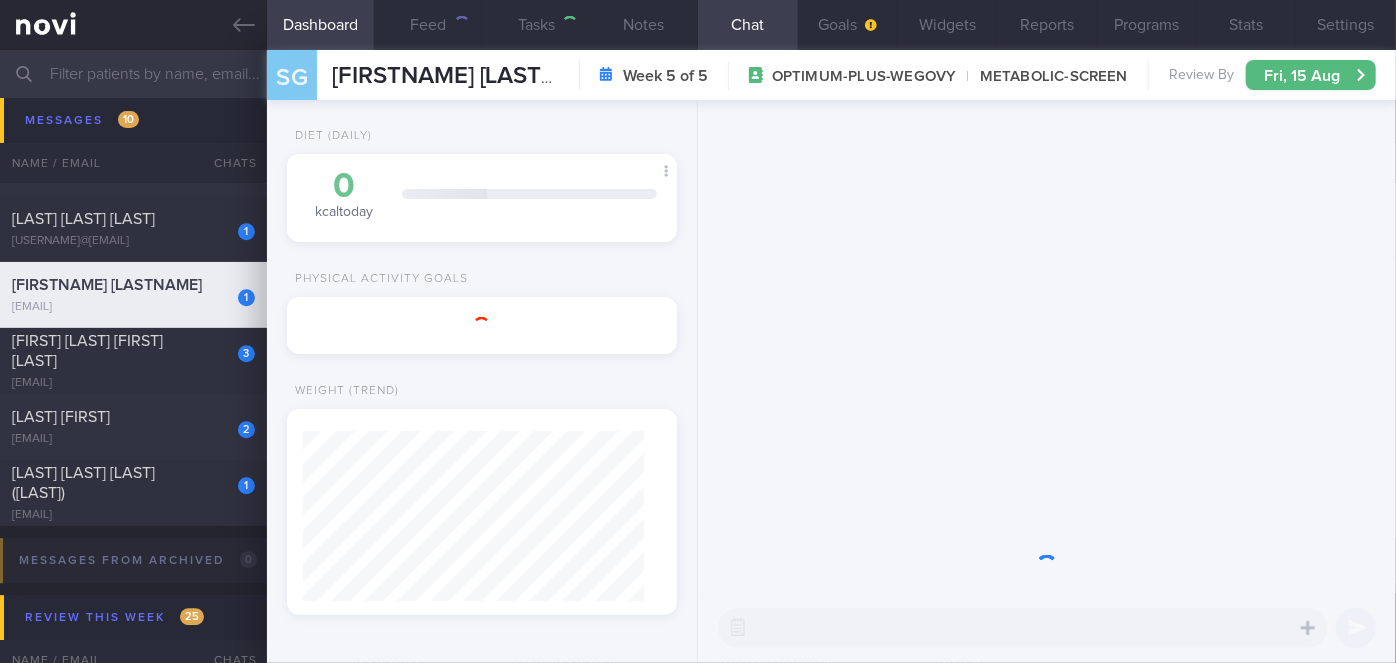 scroll, scrollTop: 999829, scrollLeft: 999658, axis: both 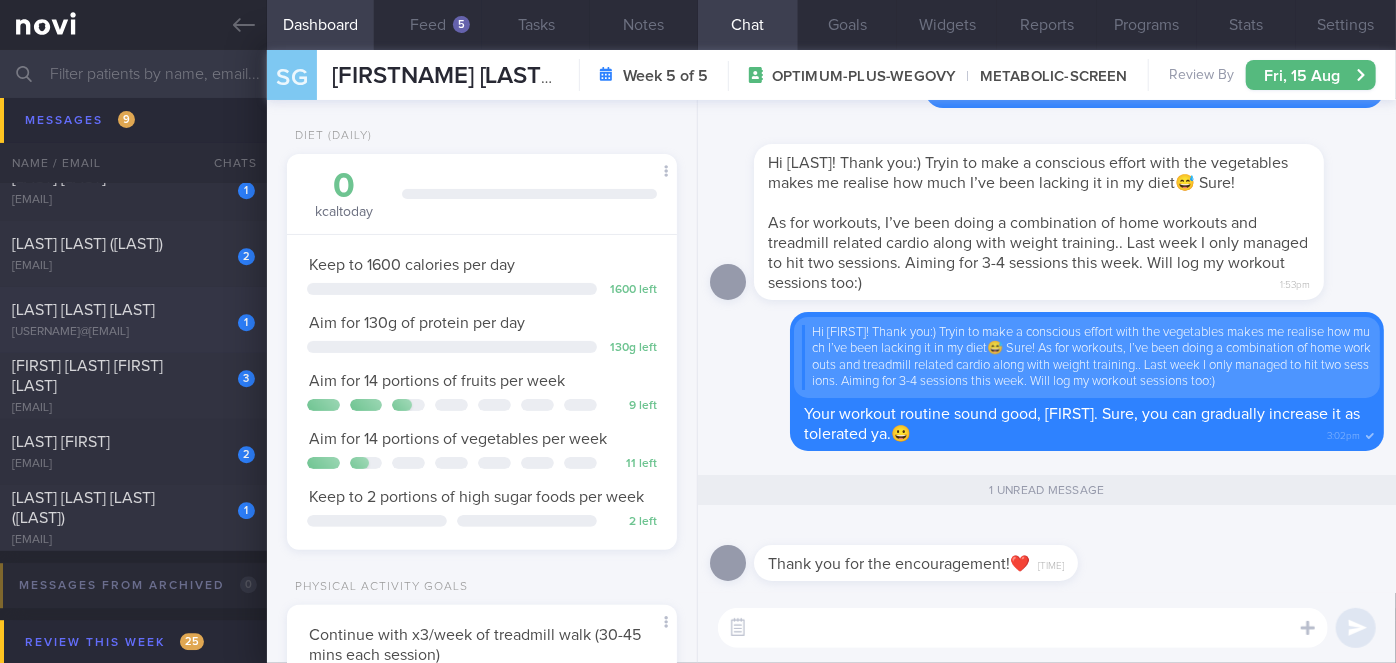 click on "[LAST] [LAST] [LAST]" at bounding box center (83, 310) 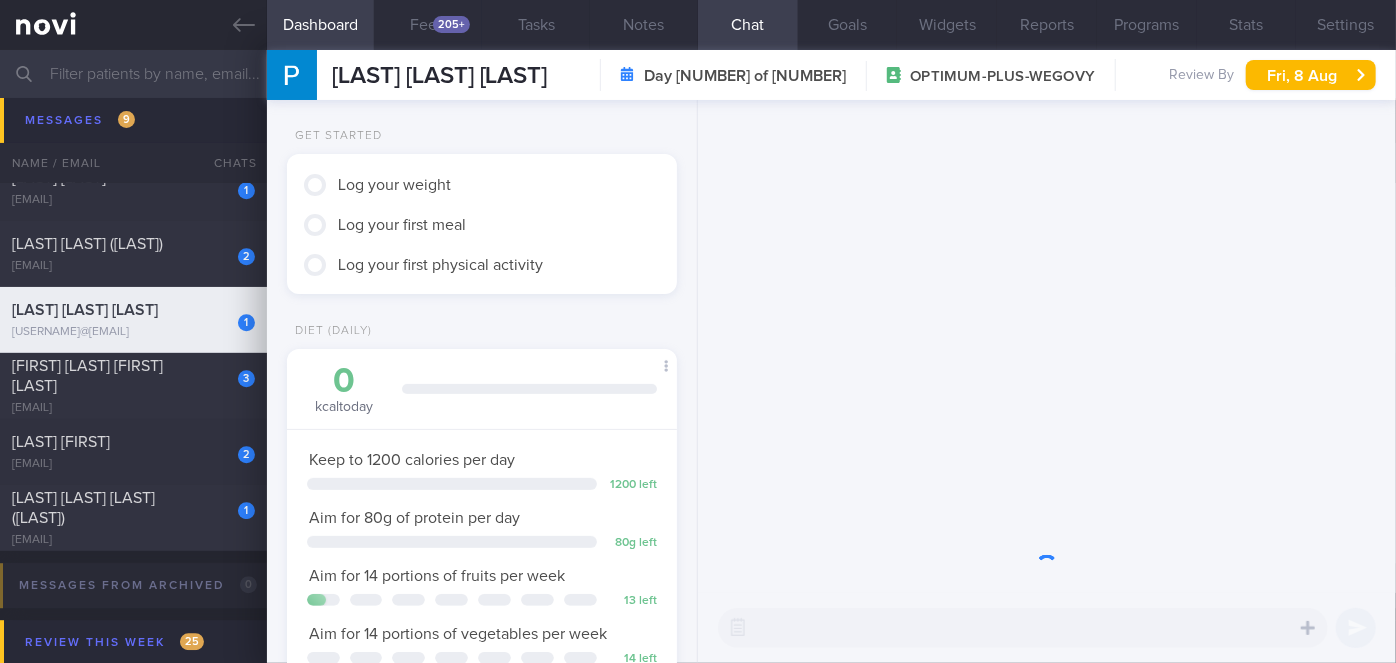 scroll, scrollTop: 999800, scrollLeft: 999658, axis: both 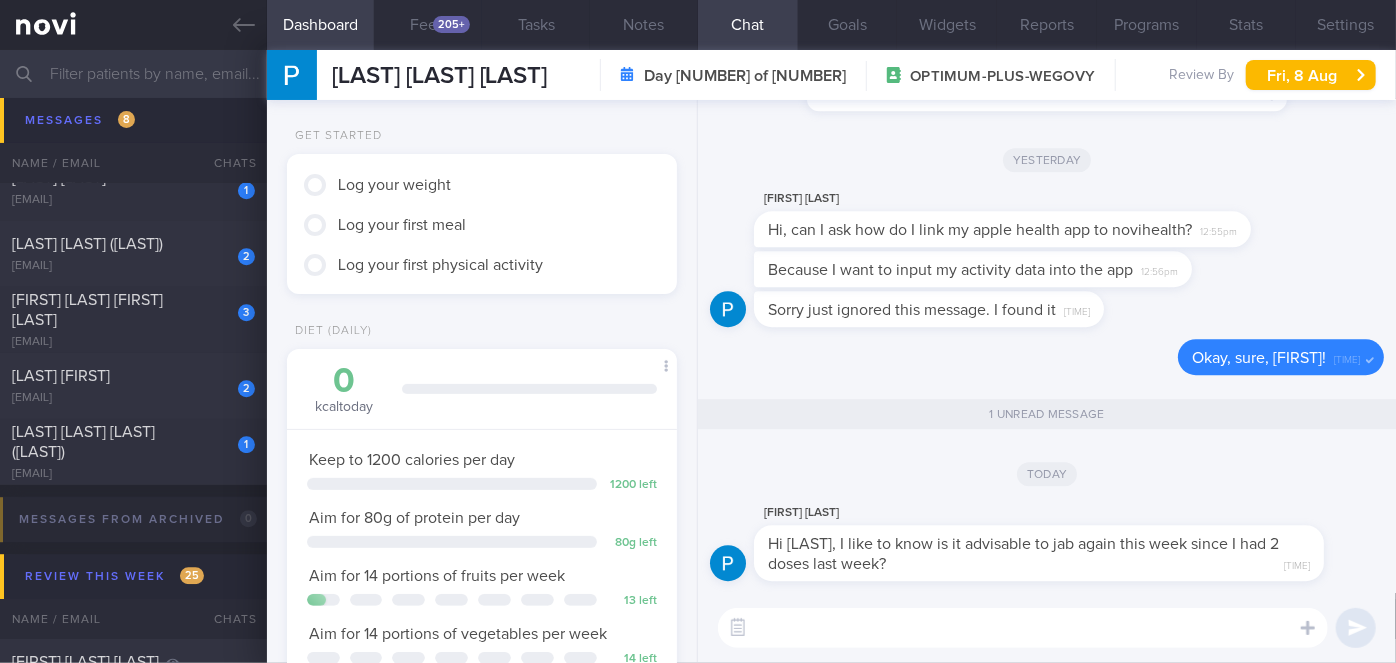 click at bounding box center (1023, 628) 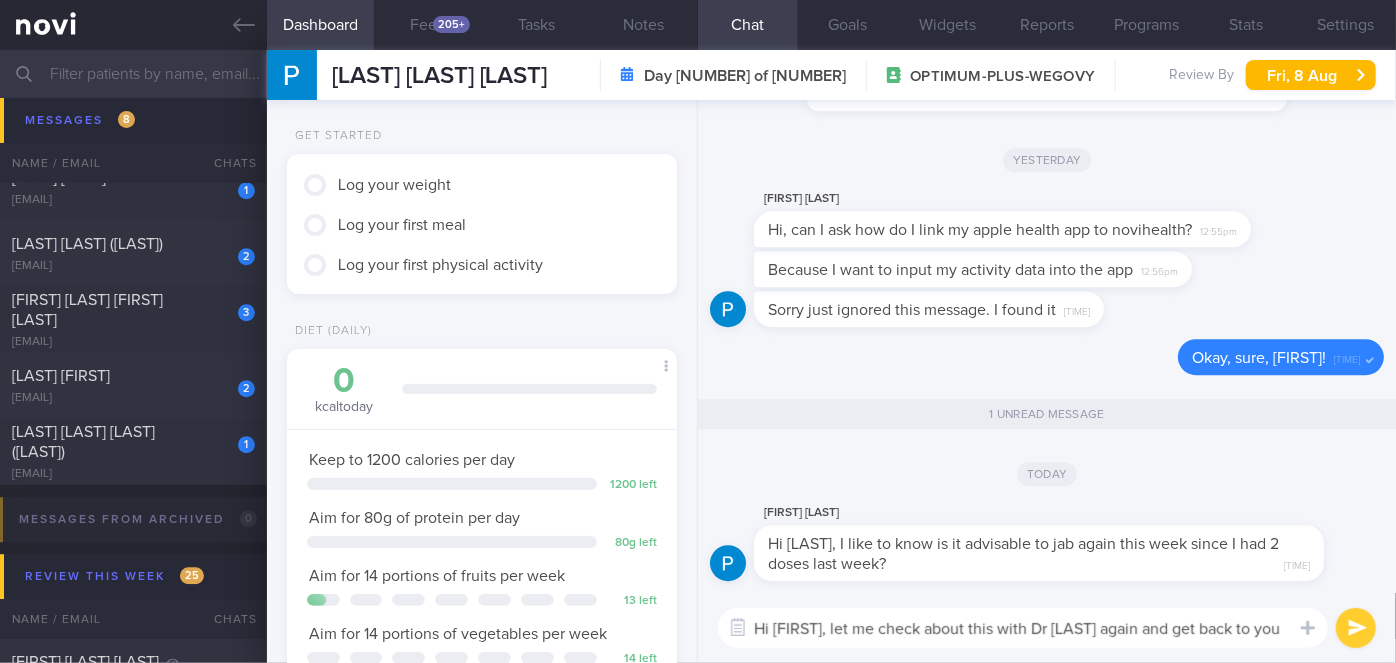 type on "Hi [FIRST], let me check about this with Dr Todd again and get back to you ya." 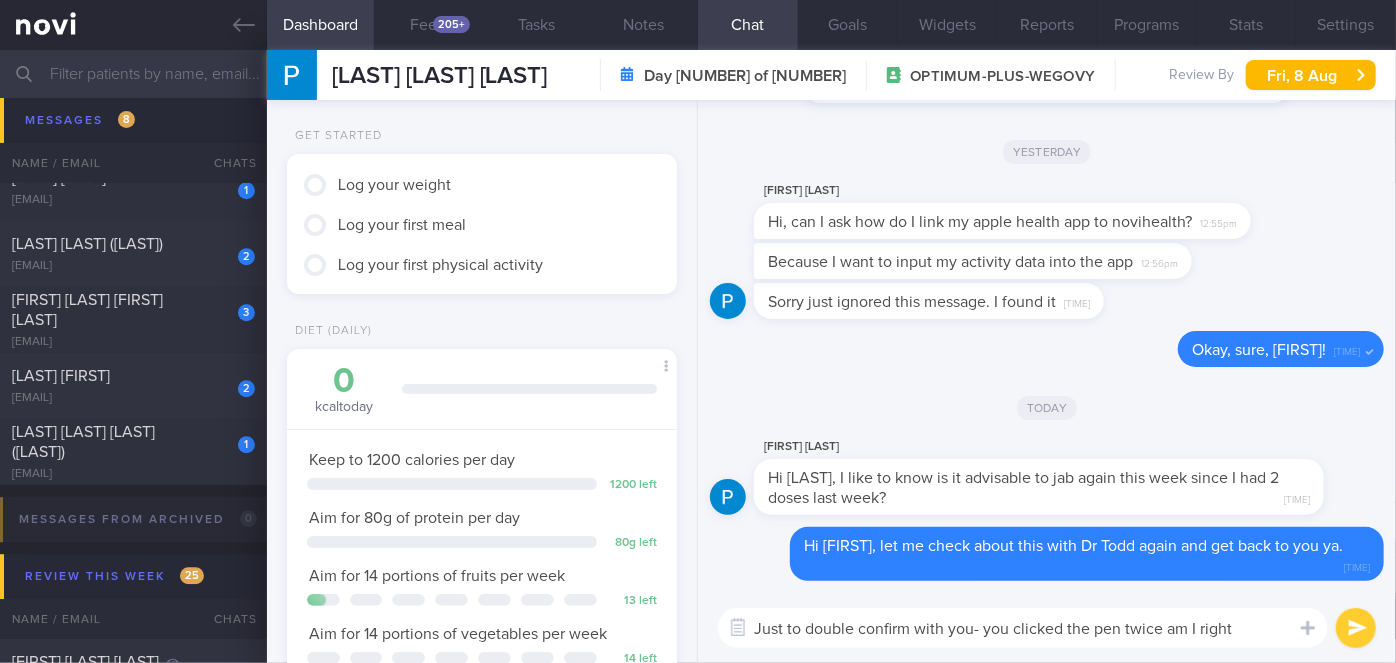 type on "Just to double confirm with you- you clicked the pen twice am I right?" 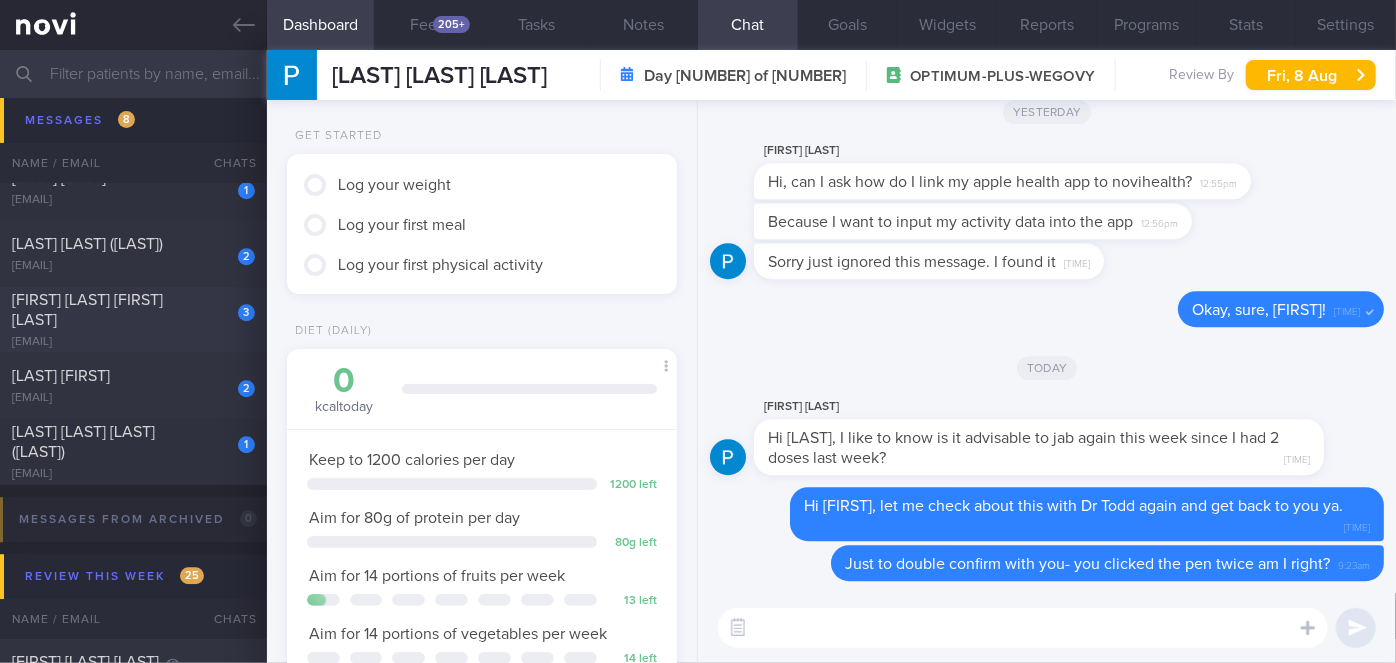 scroll, scrollTop: 6272, scrollLeft: 0, axis: vertical 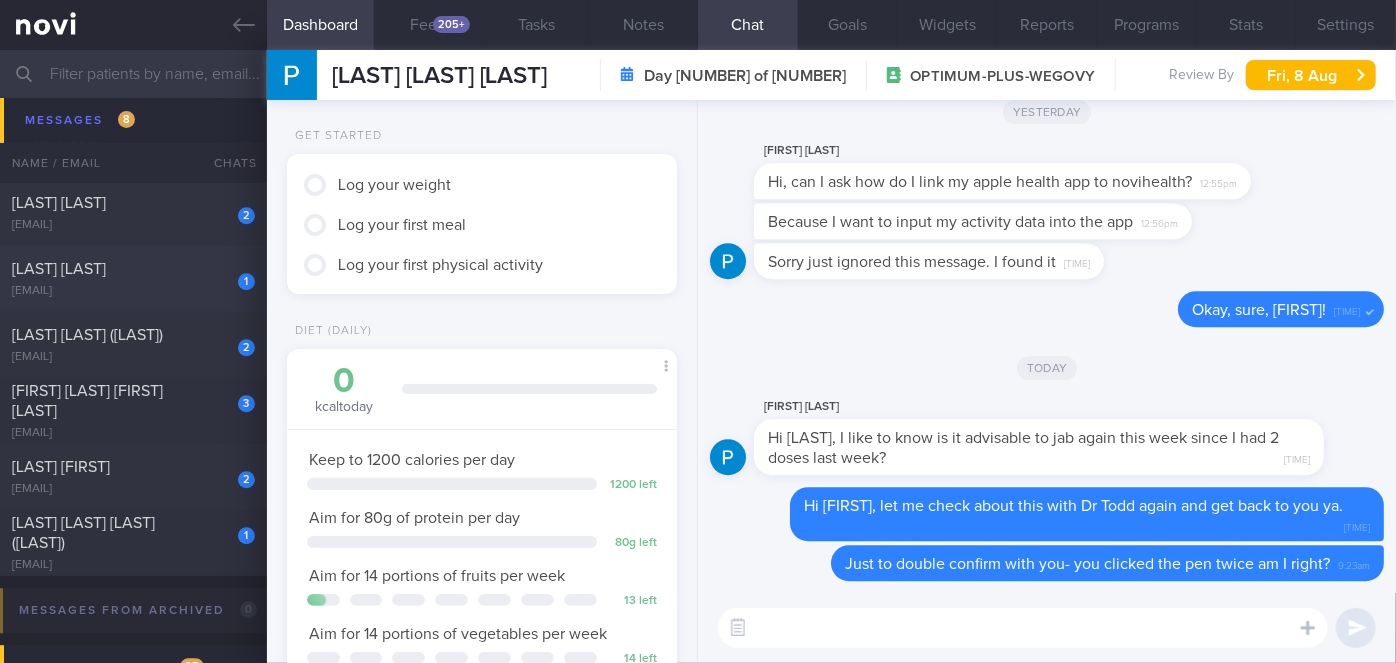 click on "[LAST] [LAST]" at bounding box center (131, 269) 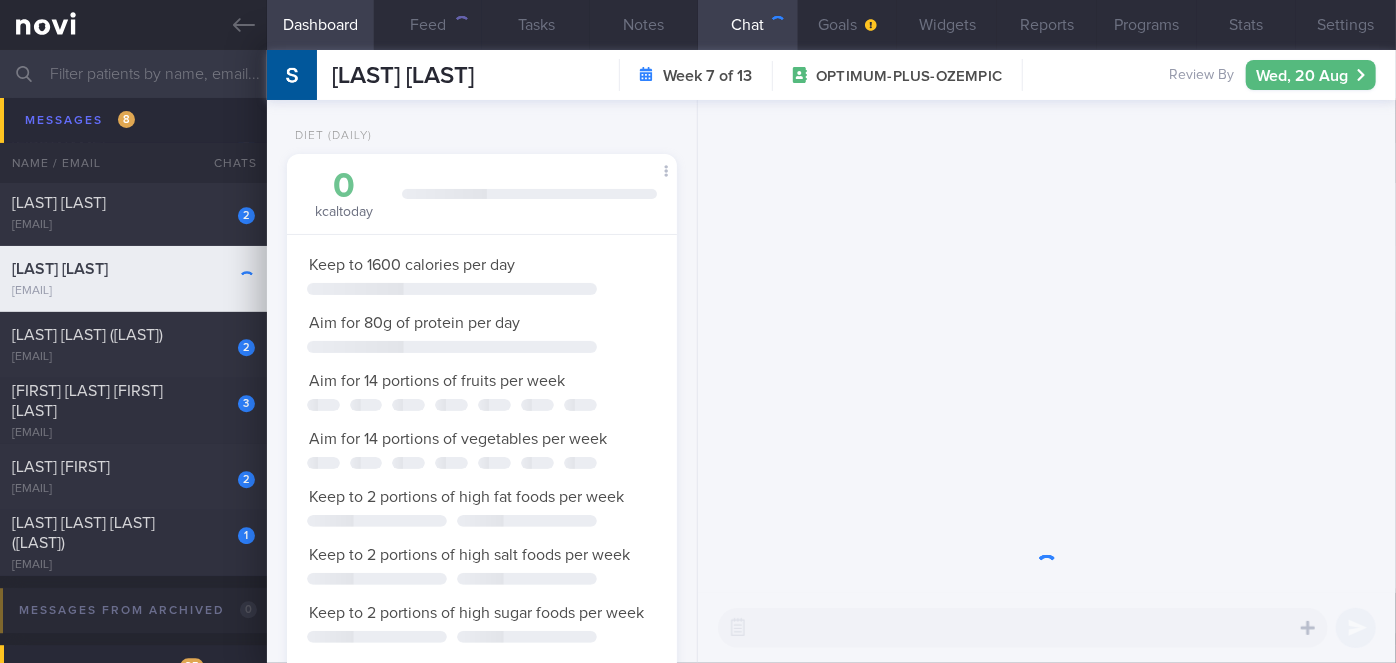 scroll, scrollTop: 0, scrollLeft: 0, axis: both 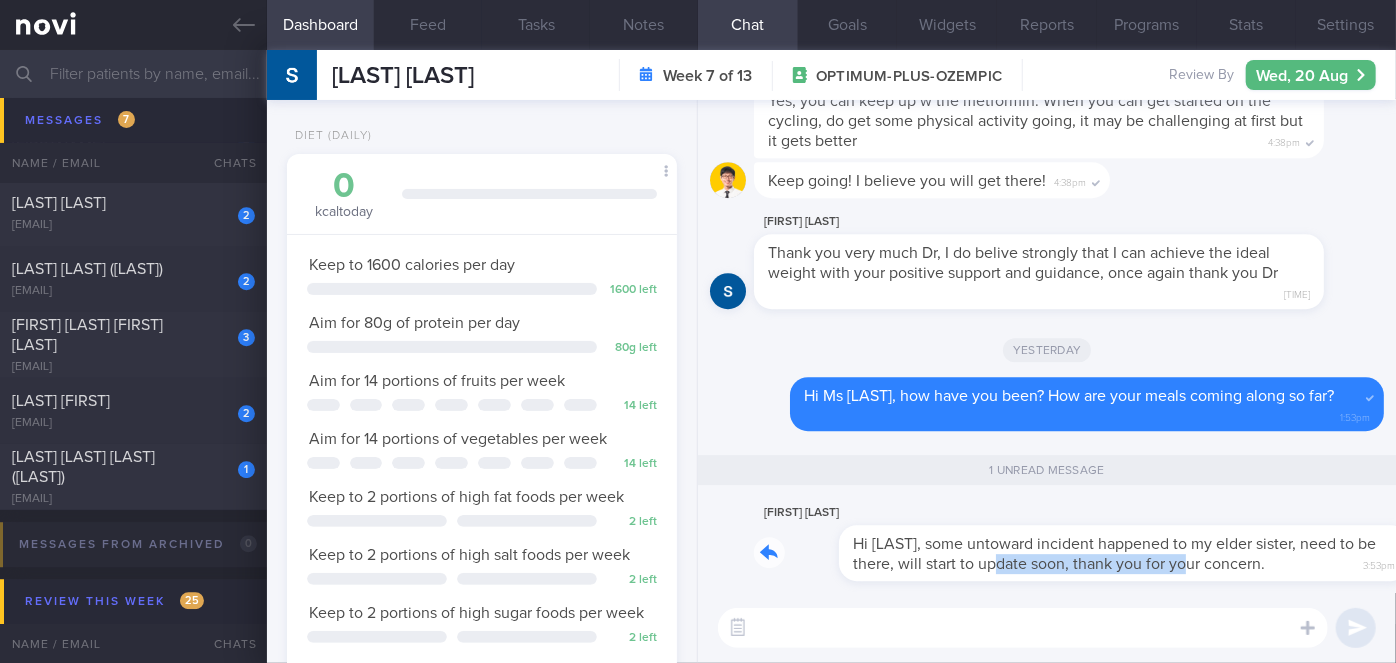 drag, startPoint x: 936, startPoint y: 574, endPoint x: 1123, endPoint y: 560, distance: 187.52333 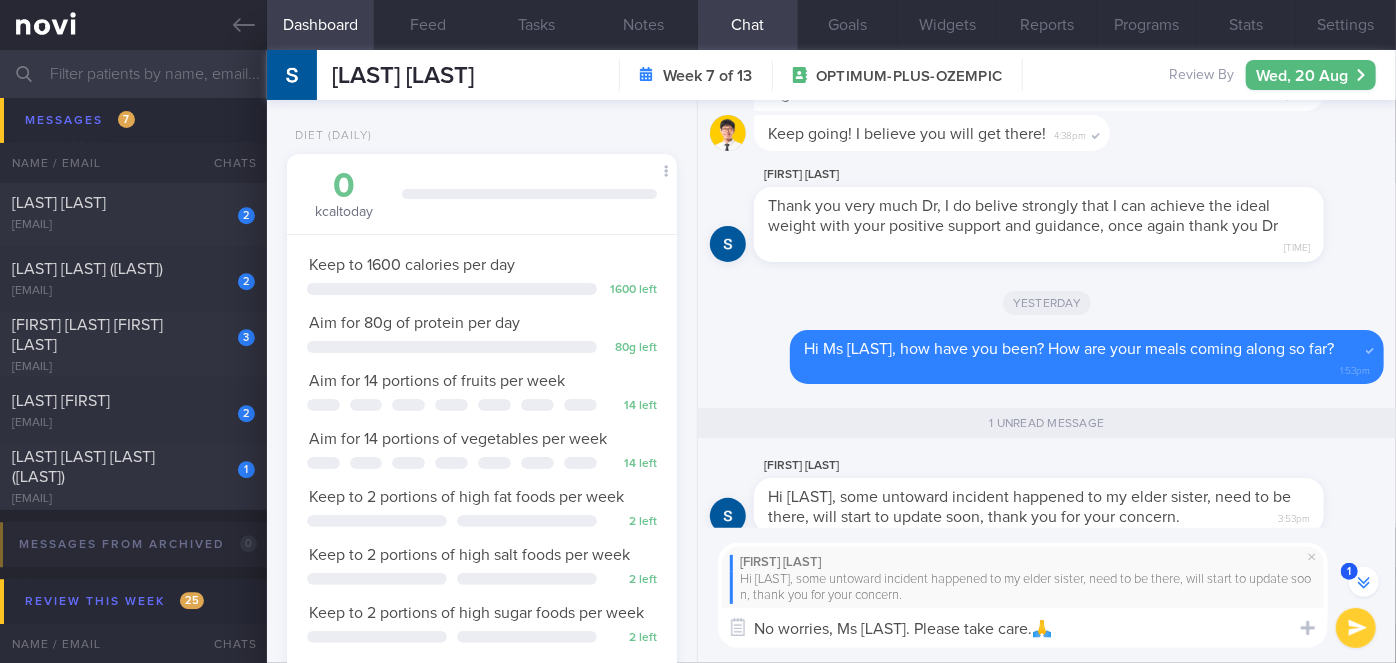 type on "No worries, Ms [LAST]. Please take care.🙏" 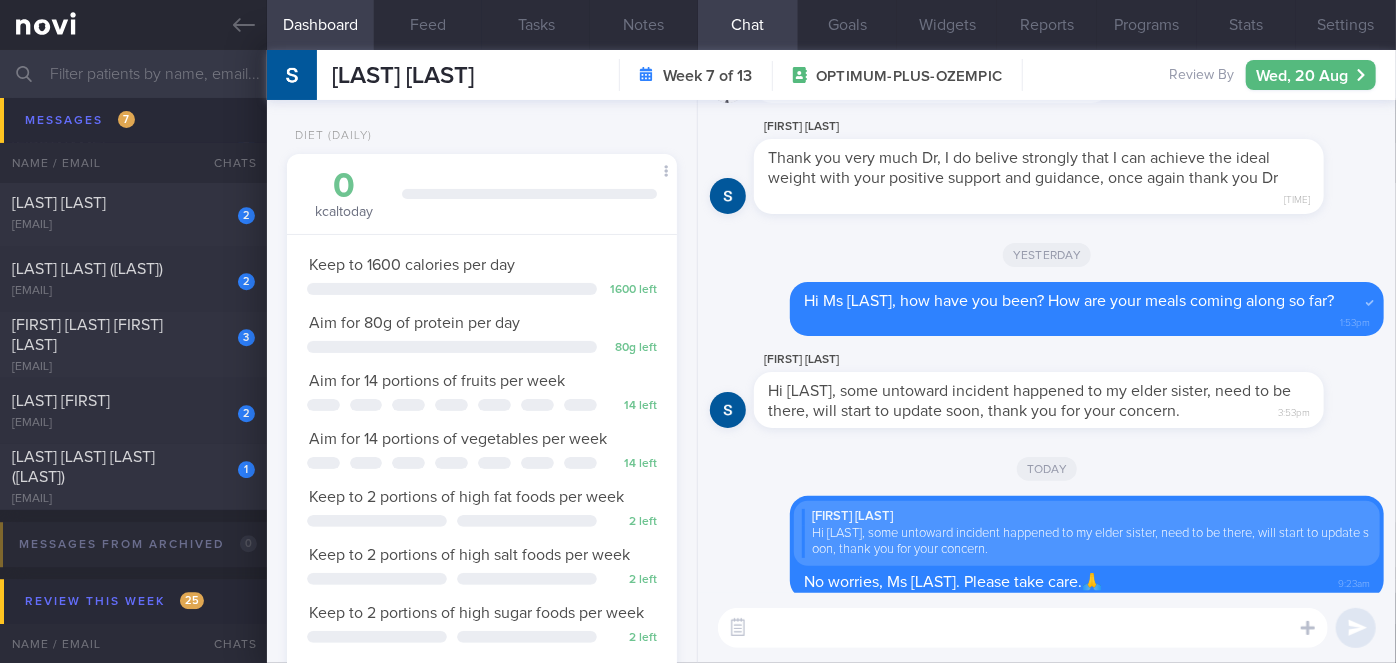 scroll, scrollTop: 0, scrollLeft: 0, axis: both 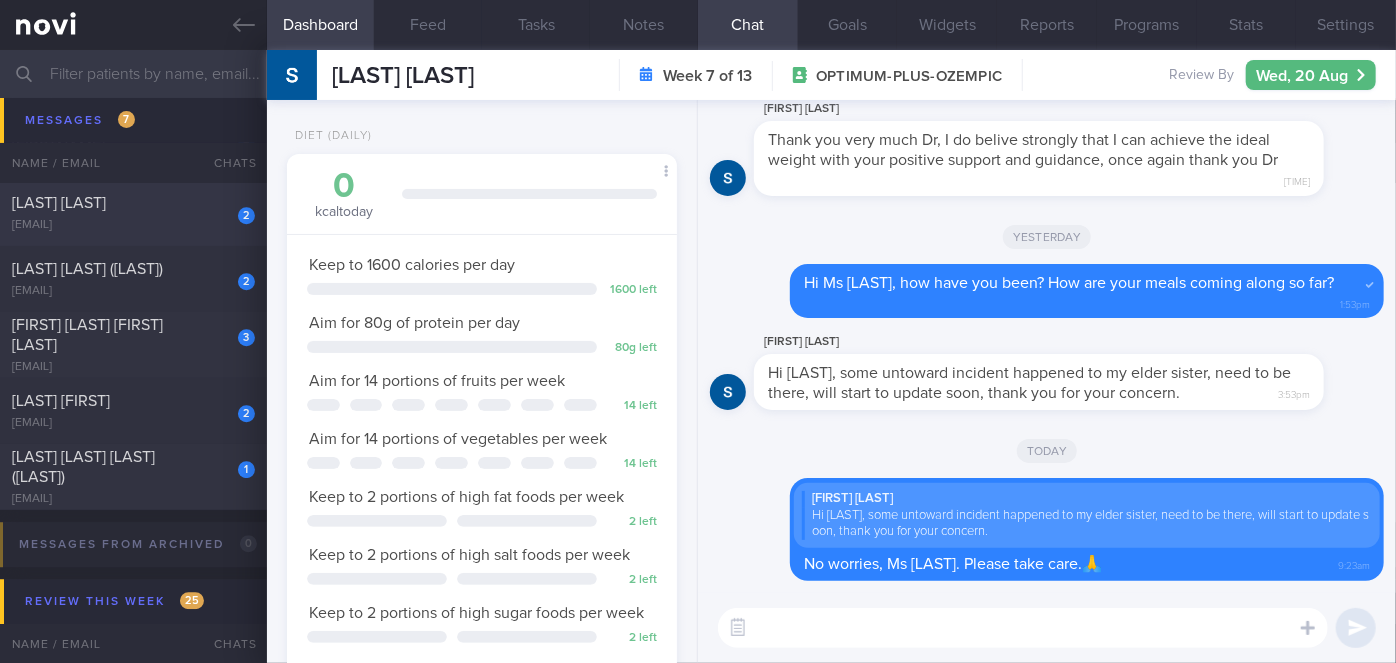 click on "[LAST] [LAST]" at bounding box center [131, 203] 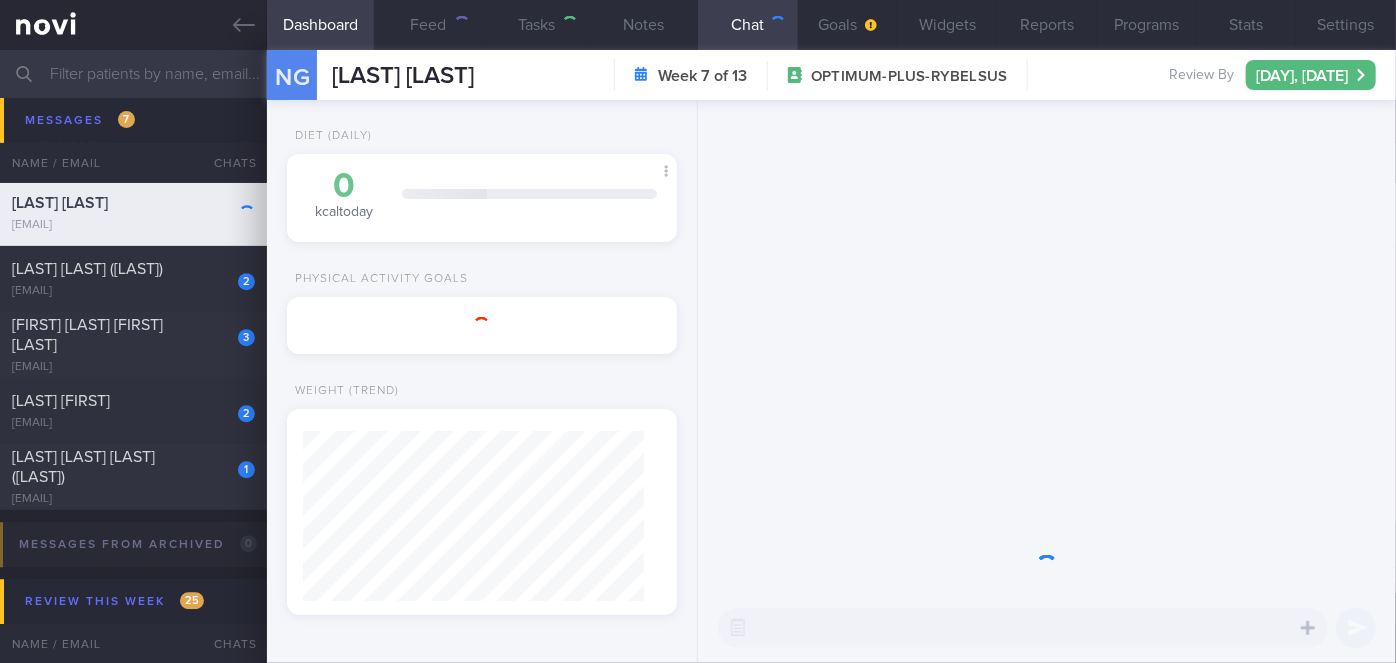 scroll, scrollTop: 999829, scrollLeft: 999658, axis: both 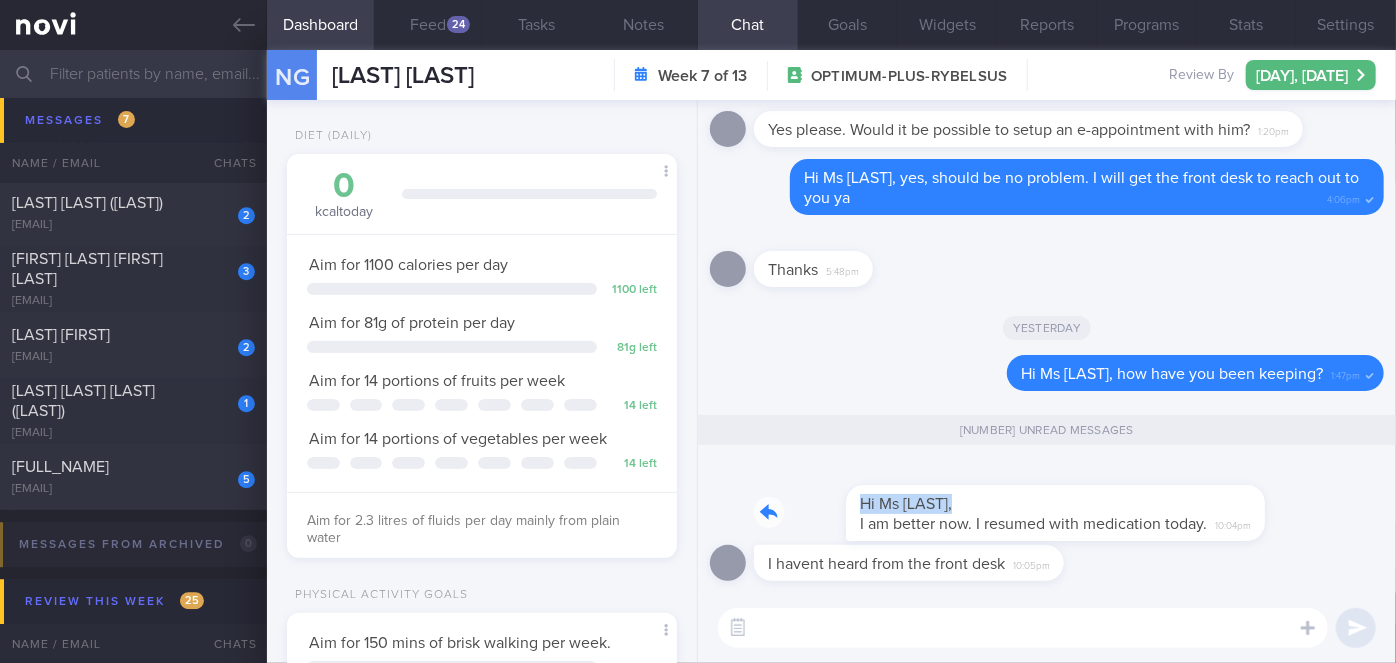 drag, startPoint x: 1064, startPoint y: 505, endPoint x: 1296, endPoint y: 490, distance: 232.4844 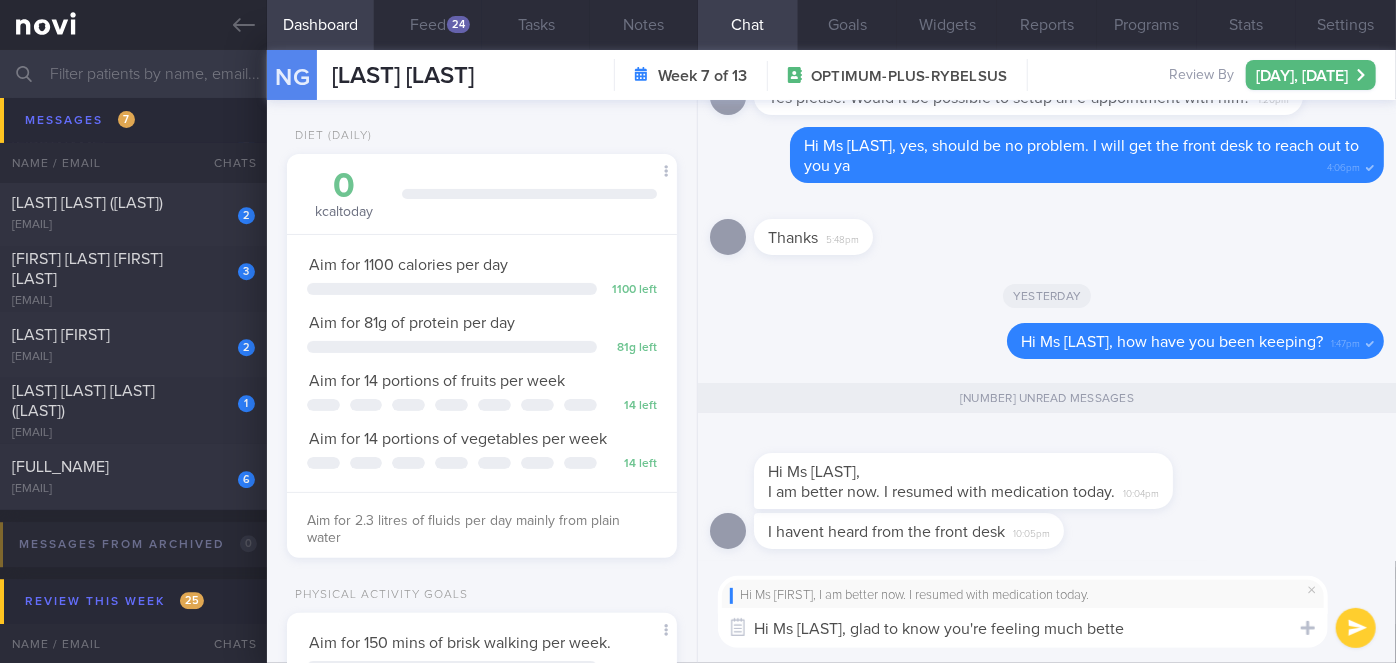 type on "Hi Ms [LAST], glad to know you're feeling much better" 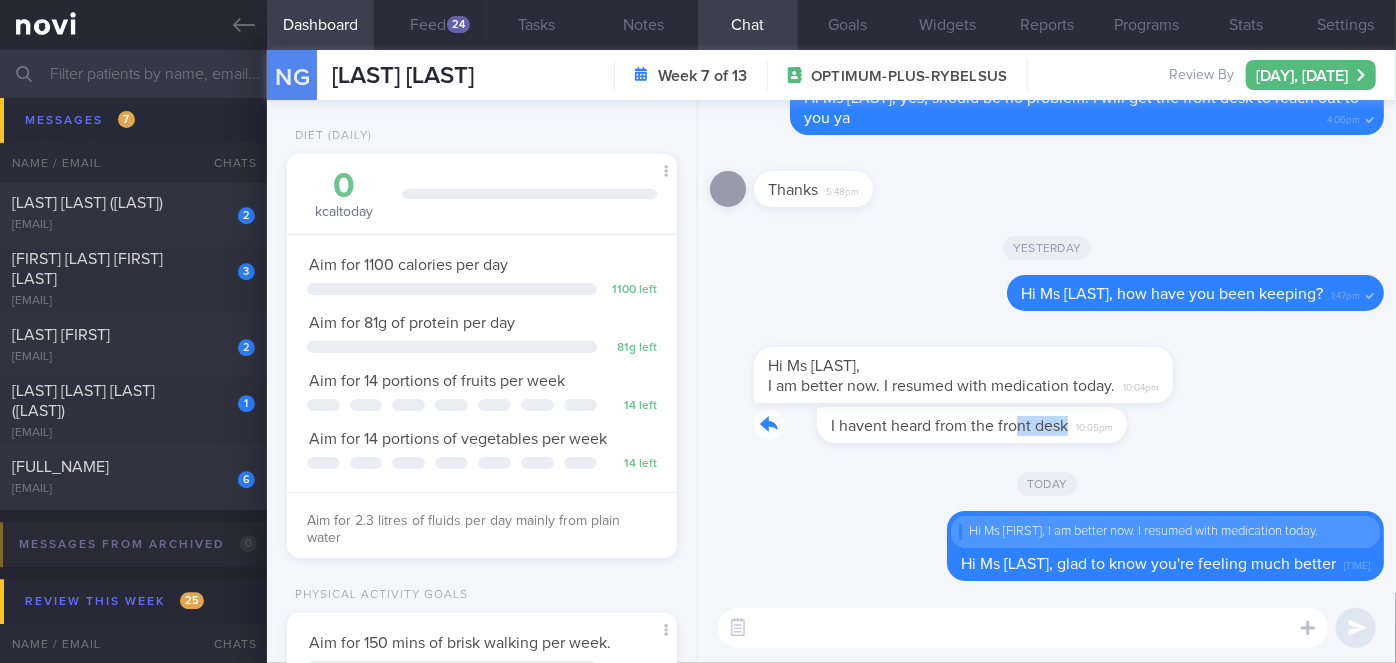 drag, startPoint x: 958, startPoint y: 437, endPoint x: 1112, endPoint y: 435, distance: 154.01299 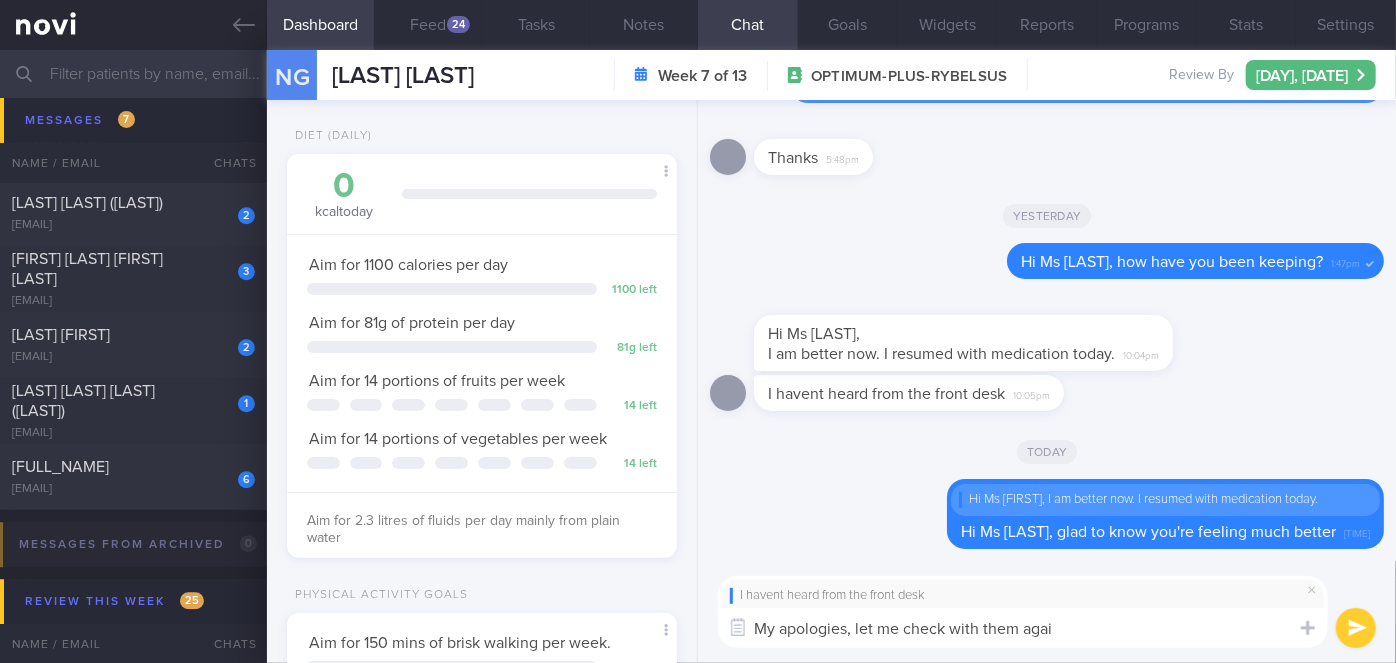 type on "My apologies, let me check with them again" 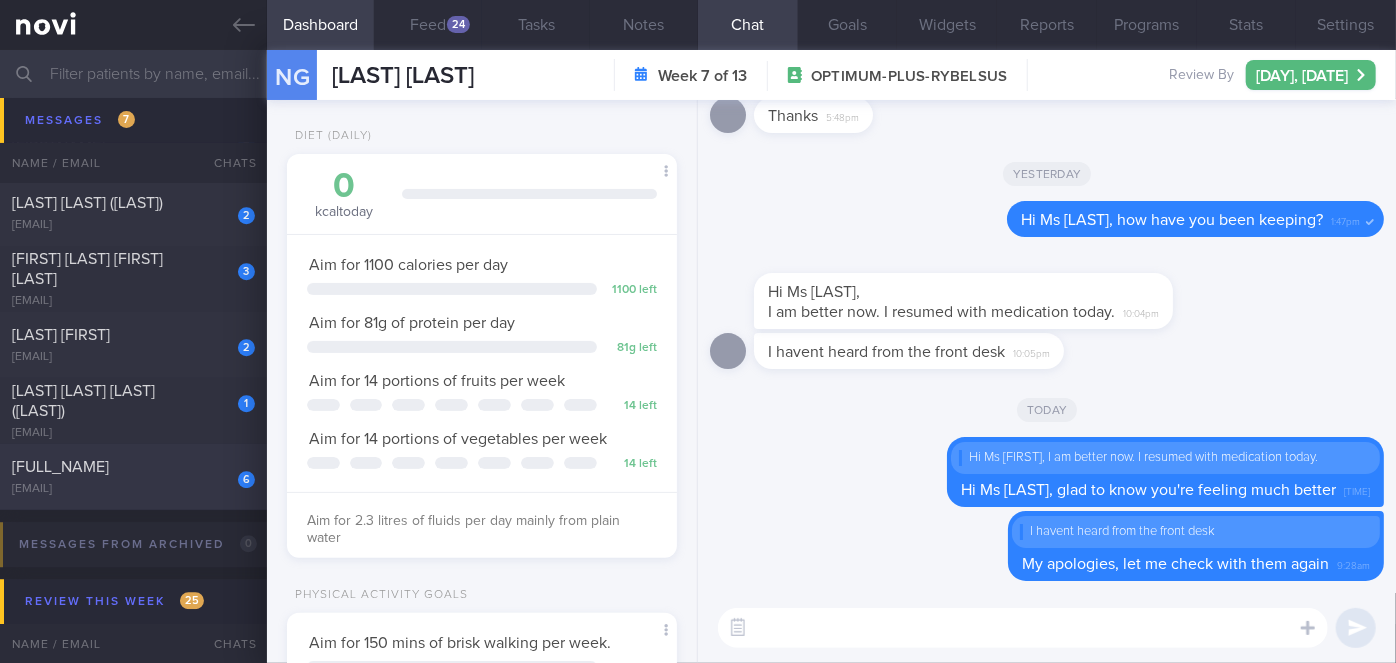click on "[FULL_NAME]" at bounding box center [131, 467] 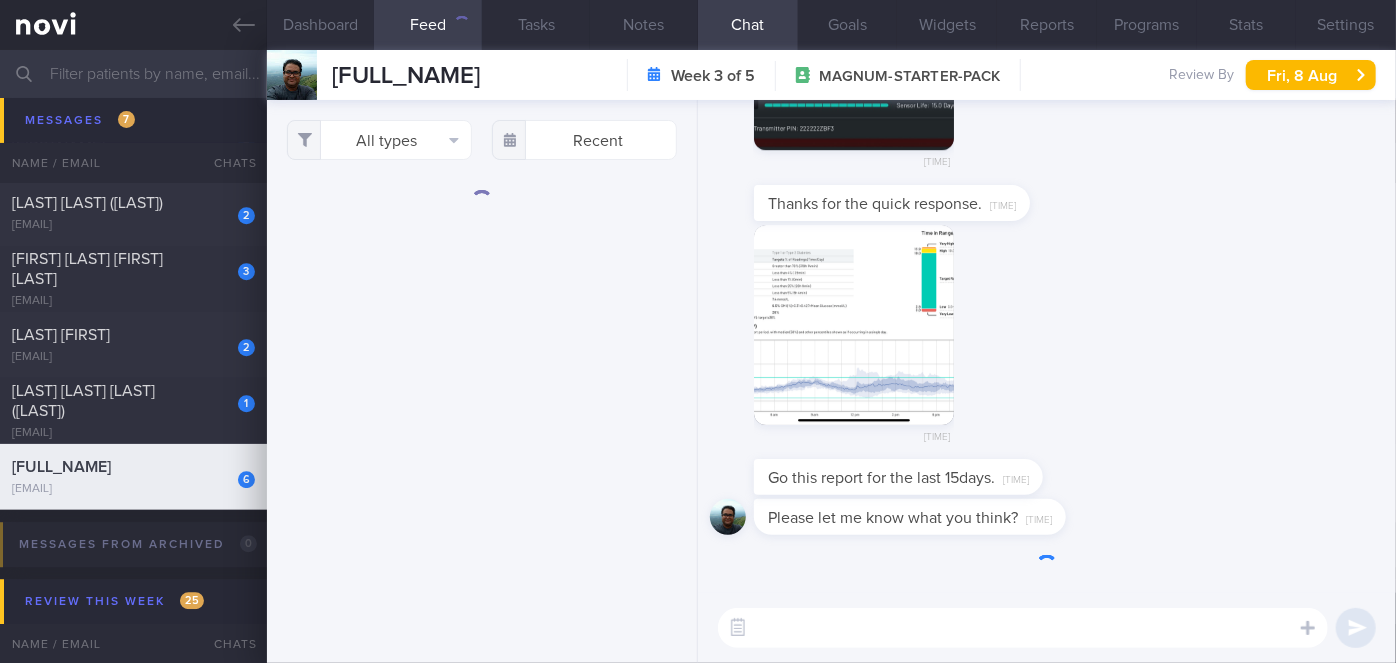 scroll, scrollTop: 0, scrollLeft: 0, axis: both 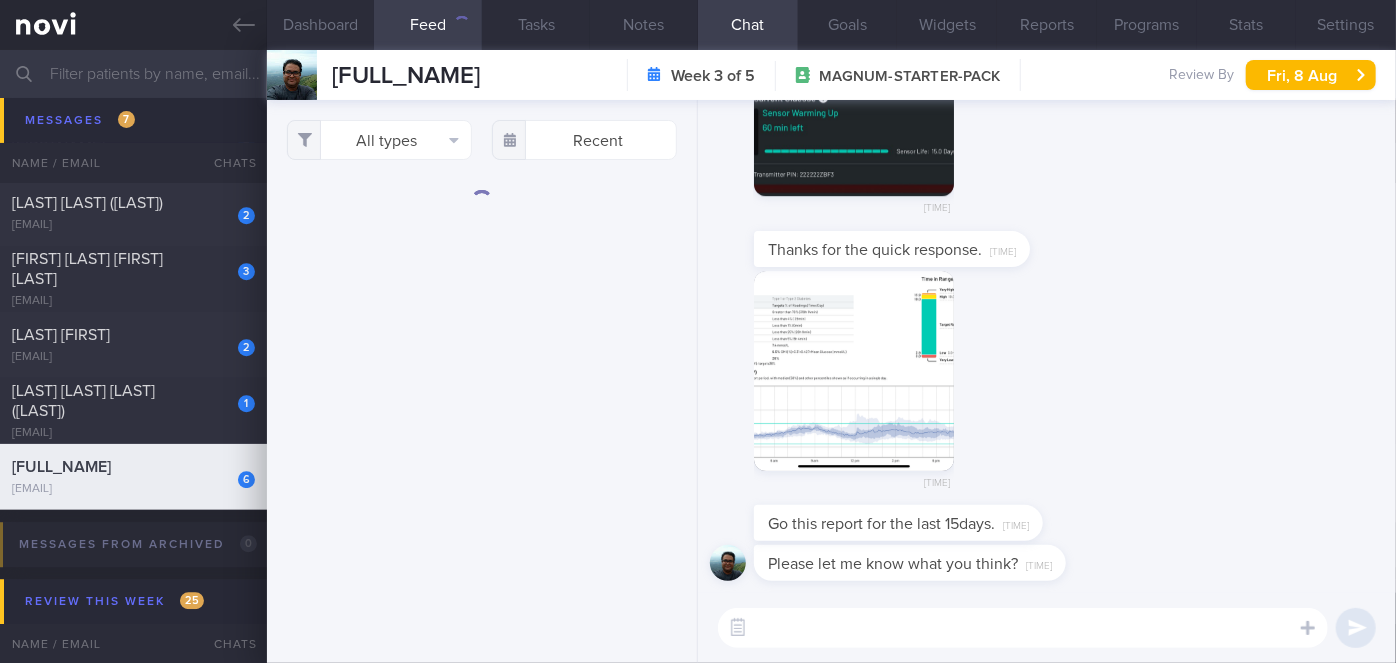 click at bounding box center [854, 371] 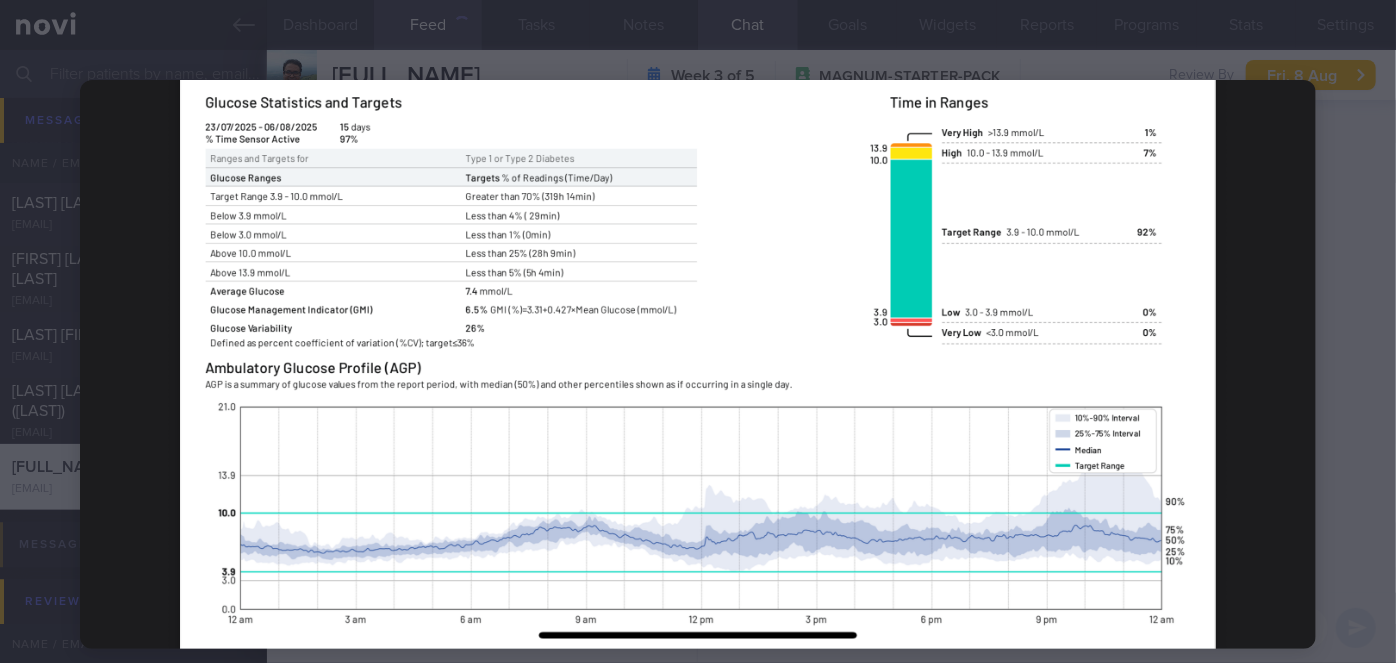 drag, startPoint x: 1319, startPoint y: 321, endPoint x: 1184, endPoint y: 371, distance: 143.9618 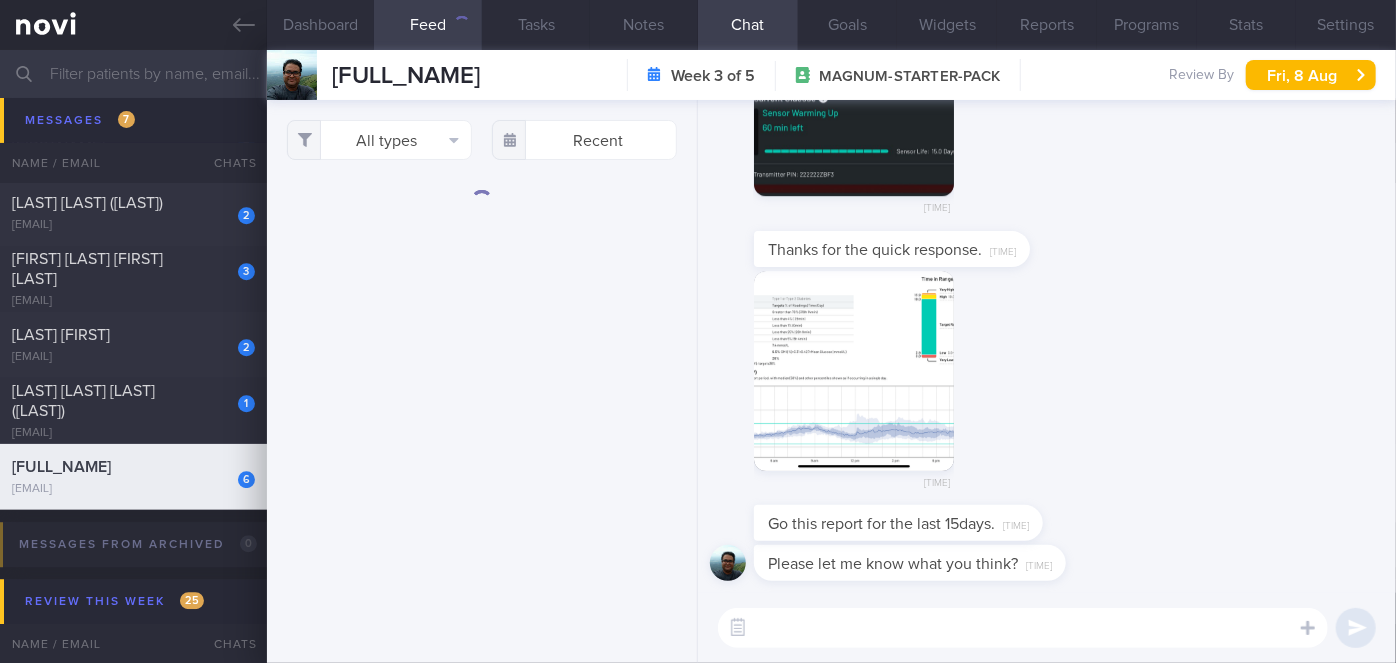 click at bounding box center [1023, 628] 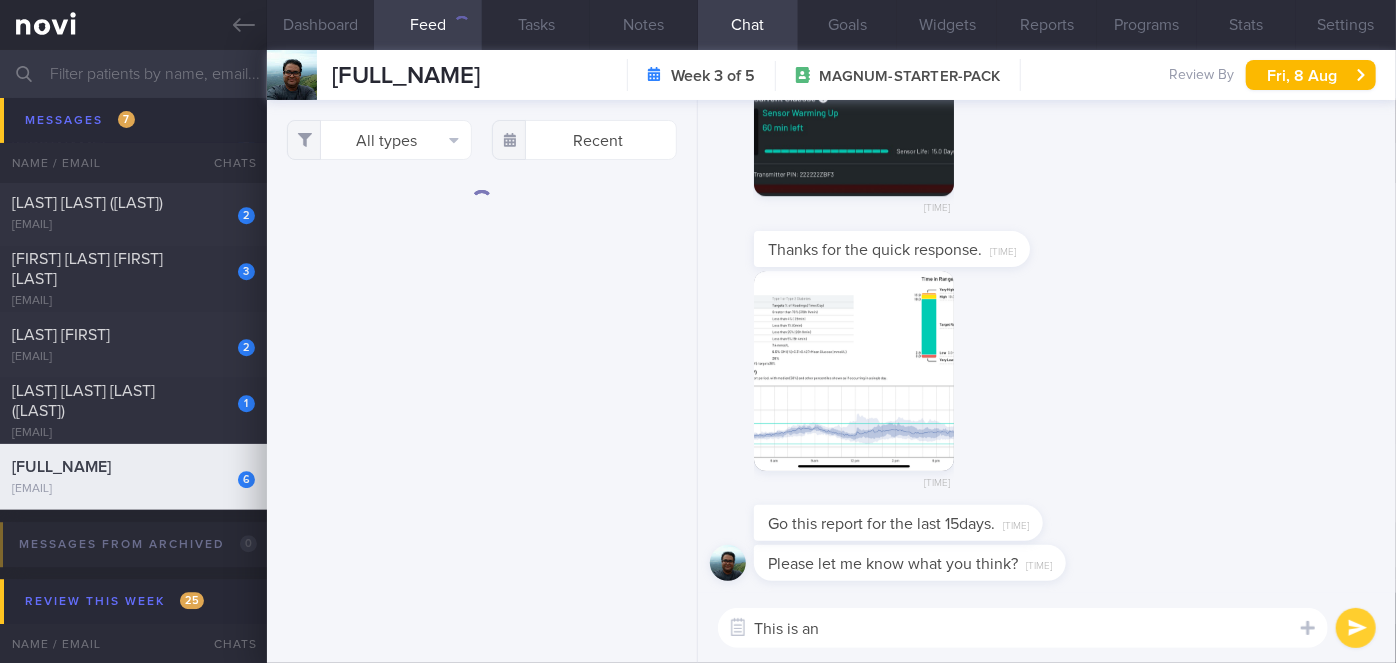 click at bounding box center [854, 371] 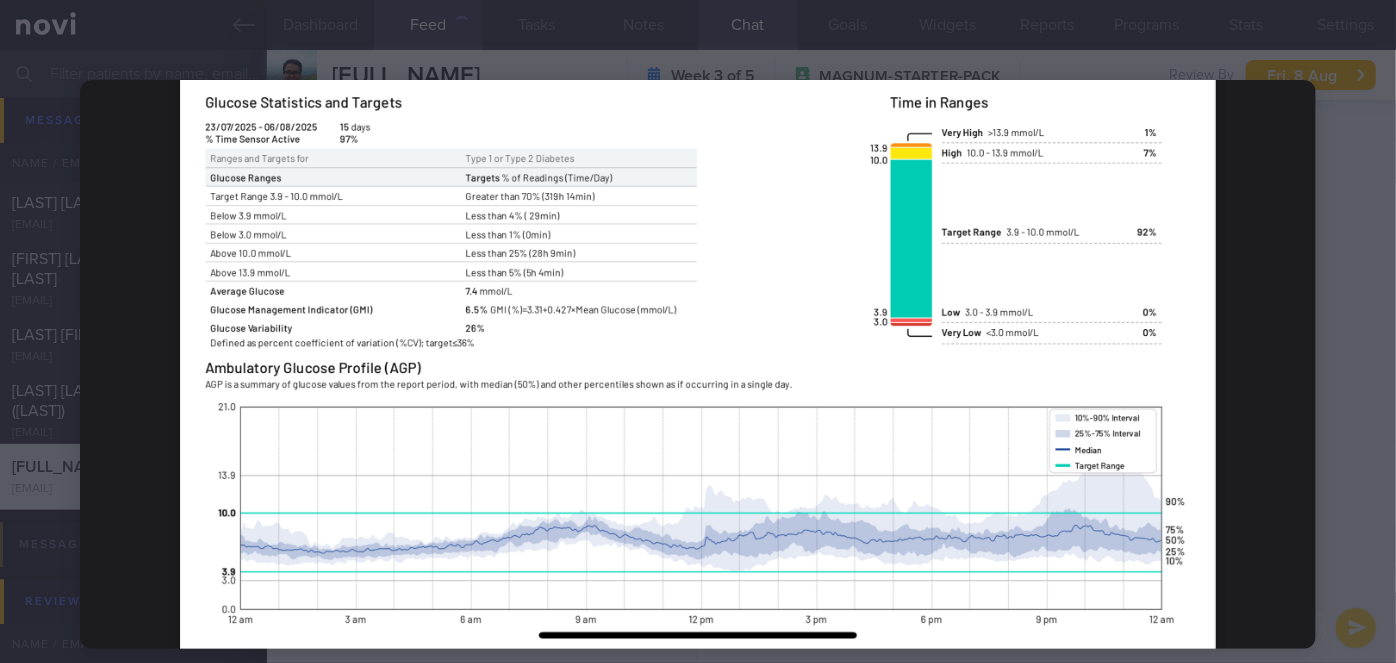 click at bounding box center [698, 364] 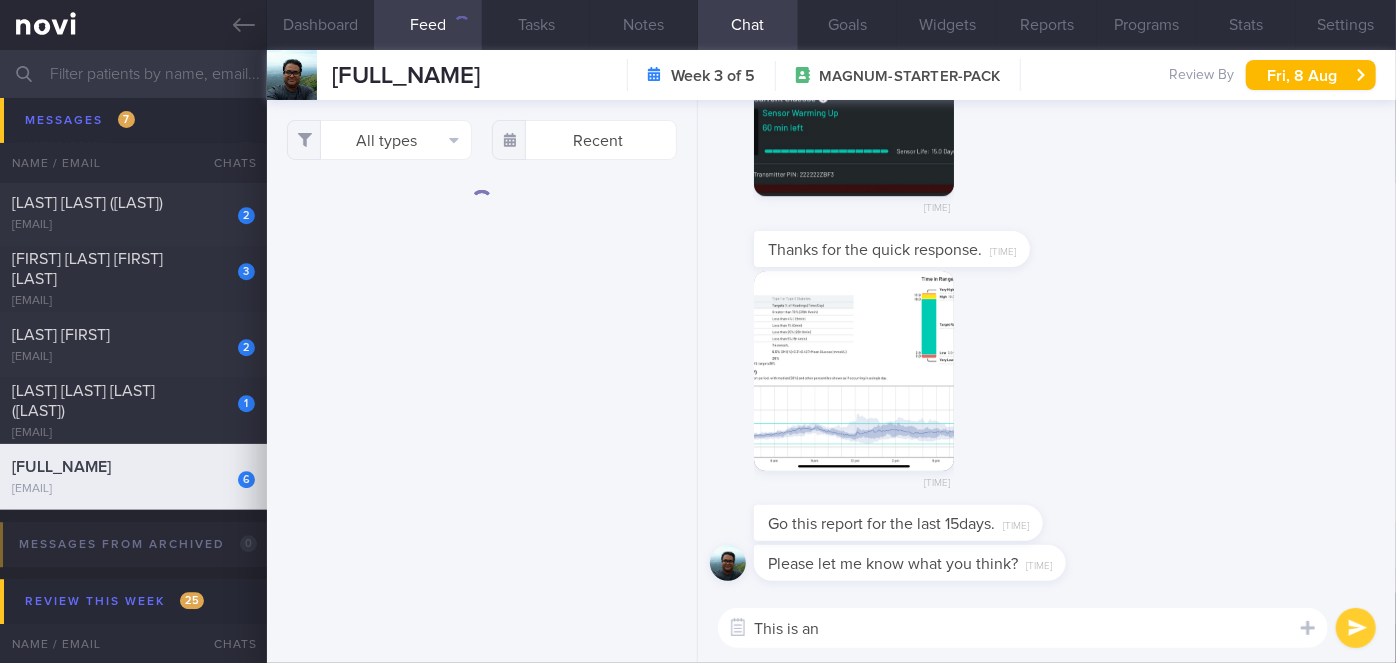 click on "This is an" at bounding box center [1023, 628] 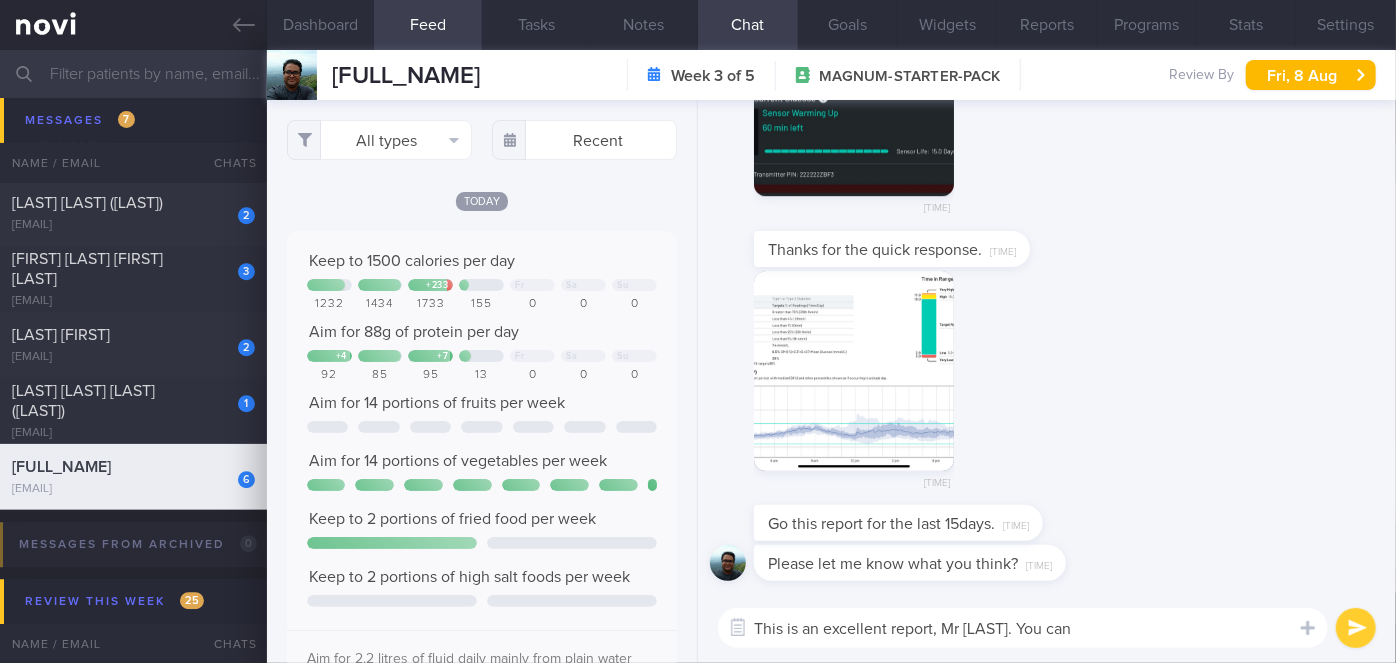scroll, scrollTop: 999912, scrollLeft: 999648, axis: both 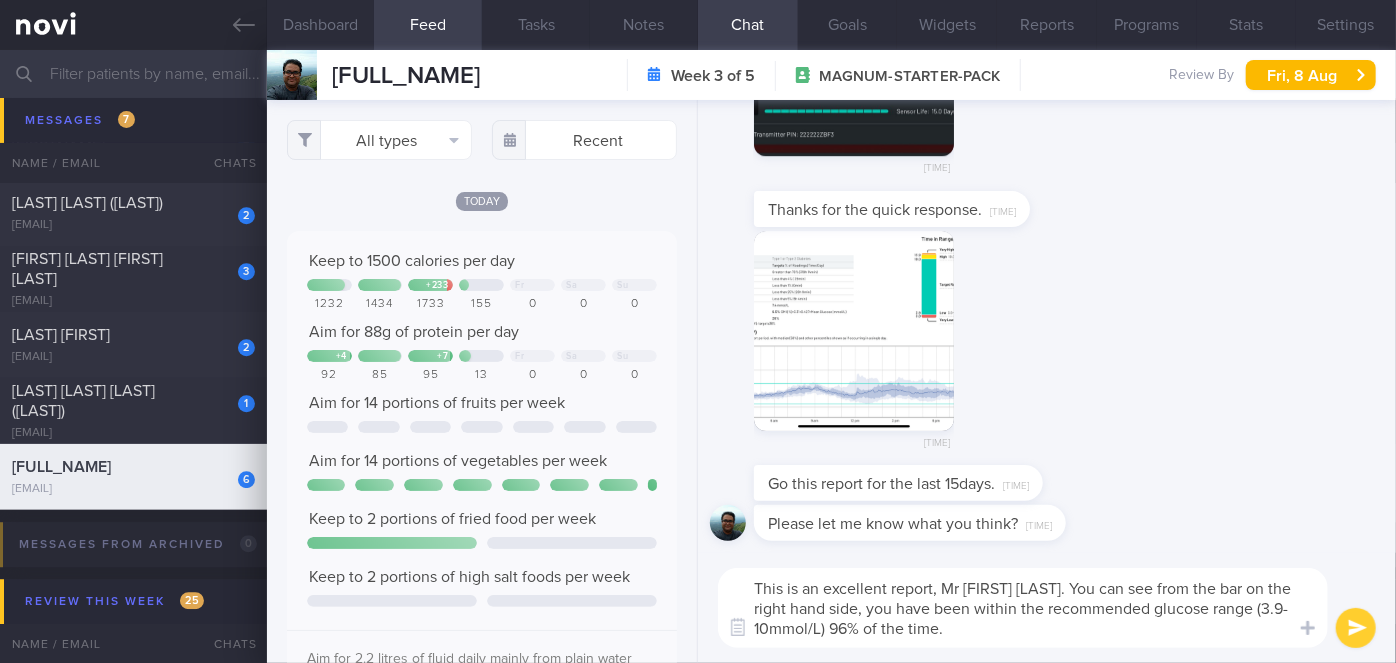 click at bounding box center (854, 331) 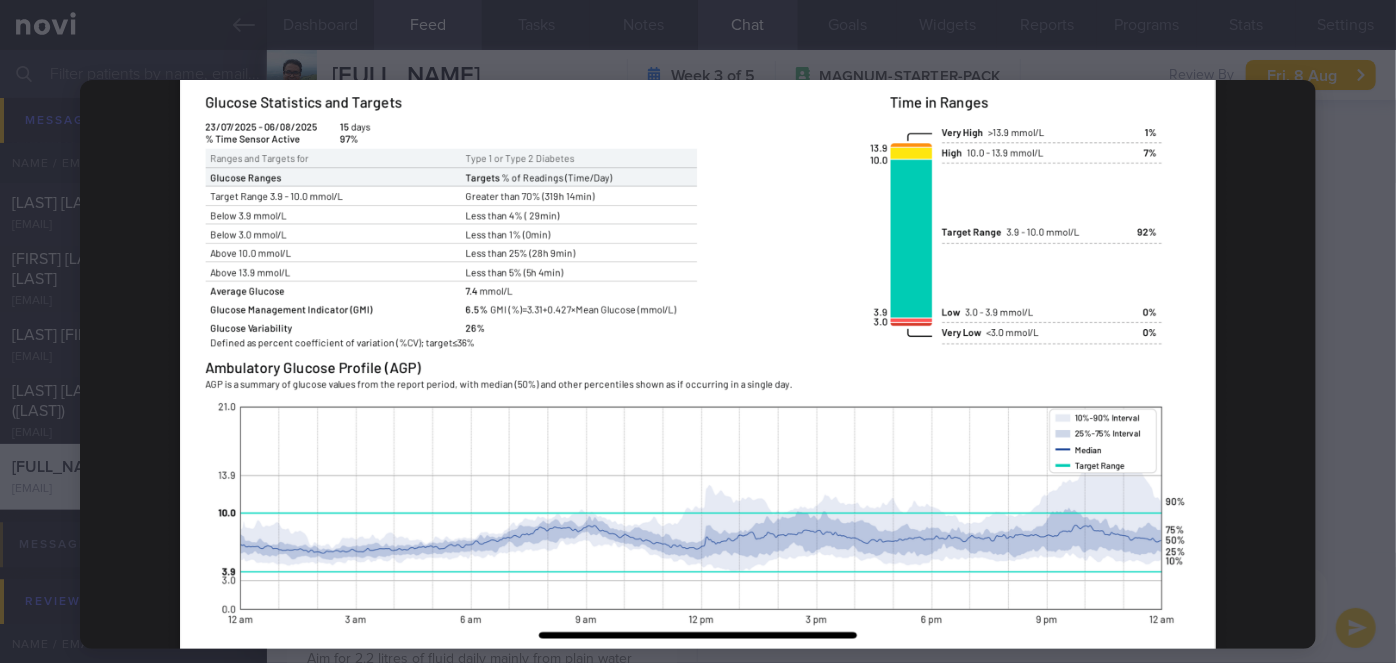 click at bounding box center [698, 364] 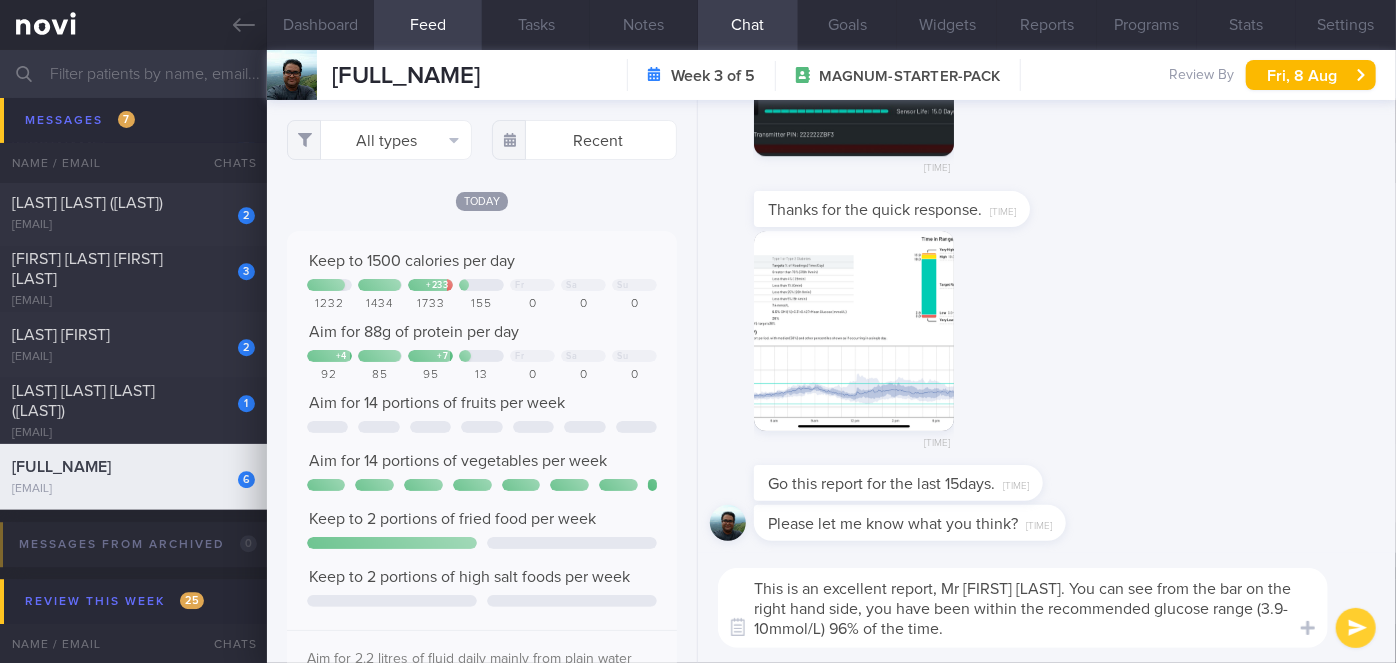 click on "This is an excellent report, Mr [FIRST] [LAST]. You can see from the bar on the right hand side, you have been within the recommended glucose range (3.9-10mmol/L) 96% of the time." at bounding box center [1023, 608] 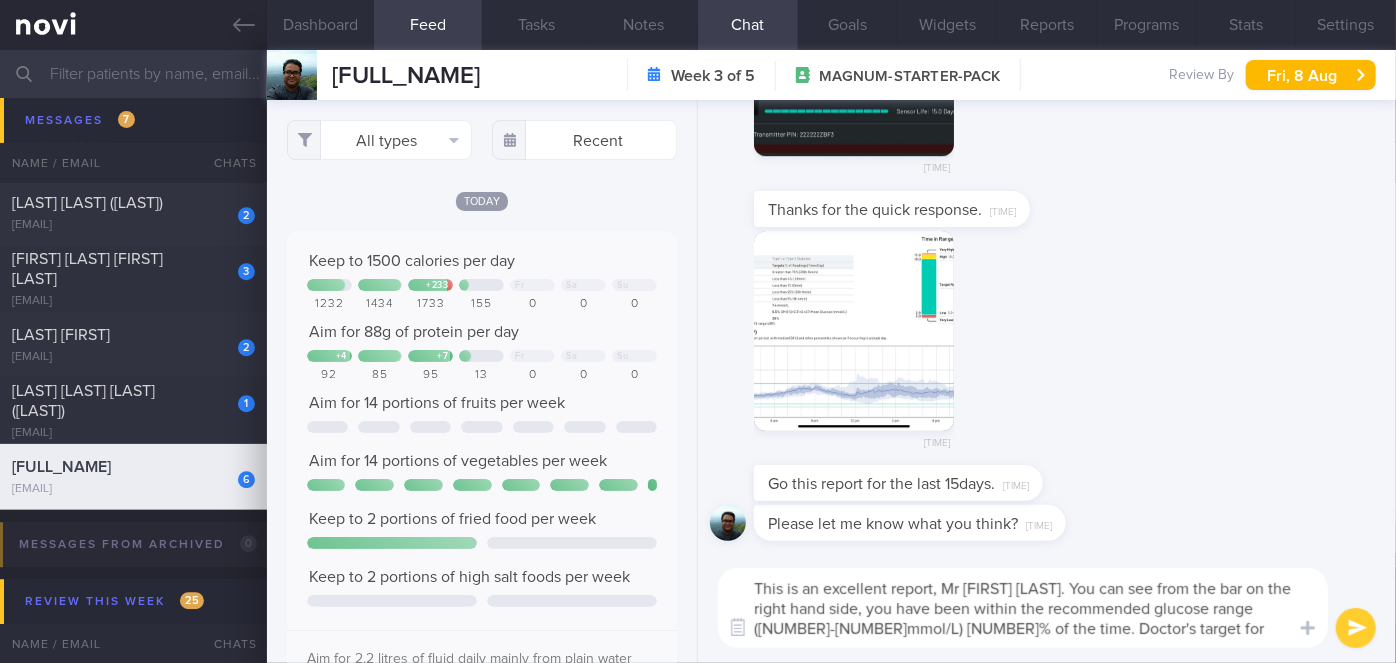 click on "This is an excellent report, Mr [FIRST] [LAST]. You can see from the bar on the right hand side, you have been within the recommended glucose range ([NUMBER]-[NUMBER]mmol/L) [NUMBER]% of the time. Doctor's target for you is [NUMBER]%, so you have done very well. For the glucose levels above [NUMBER].0mmol/L, you were in that range only" at bounding box center (1023, 608) 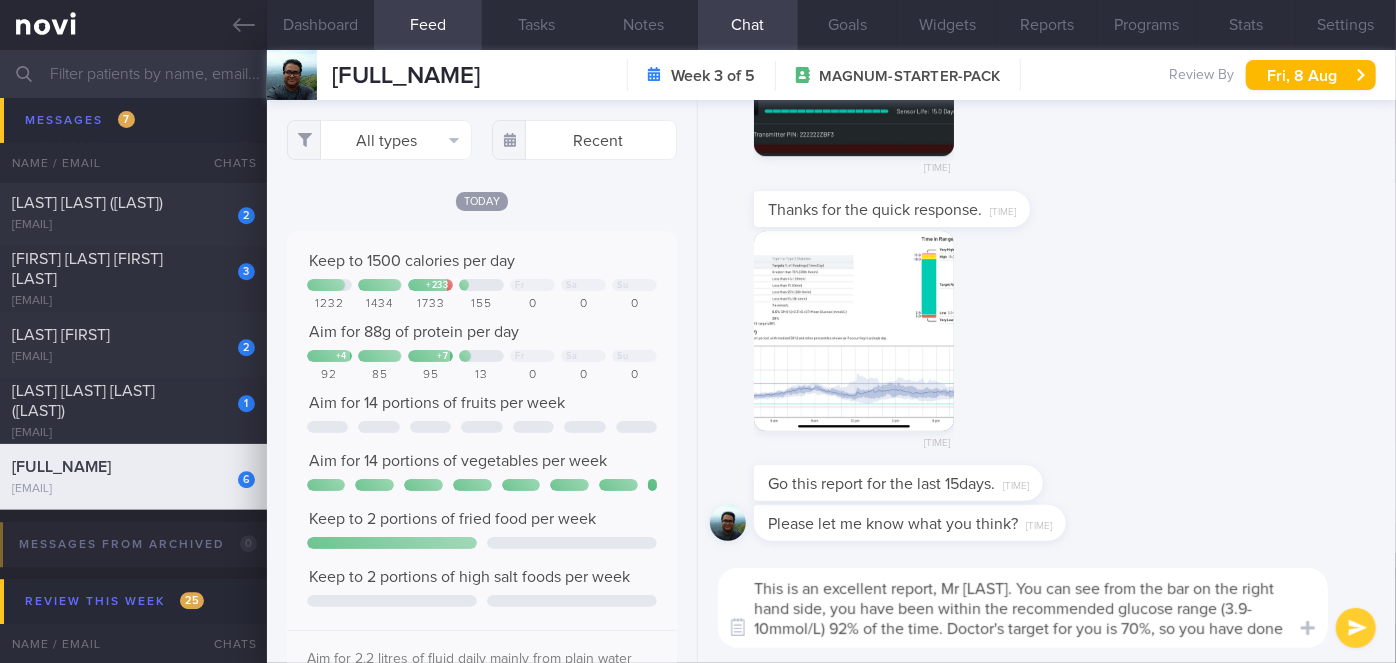 scroll, scrollTop: 0, scrollLeft: 0, axis: both 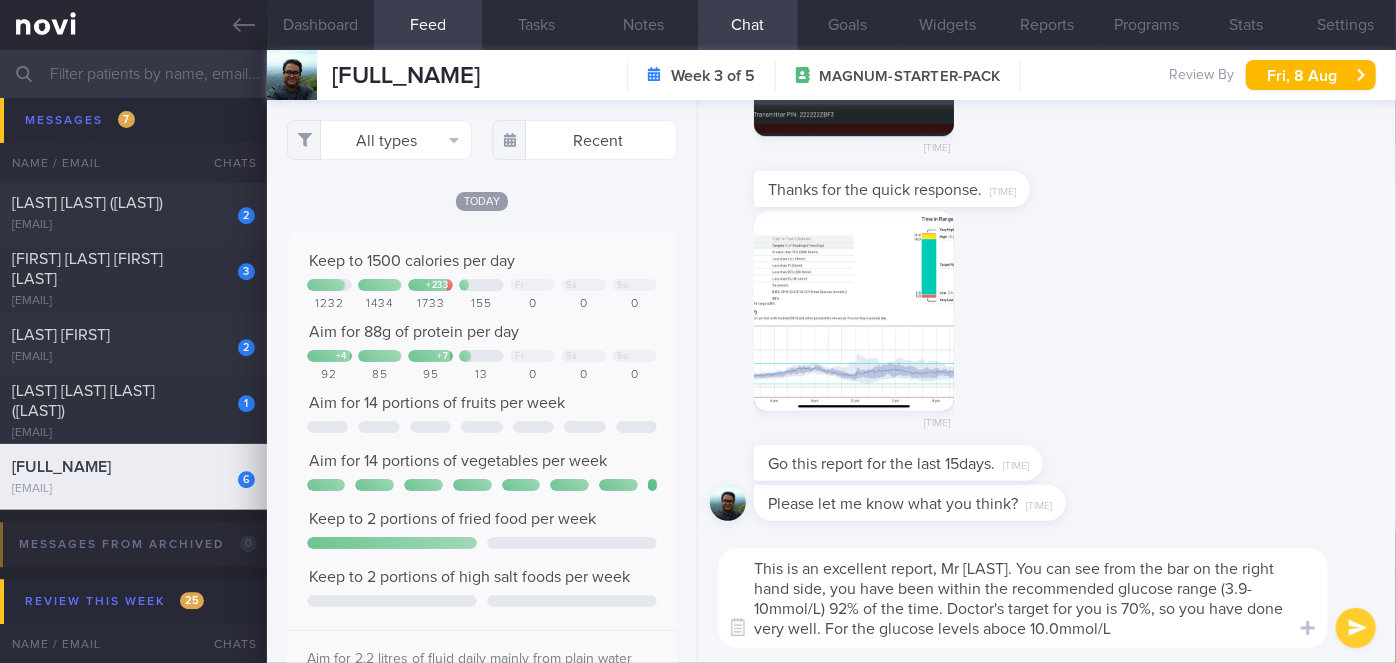 click on "This is an excellent report, Mr [LAST]. You can see from the bar on the right hand side, you have been within the recommended glucose range (3.9-10mmol/L) 92% of the time. Doctor's target for you is 70%, so you have done very well. For the glucose levels aboce 10.0mmol/L" at bounding box center (1023, 598) 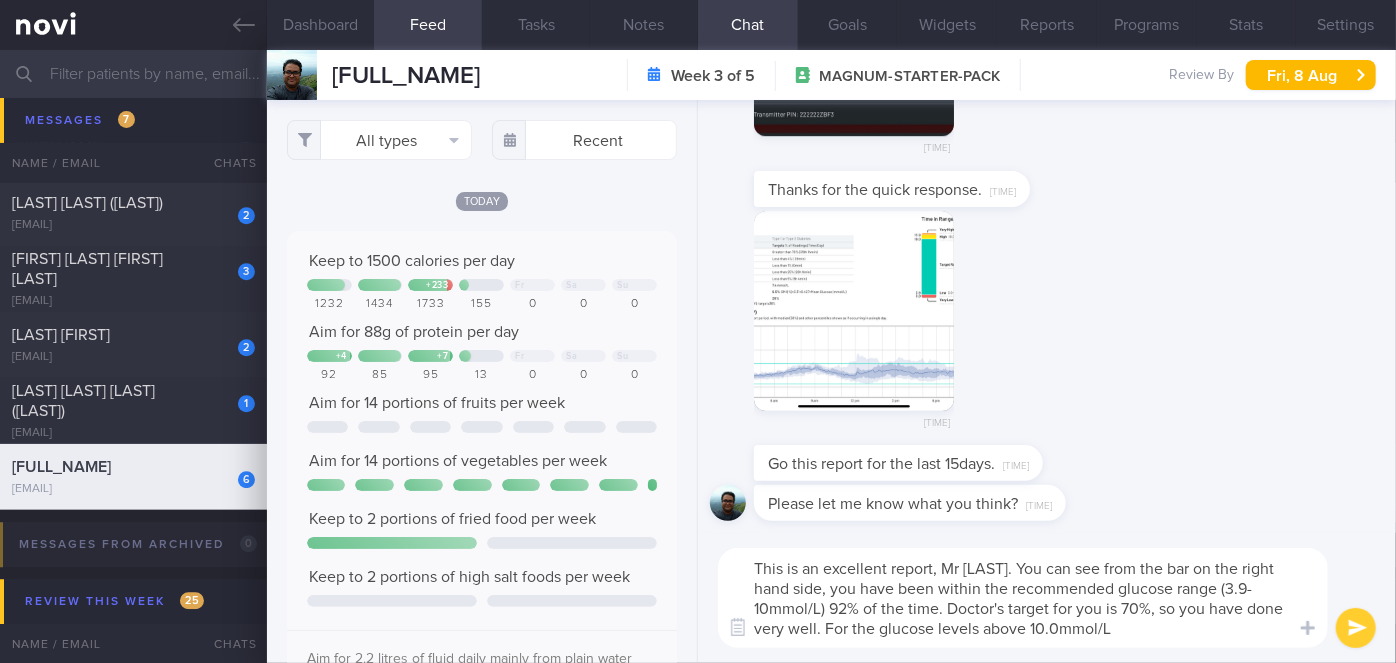 click on "This is an excellent report, Mr [LAST]. You can see from the bar on the right hand side, you have been within the recommended glucose range (3.9-10mmol/L) 92% of the time. Doctor's target for you is 70%, so you have done very well. For the glucose levels above 10.0mmol/L" at bounding box center (1023, 598) 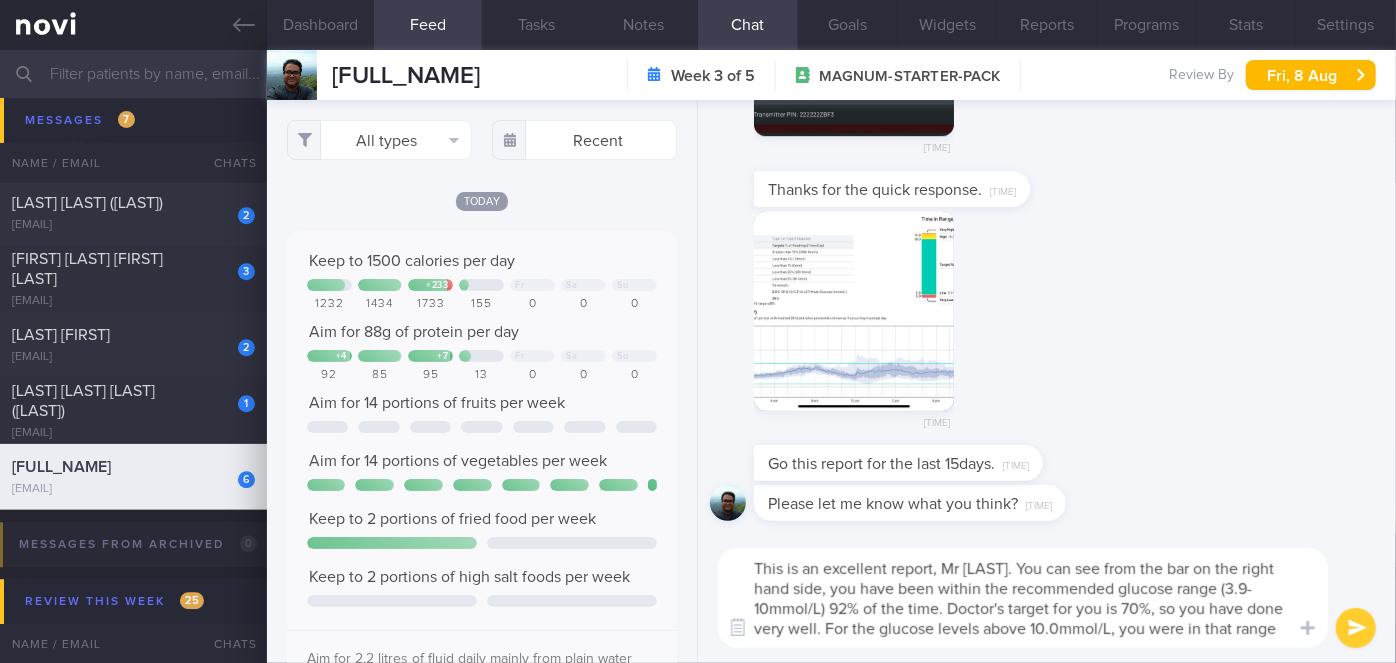 scroll, scrollTop: 0, scrollLeft: 0, axis: both 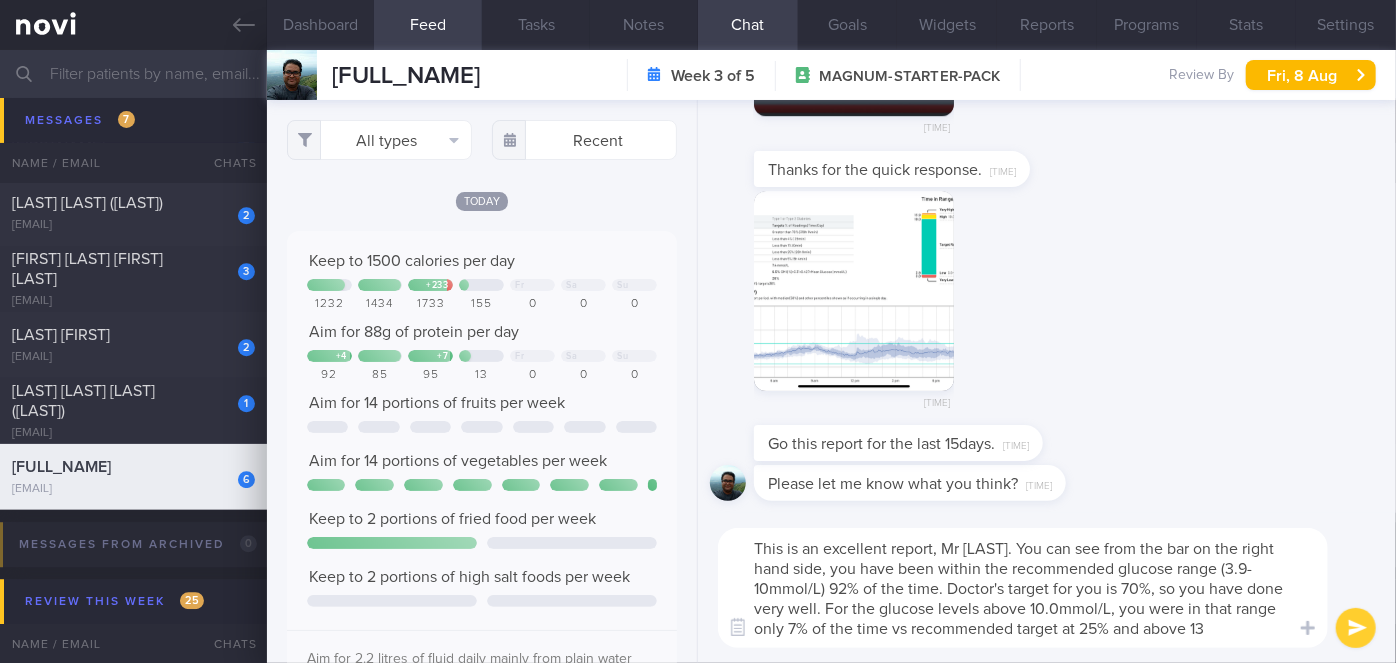 click at bounding box center [854, 291] 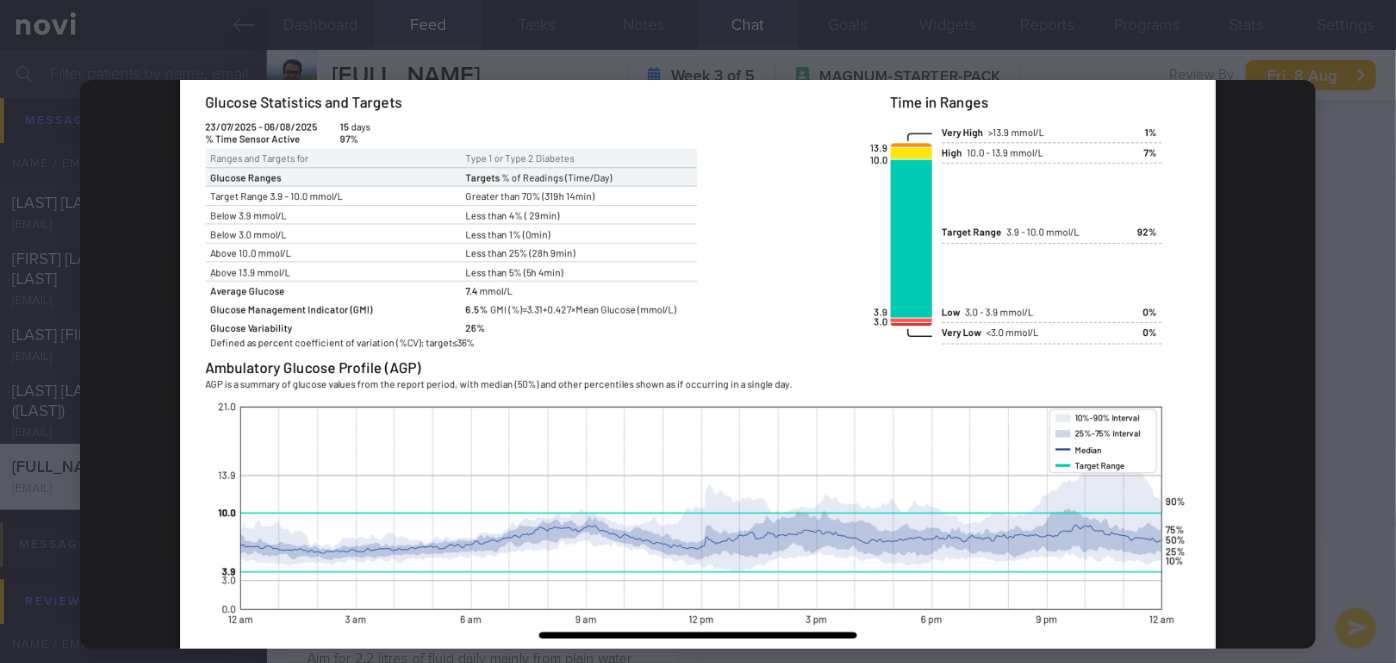 click at bounding box center [698, 364] 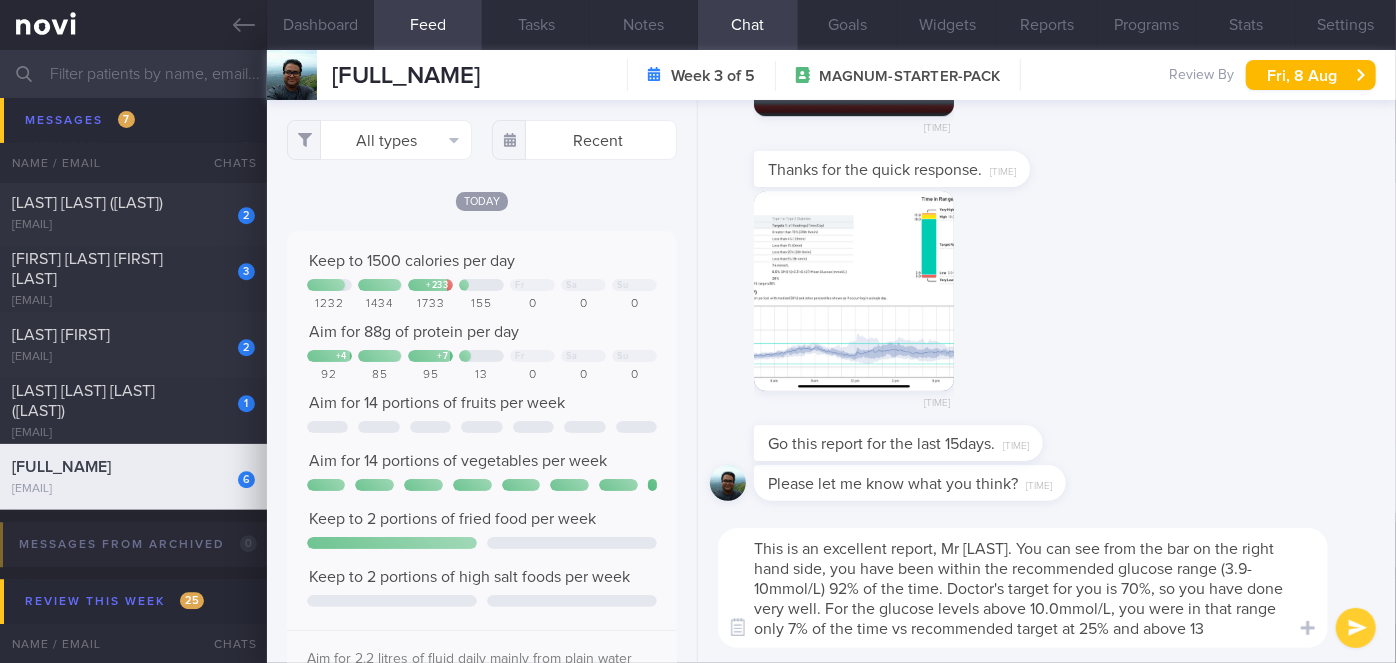 click on "This is an excellent report, Mr [LAST]. You can see from the bar on the right hand side, you have been within the recommended glucose range (3.9-10mmol/L) 92% of the time. Doctor's target for you is 70%, so you have done very well. For the glucose levels above 10.0mmol/L, you were in that range only 7% of the time vs recommended target at 25% and above 13" at bounding box center [1023, 588] 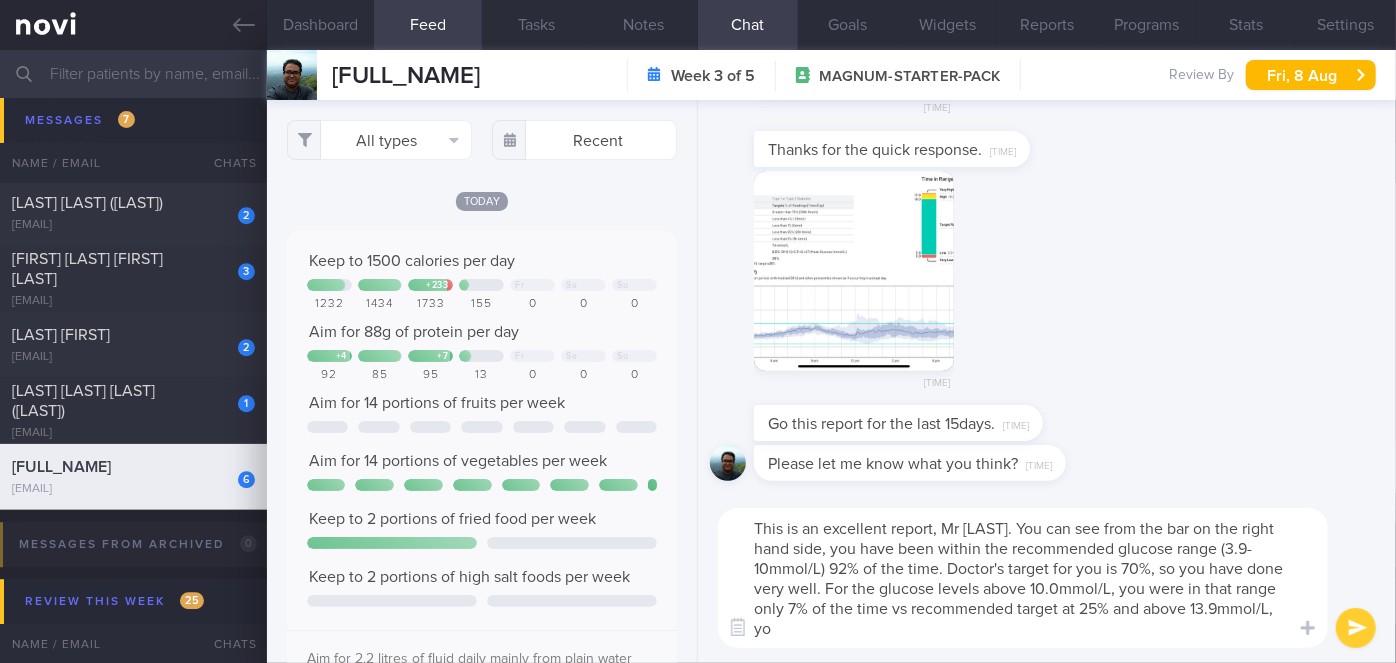 scroll, scrollTop: 0, scrollLeft: 0, axis: both 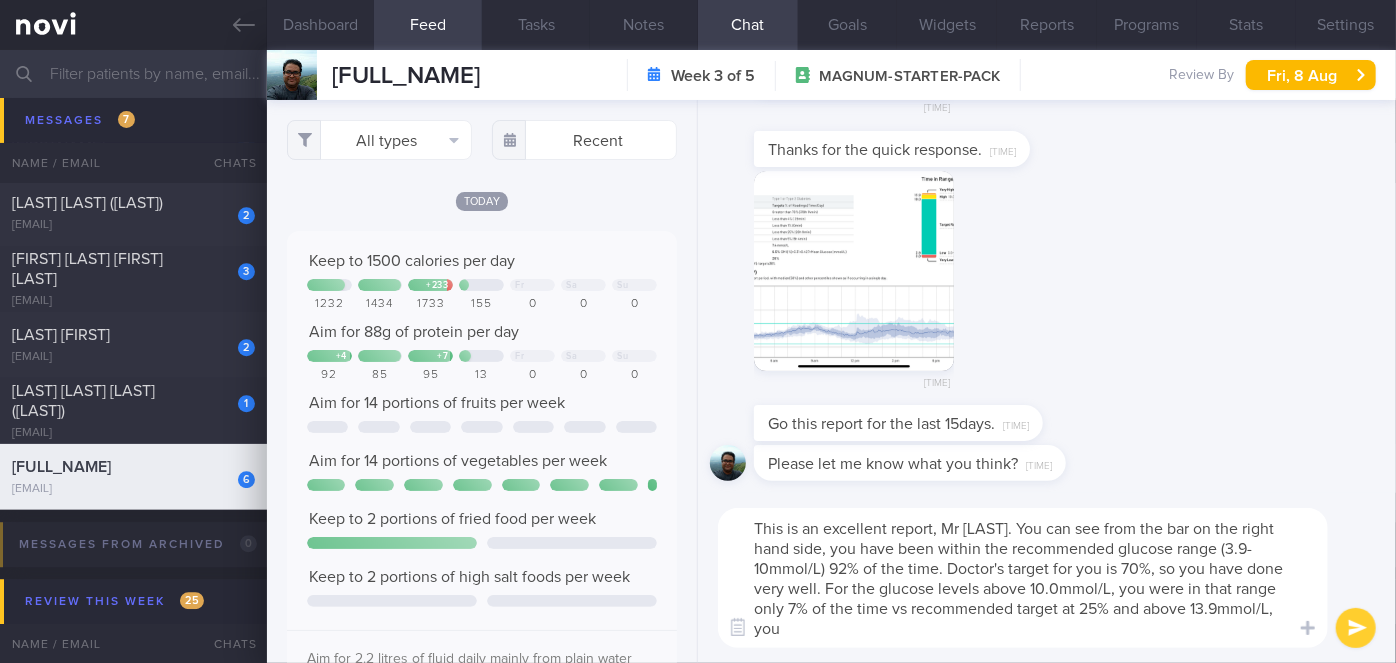 click at bounding box center (854, 271) 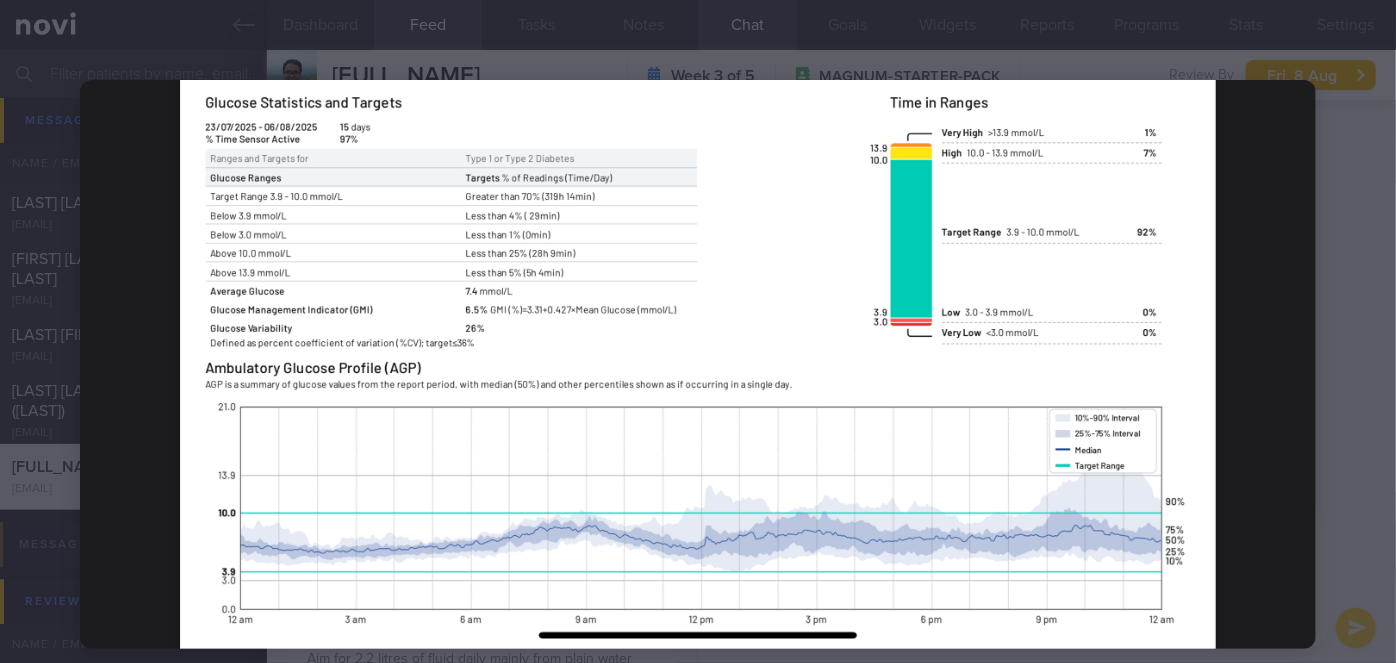 click at bounding box center [698, 364] 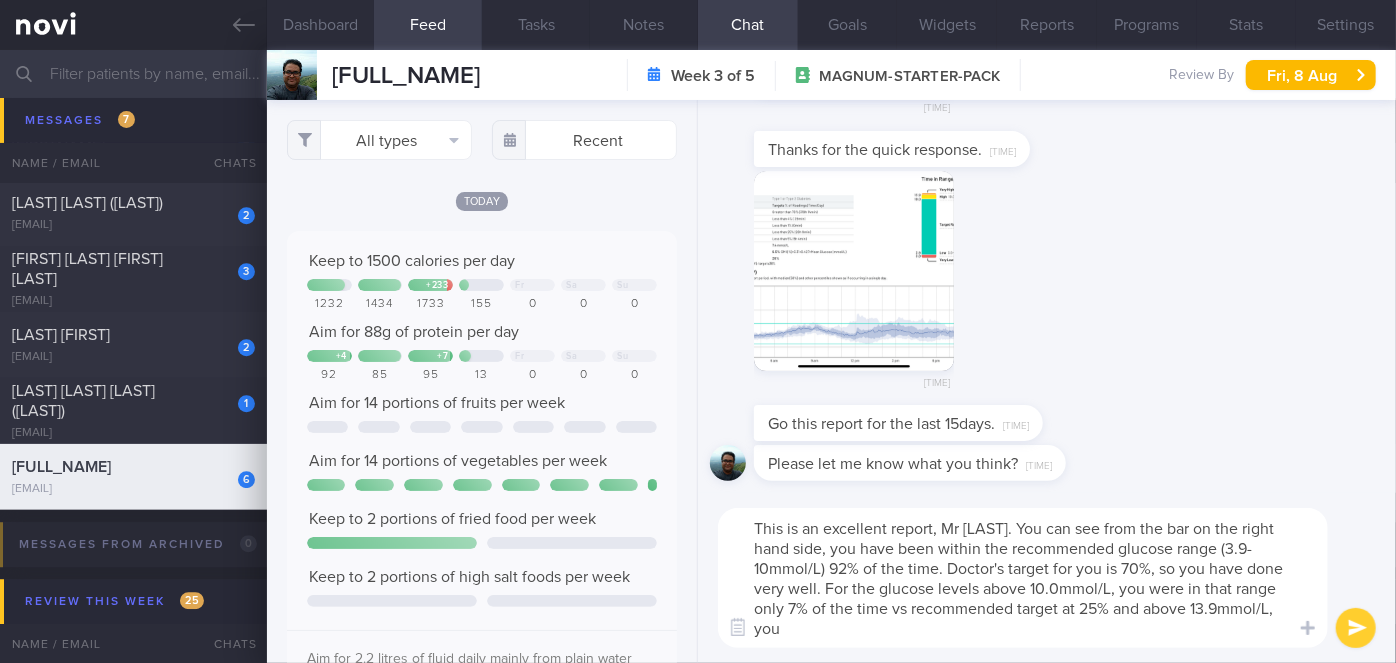 click on "This is an excellent report, Mr [LAST]. You can see from the bar on the right hand side, you have been within the recommended glucose range (3.9-10mmol/L) 92% of the time. Doctor's target for you is 70%, so you have done very well. For the glucose levels above 10.0mmol/L, you were in that range only 7% of the time vs recommended target at 25% and above 13.9mmol/L, you" at bounding box center (1023, 578) 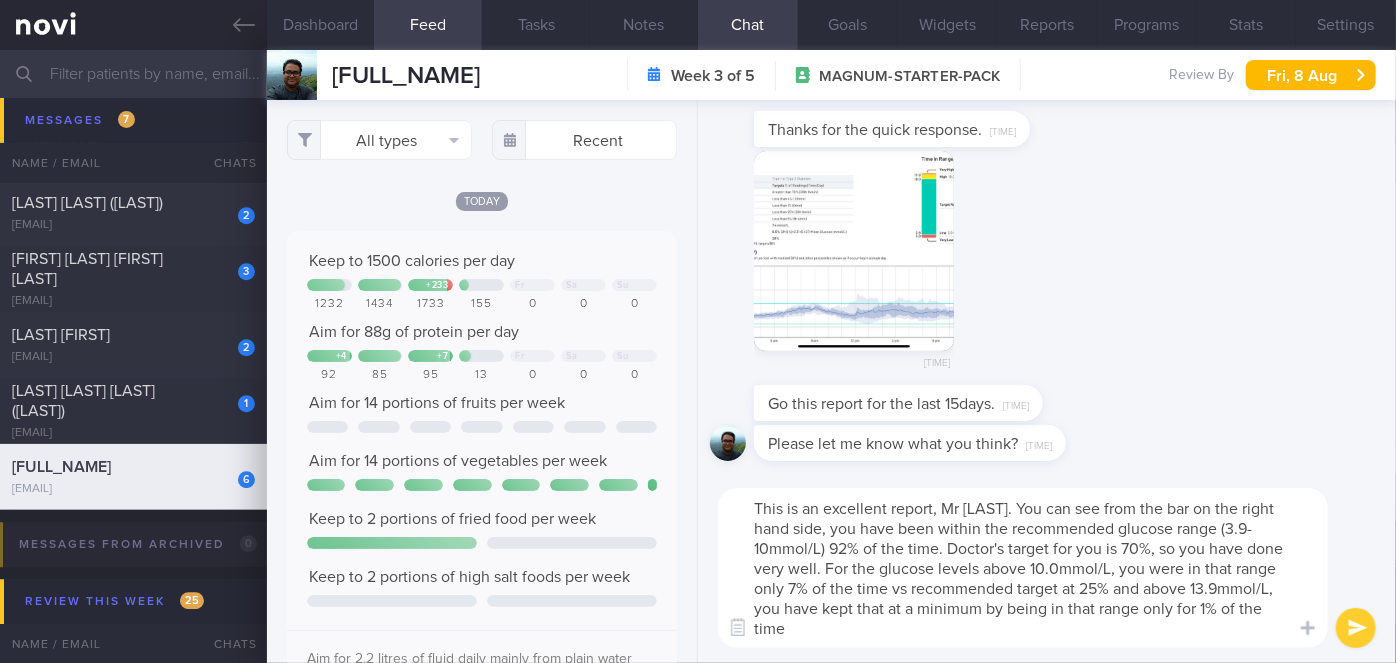scroll, scrollTop: 0, scrollLeft: 0, axis: both 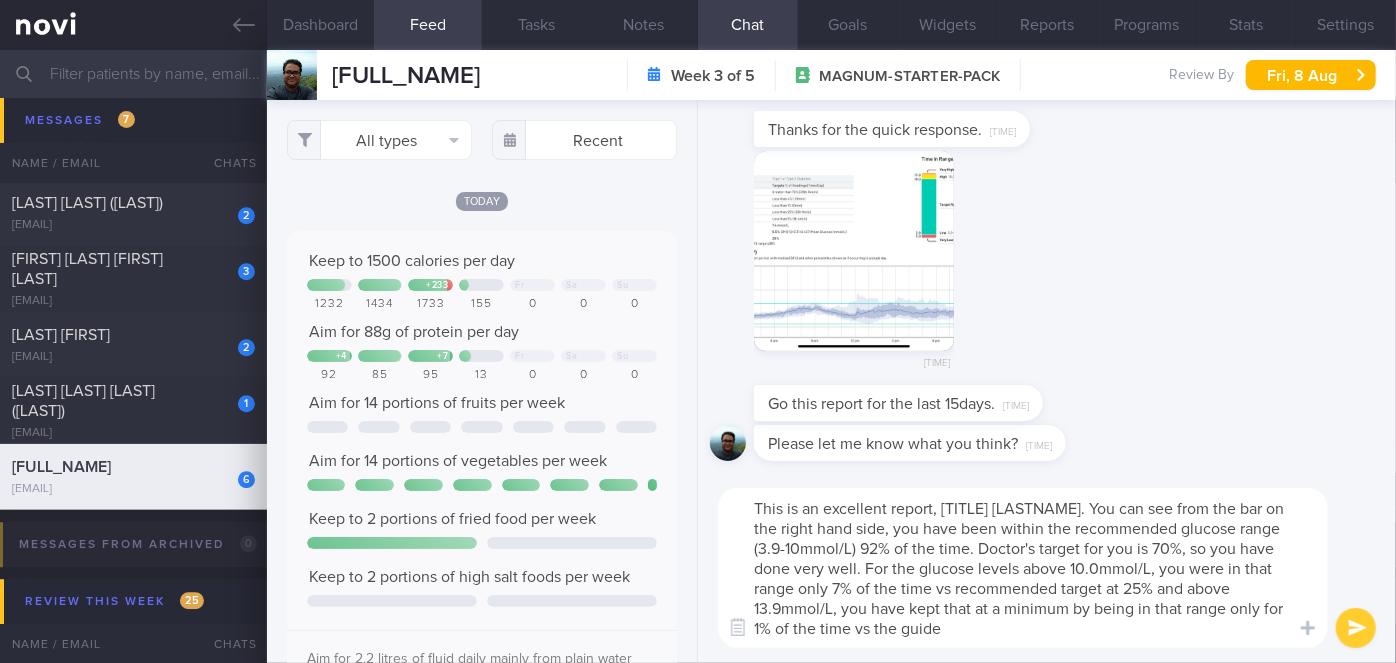 click at bounding box center (854, 251) 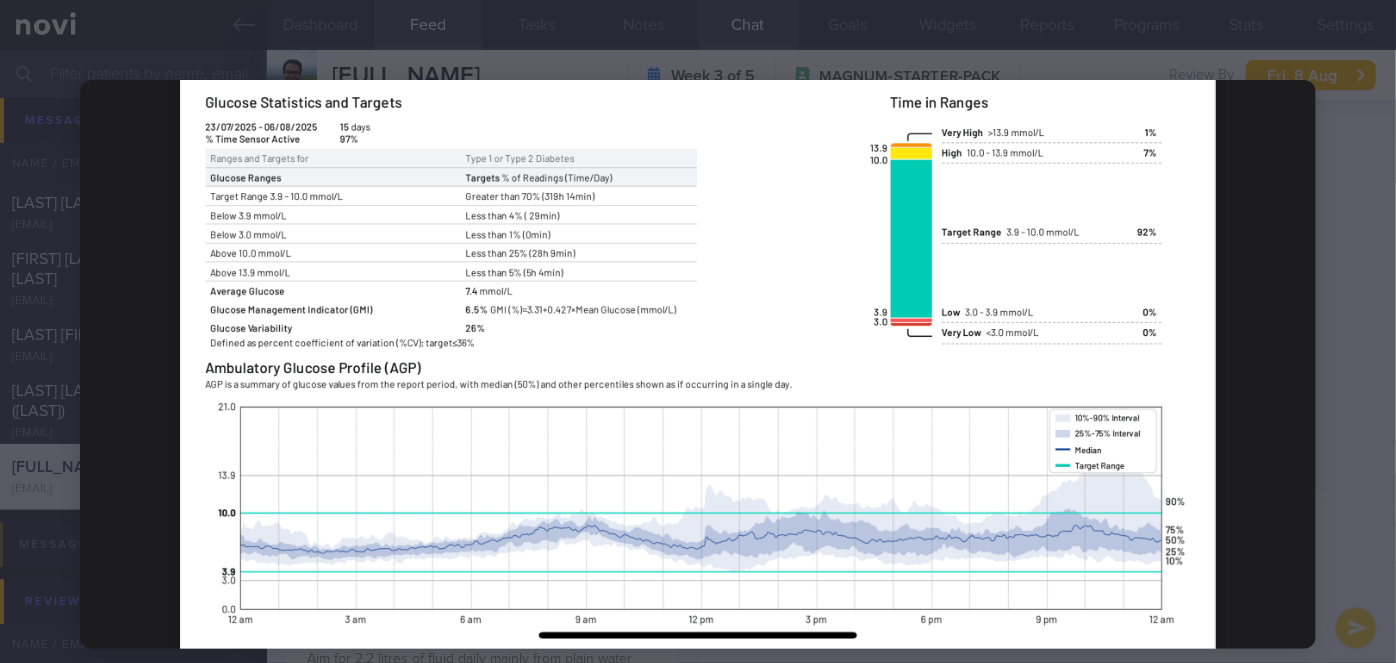 click at bounding box center [698, 364] 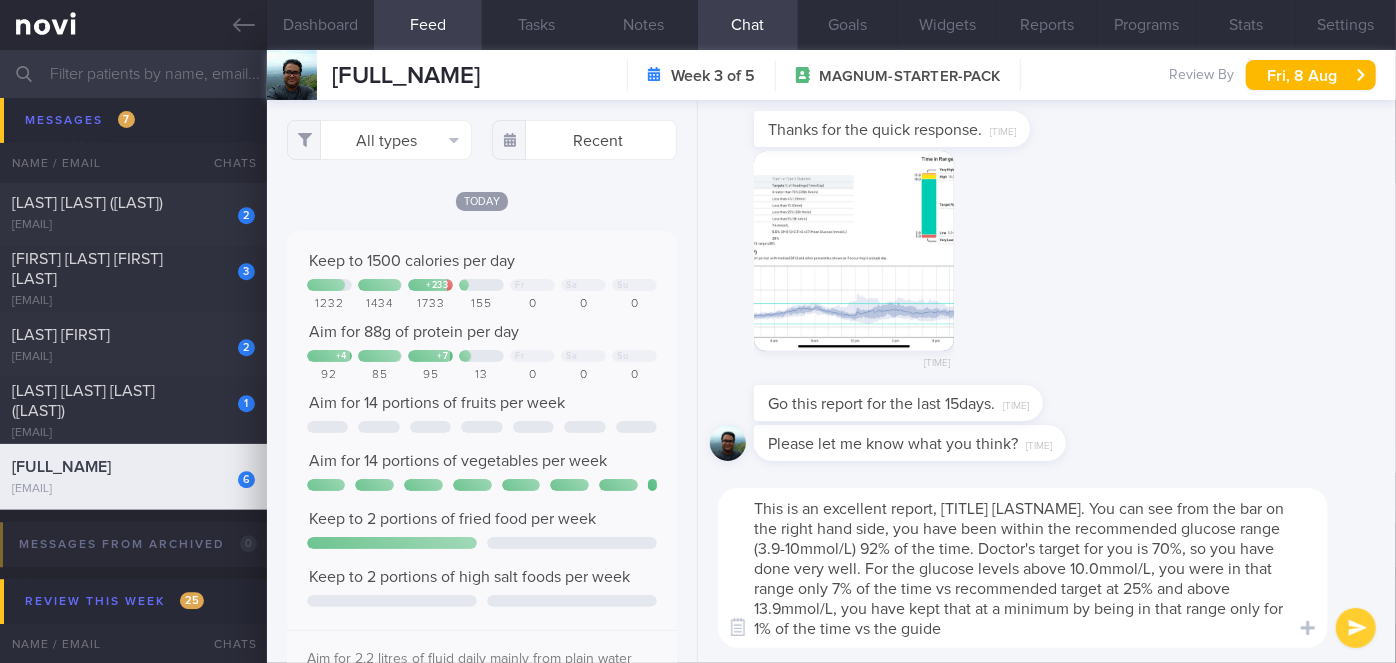 click on "This is an excellent report, [TITLE] [LASTNAME]. You can see from the bar on the right hand side, you have been within the recommended glucose range (3.9-10mmol/L) 92% of the time. Doctor's target for you is 70%, so you have done very well. For the glucose levels above 10.0mmol/L, you were in that range only 7% of the time vs recommended target at 25% and above 13.9mmol/L, you have kept that at a minimum by being in that range only for 1% of the time vs the guide" at bounding box center [1023, 568] 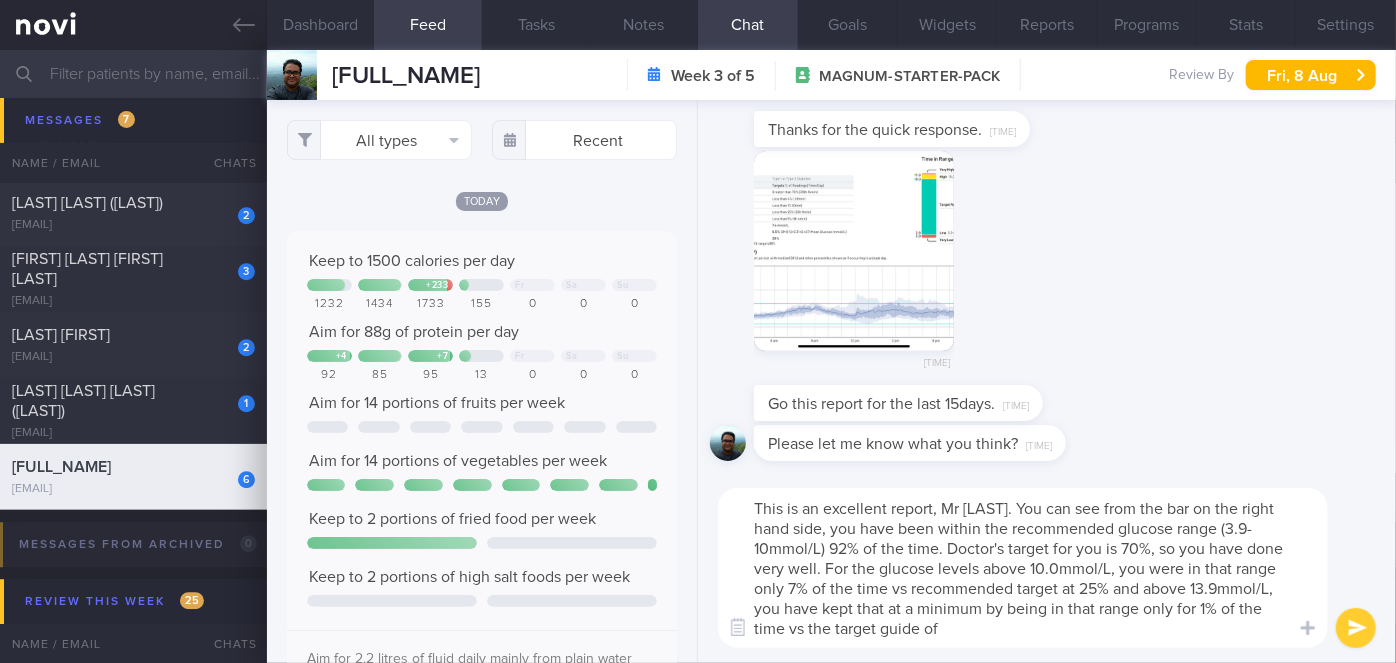 click at bounding box center [854, 251] 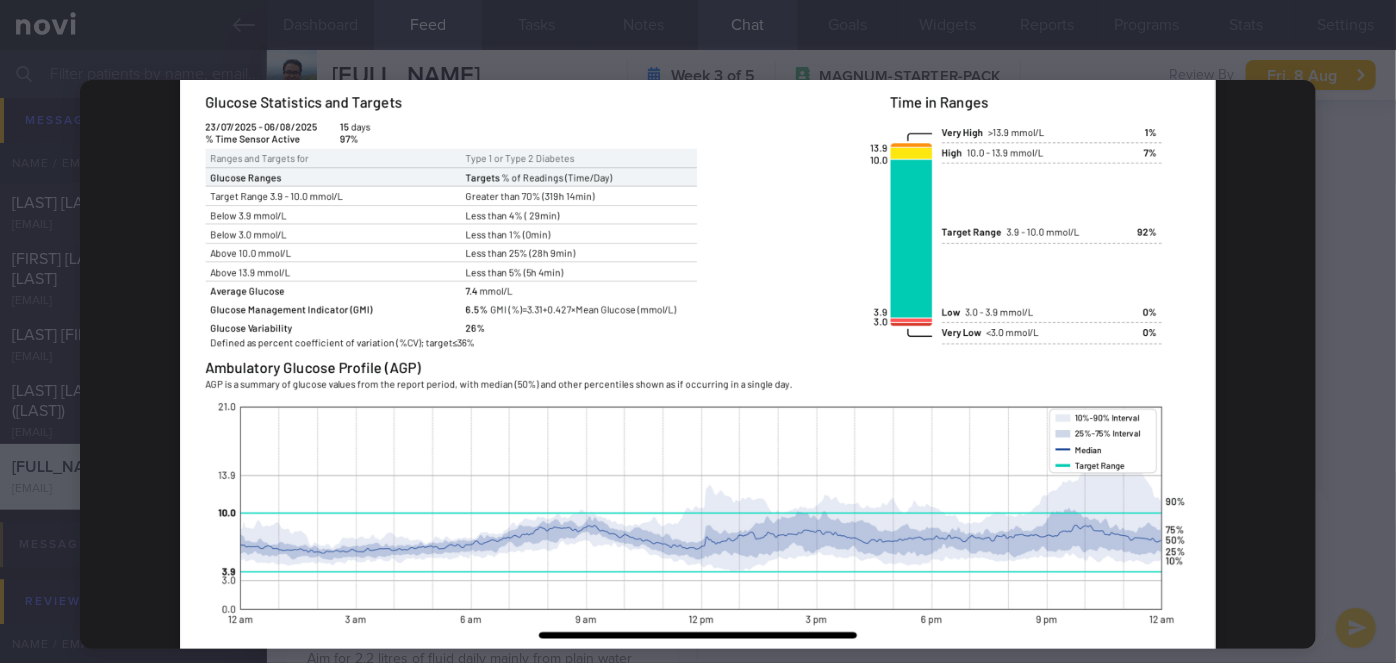 click at bounding box center [698, 364] 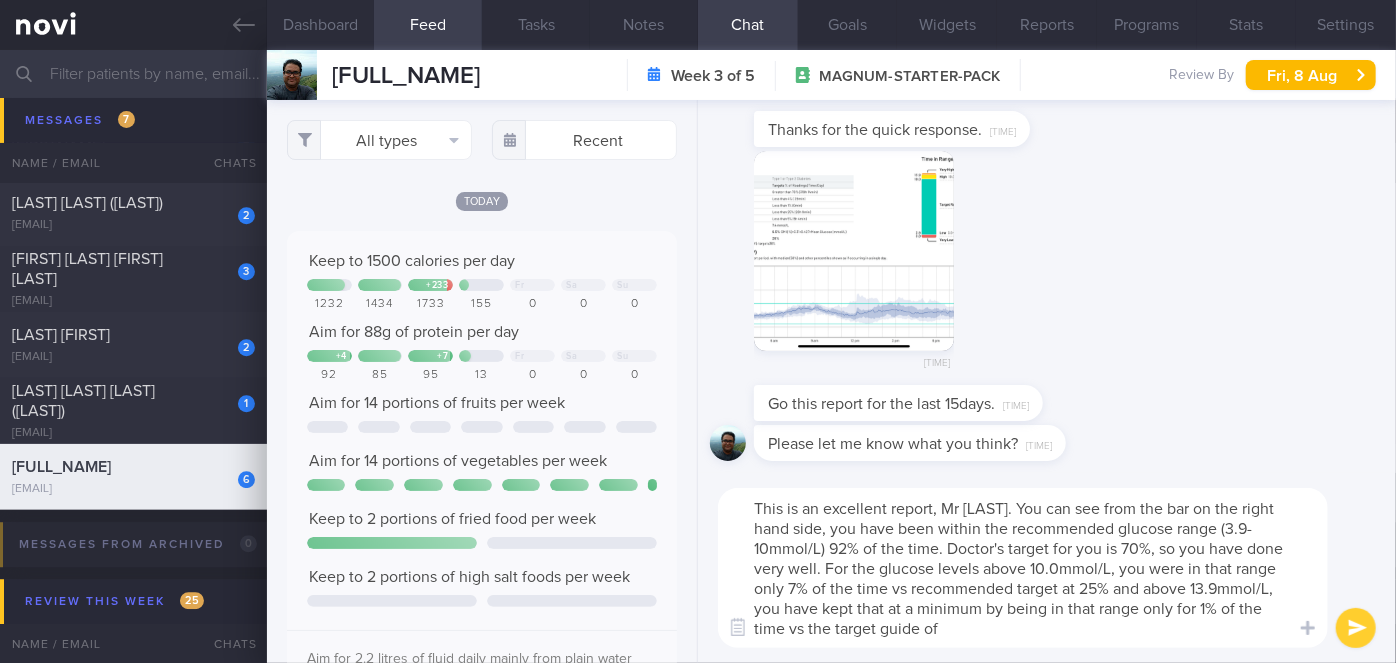 click on "This is an excellent report, Mr [LAST]. You can see from the bar on the right hand side, you have been within the recommended glucose range (3.9-10mmol/L) 92% of the time. Doctor's target for you is 70%, so you have done very well. For the glucose levels above 10.0mmol/L, you were in that range only 7% of the time vs recommended target at 25% and above 13.9mmol/L, you have kept that at a minimum by being in that range only for 1% of the time vs the target guide of" at bounding box center [1023, 568] 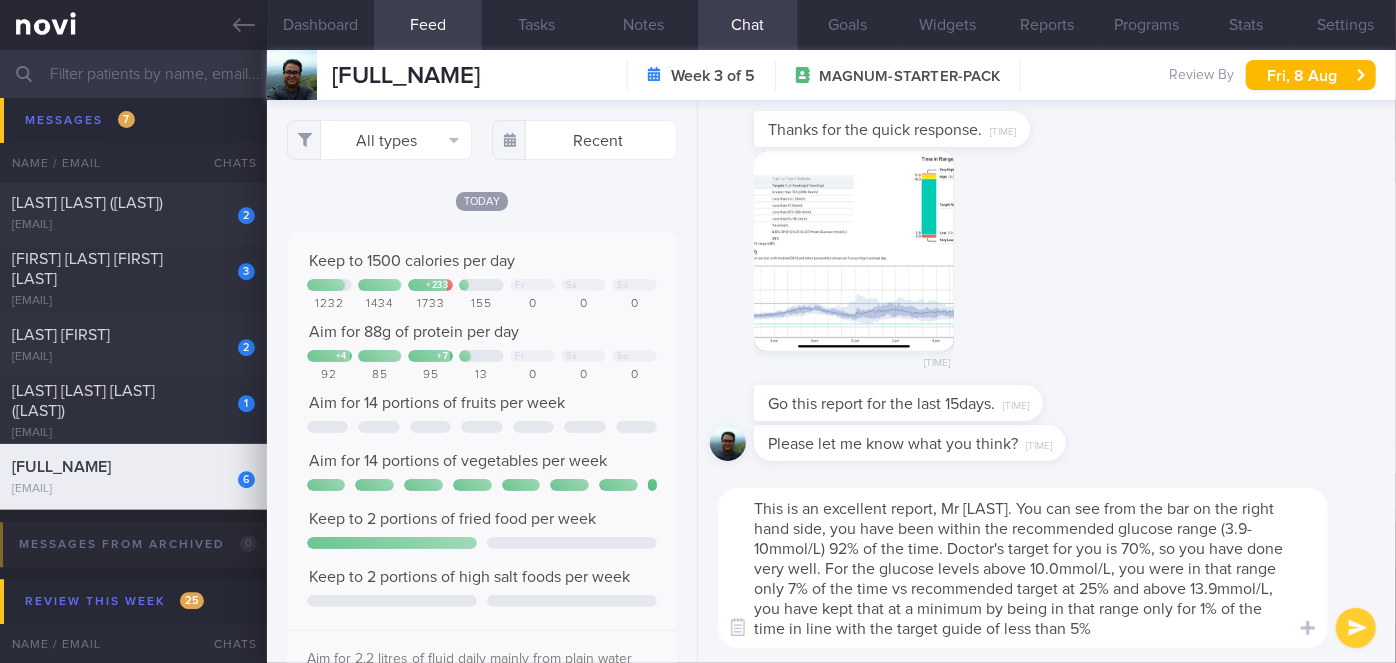 click on "This is an excellent report, Mr [LAST]. You can see from the bar on the right hand side, you have been within the recommended glucose range (3.9-10mmol/L) 92% of the time. Doctor's target for you is 70%, so you have done very well. For the glucose levels above 10.0mmol/L, you were in that range only 7% of the time vs recommended target at 25% and above 13.9mmol/L, you have kept that at a minimum by being in that range only for 1% of the time in line with the target guide of less than 5%" at bounding box center (1023, 568) 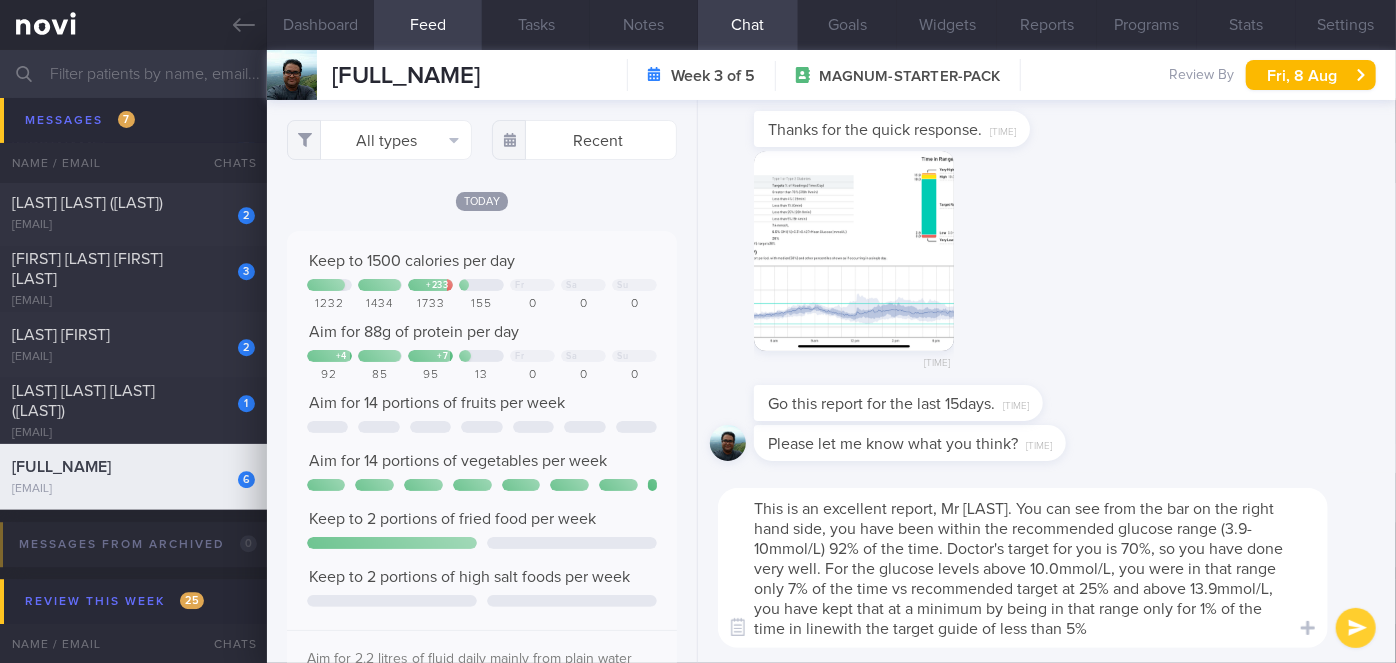 click on "This is an excellent report, Mr [LAST]. You can see from the bar on the right hand side, you have been within the recommended glucose range (3.9-10mmol/L) 92% of the time. Doctor's target for you is 70%, so you have done very well. For the glucose levels above 10.0mmol/L, you were in that range only 7% of the time vs recommended target at 25% and above 13.9mmol/L, you have kept that at a minimum by being in that range only for 1% of the time in linewith the target guide of less than 5%" at bounding box center [1023, 568] 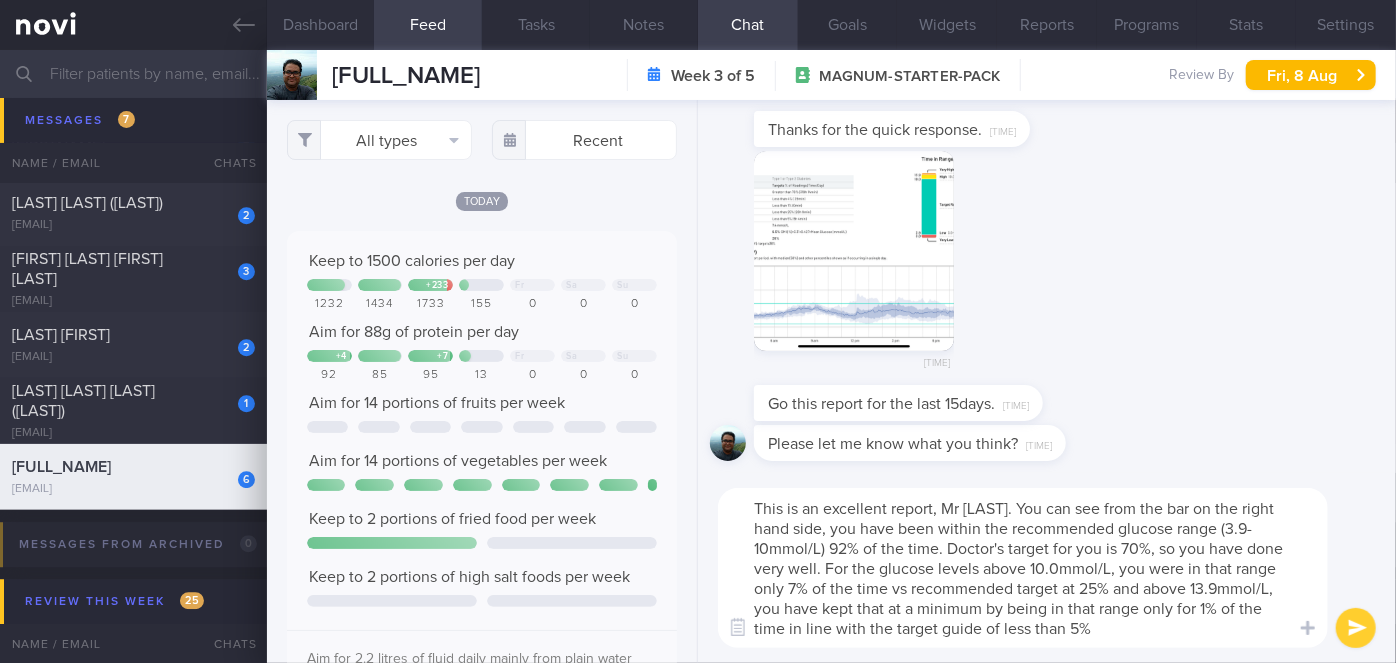 click on "This is an excellent report, Mr [LAST]. You can see from the bar on the right hand side, you have been within the recommended glucose range (3.9-10mmol/L) 92% of the time. Doctor's target for you is 70%, so you have done very well. For the glucose levels above 10.0mmol/L, you were in that range only 7% of the time vs recommended target at 25% and above 13.9mmol/L, you have kept that at a minimum by being in that range only for 1% of the time in line with the target guide of less than 5%" at bounding box center (1023, 568) 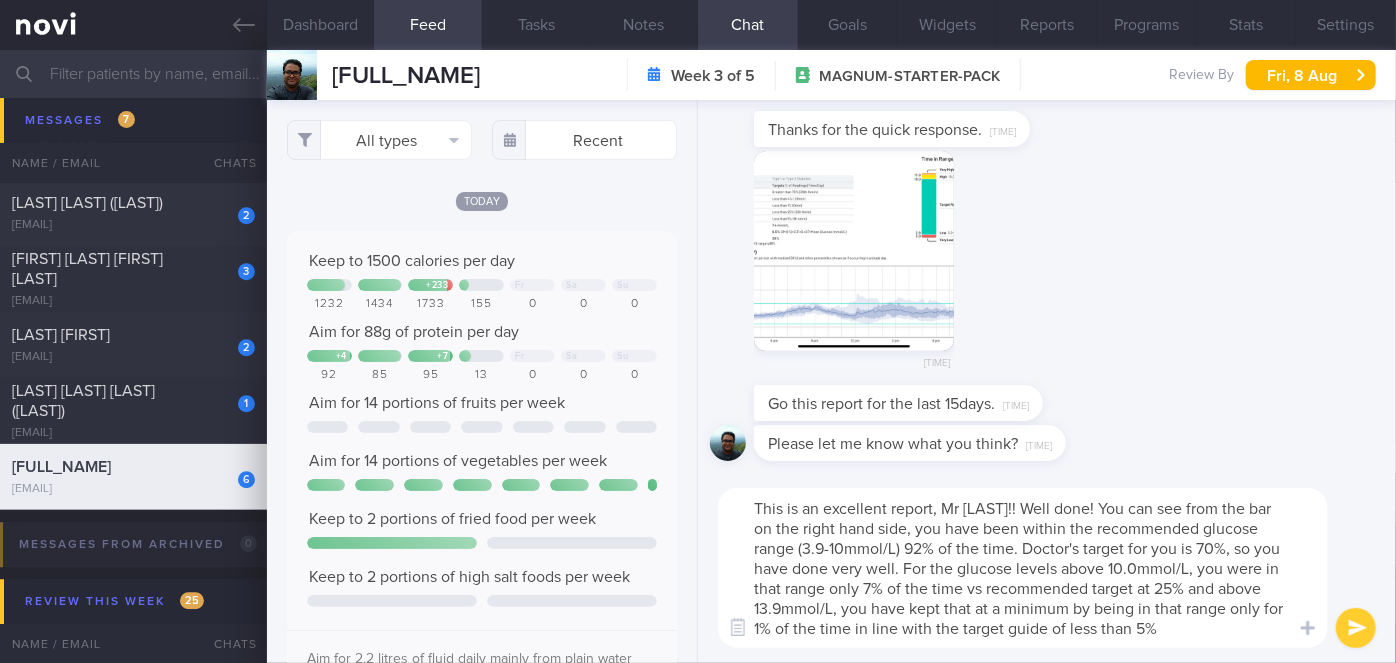click at bounding box center (854, 251) 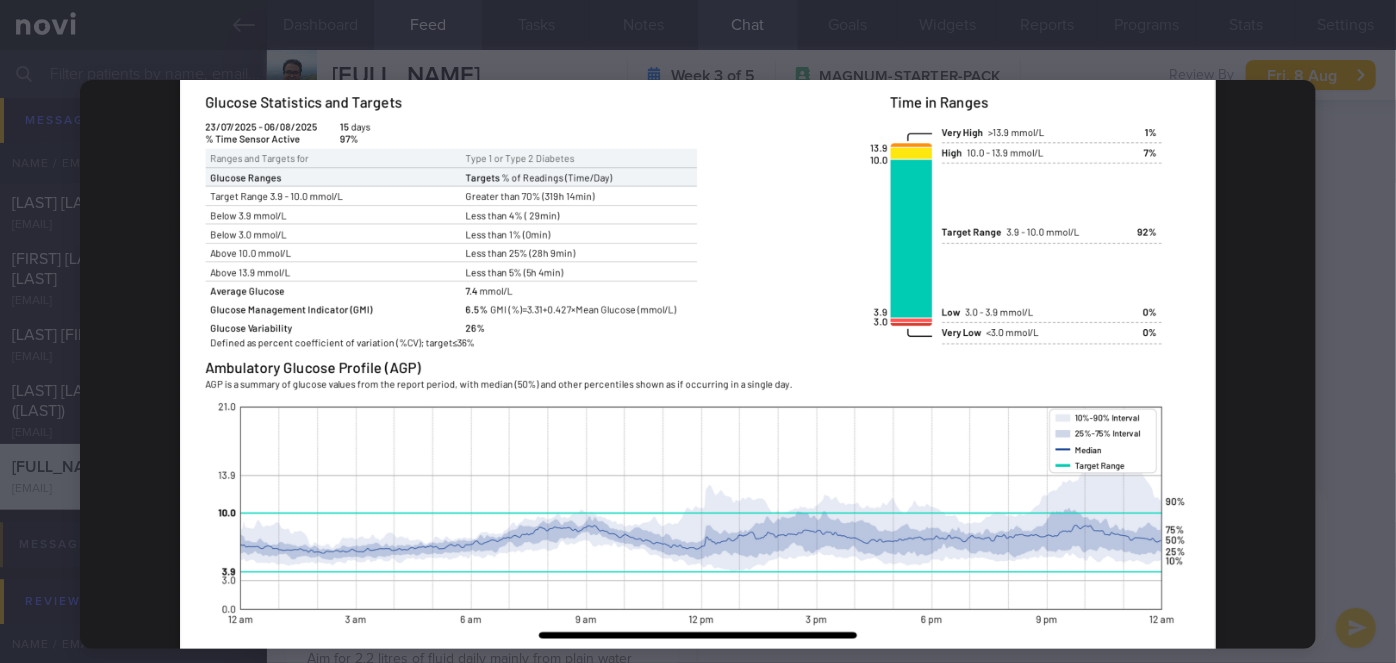 click at bounding box center [698, 364] 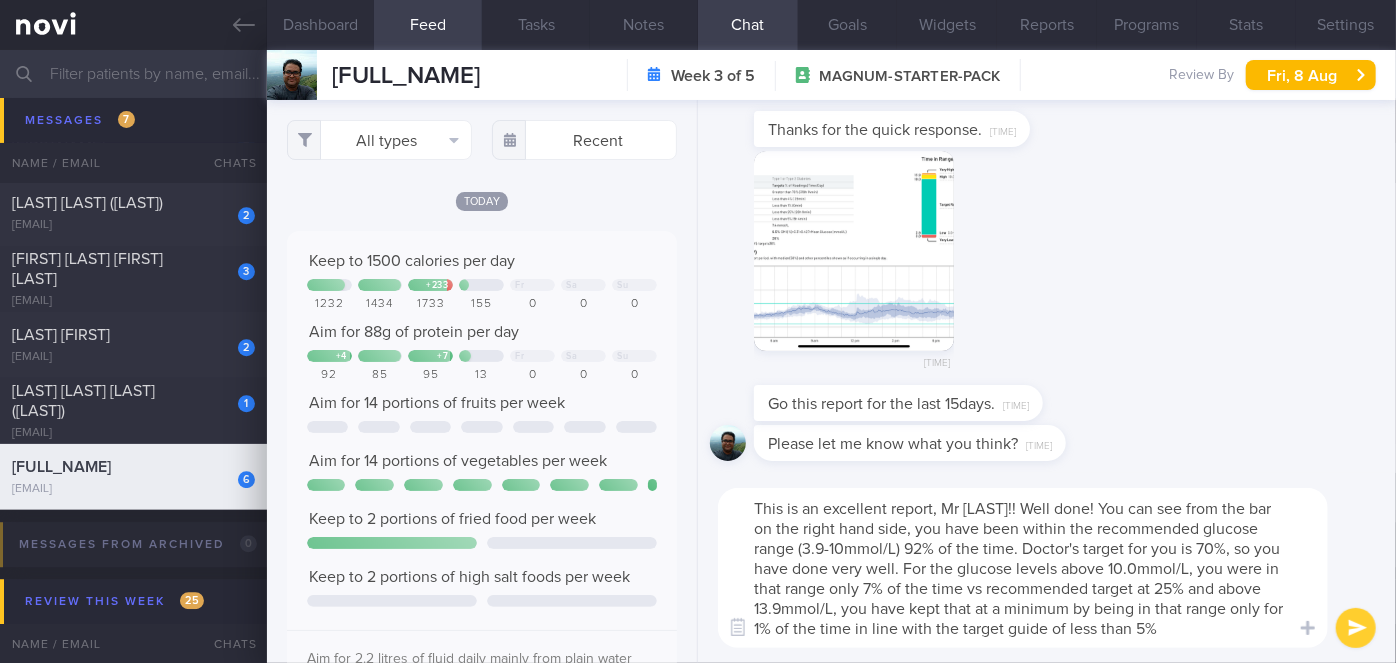 click on "This is an excellent report, Mr [LAST]!! Well done! You can see from the bar on the right hand side, you have been within the recommended glucose range (3.9-10mmol/L) 92% of the time. Doctor's target for you is 70%, so you have done very well. For the glucose levels above 10.0mmol/L, you were in that range only 7% of the time vs recommended target at 25% and above 13.9mmol/L, you have kept that at a minimum by being in that range only for 1% of the time in line with the target guide of less than 5%" at bounding box center (1023, 568) 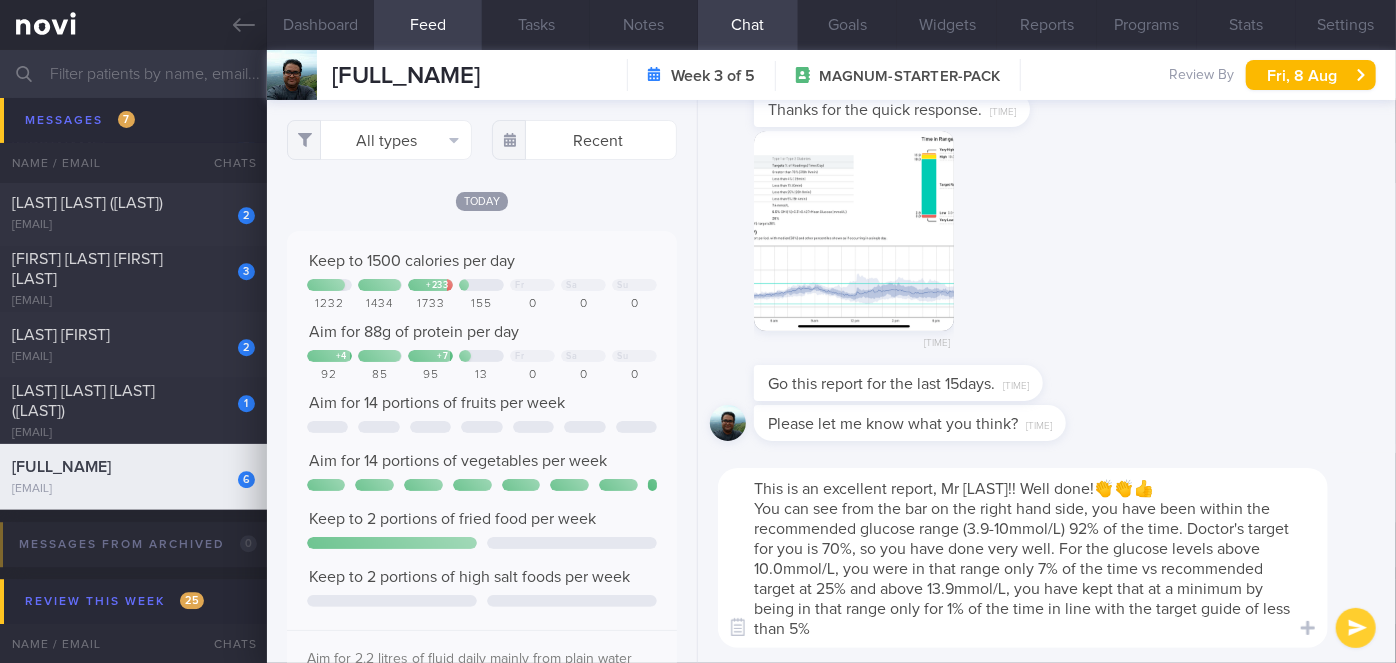 click on "This is an excellent report, Mr [LAST]!! Well done!👏👏👍
You can see from the bar on the right hand side, you have been within the recommended glucose range (3.9-10mmol/L) 92% of the time. Doctor's target for you is 70%, so you have done very well. For the glucose levels above 10.0mmol/L, you were in that range only 7% of the time vs recommended target at 25% and above 13.9mmol/L, you have kept that at a minimum by being in that range only for 1% of the time in line with the target guide of less than 5%" at bounding box center (1023, 558) 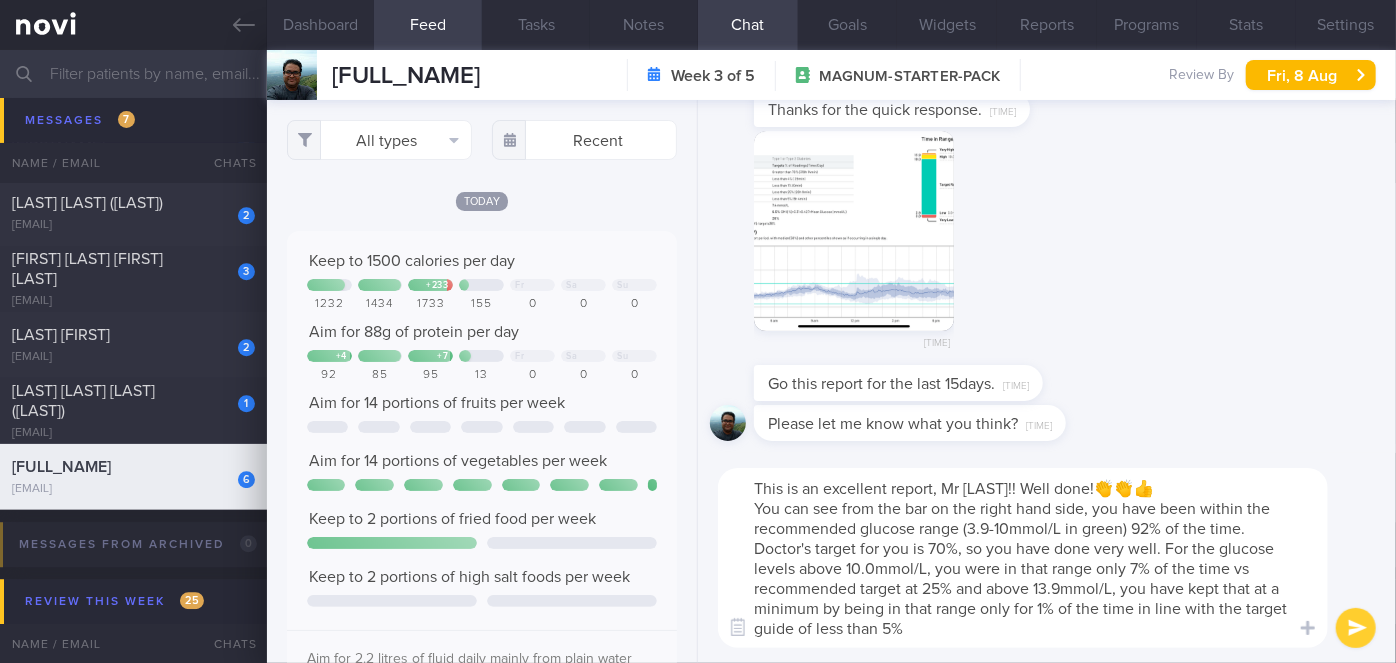 click on "This is an excellent report, Mr [LAST]!! Well done!👏👏👍
You can see from the bar on the right hand side, you have been within the recommended glucose range (3.9-10mmol/L in green) 92% of the time. Doctor's target for you is 70%, so you have done very well. For the glucose levels above 10.0mmol/L, you were in that range only 7% of the time vs recommended target at 25% and above 13.9mmol/L, you have kept that at a minimum by being in that range only for 1% of the time in line with the target guide of less than 5%" at bounding box center (1023, 558) 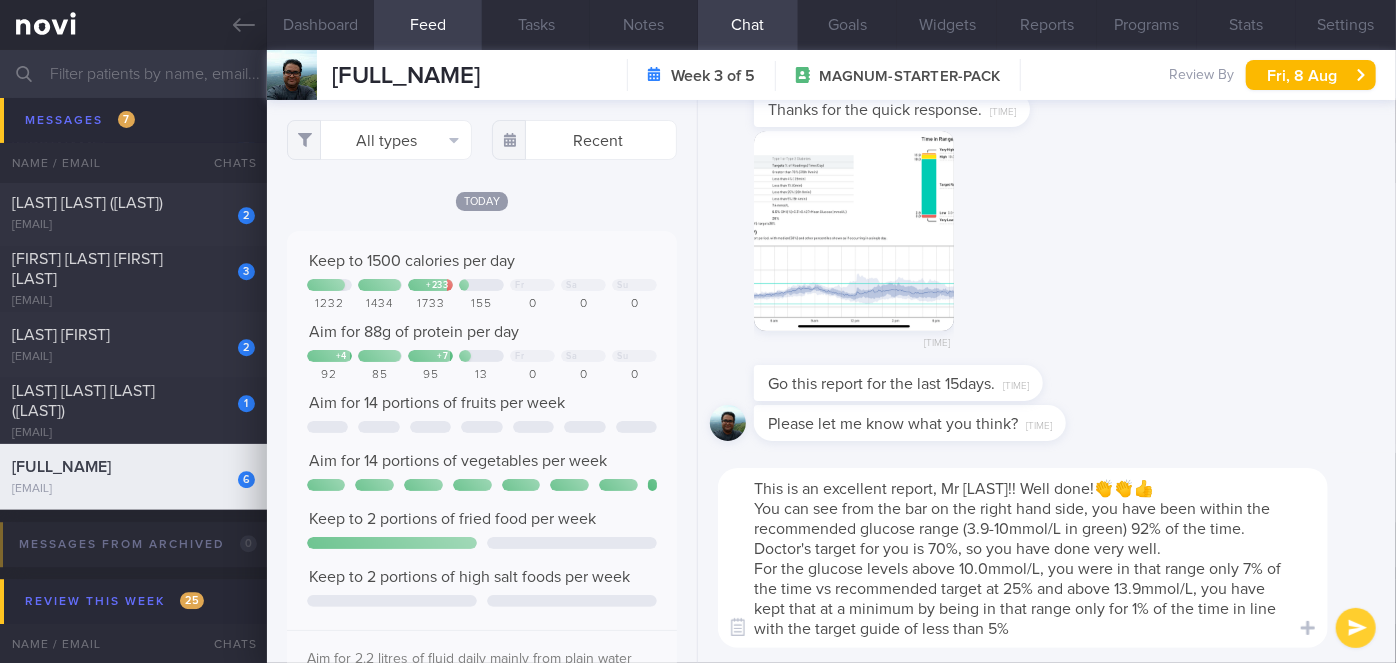click on "This is an excellent report, Mr [LAST]!! Well done!👏👏👍
You can see from the bar on the right hand side, you have been within the recommended glucose range (3.9-10mmol/L in green) 92% of the time. Doctor's target for you is 70%, so you have done very well.
For the glucose levels above 10.0mmol/L, you were in that range only 7% of the time vs recommended target at 25% and above 13.9mmol/L, you have kept that at a minimum by being in that range only for 1% of the time in line with the target guide of less than 5%" at bounding box center [1023, 558] 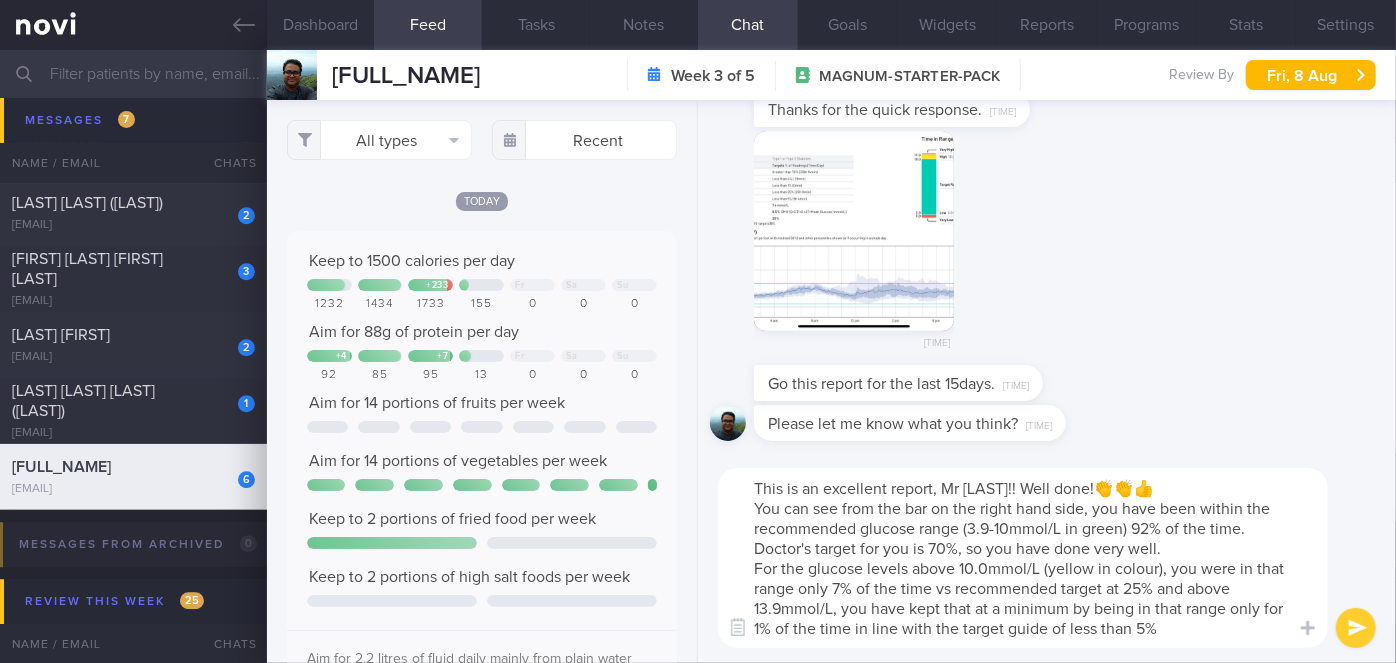 drag, startPoint x: 1057, startPoint y: 586, endPoint x: 961, endPoint y: 592, distance: 96.18732 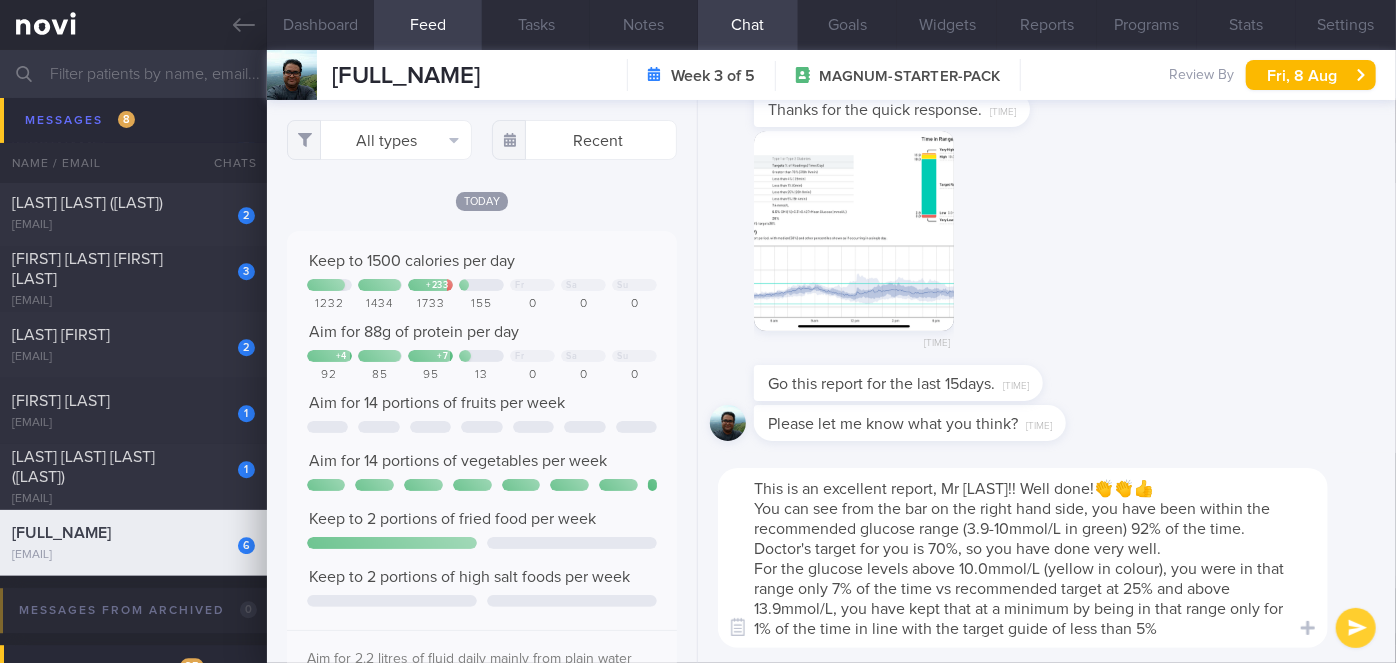 click on "This is an excellent report, Mr [LAST]!! Well done!👏👏👍
You can see from the bar on the right hand side, you have been within the recommended glucose range (3.9-10mmol/L in green) 92% of the time. Doctor's target for you is 70%, so you have done very well.
For the glucose levels above 10.0mmol/L (yellow in colour), you were in that range only 7% of the time vs recommended target at 25% and above 13.9mmol/L, you have kept that at a minimum by being in that range only for 1% of the time in line with the target guide of less than 5%" at bounding box center (1023, 558) 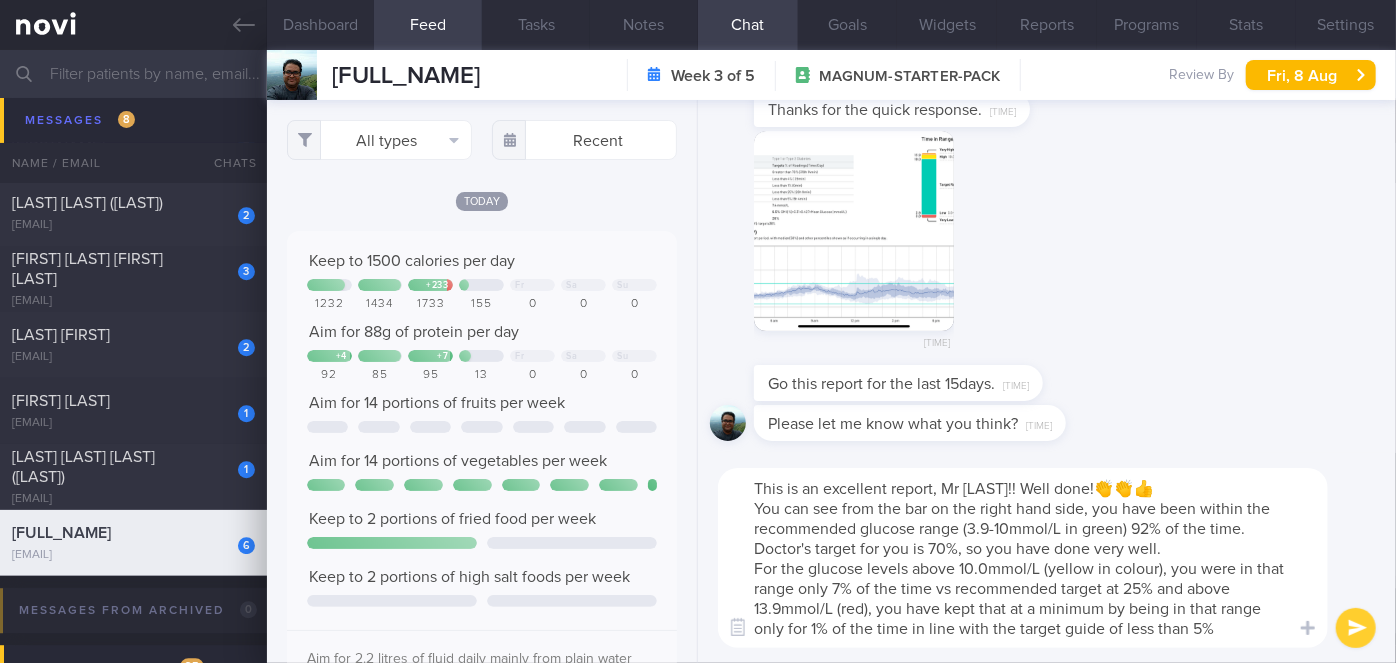 click on "This is an excellent report, Mr [LAST]!! Well done!👏👏👍
You can see from the bar on the right hand side, you have been within the recommended glucose range (3.9-10mmol/L in green) 92% of the time. Doctor's target for you is 70%, so you have done very well.
For the glucose levels above 10.0mmol/L (yellow in colour), you were in that range only 7% of the time vs recommended target at 25% and above 13.9mmol/L (red), you have kept that at a minimum by being in that range only for 1% of the time in line with the target guide of less than 5%" at bounding box center (1023, 558) 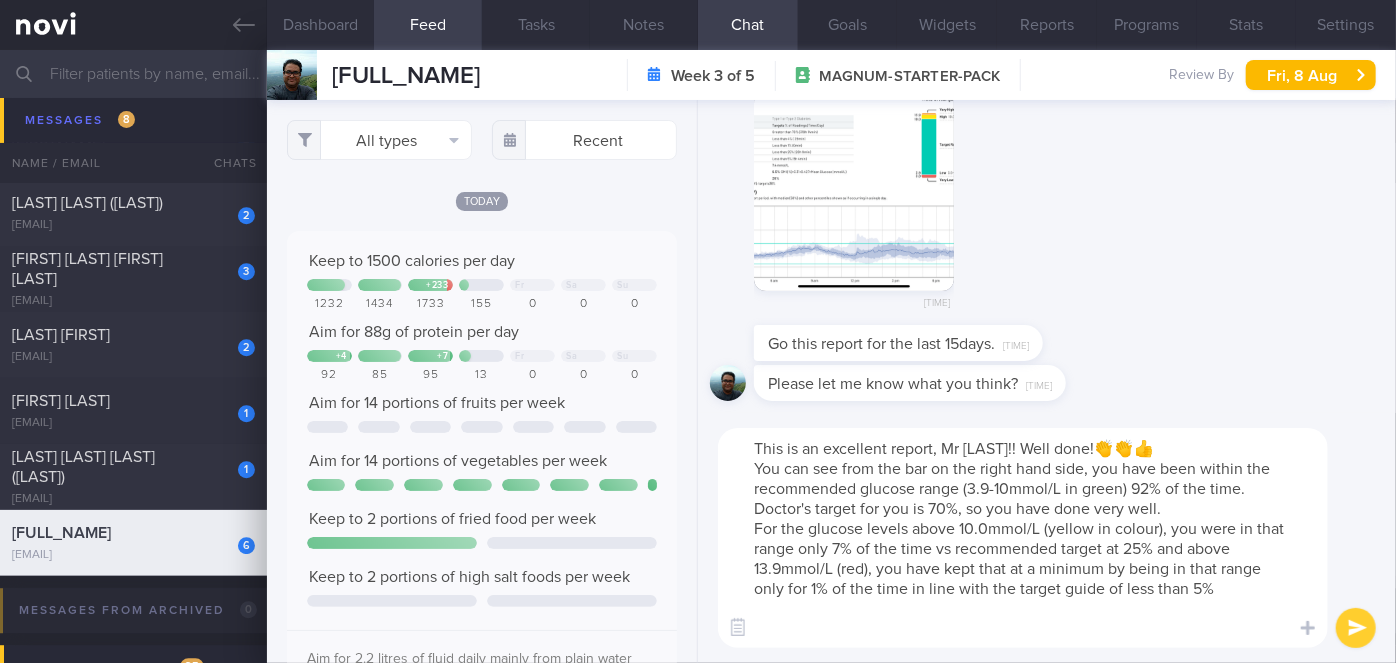scroll, scrollTop: 0, scrollLeft: 0, axis: both 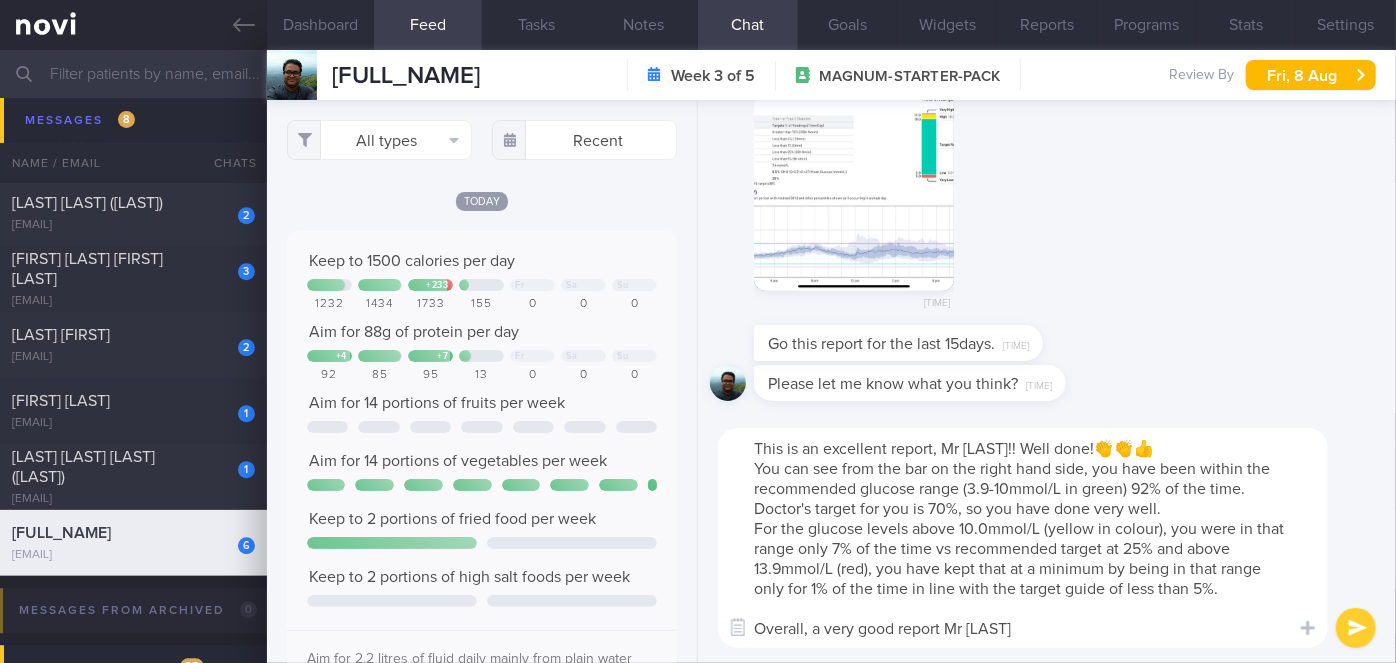 type on "This is an excellent report, Mr [LAST]!! Well done!👏👏👍
You can see from the bar on the right hand side, you have been within the recommended glucose range (3.9-10mmol/L in green) 92% of the time. Doctor's target for you is 70%, so you have done very well.
For the glucose levels above 10.0mmol/L (yellow in colour), you were in that range only 7% of the time vs recommended target at 25% and above 13.9mmol/L (red), you have kept that at a minimum by being in that range only for 1% of the time in line with the target guide of less than 5%.
Overall, a very good report Mr [LAST]!" 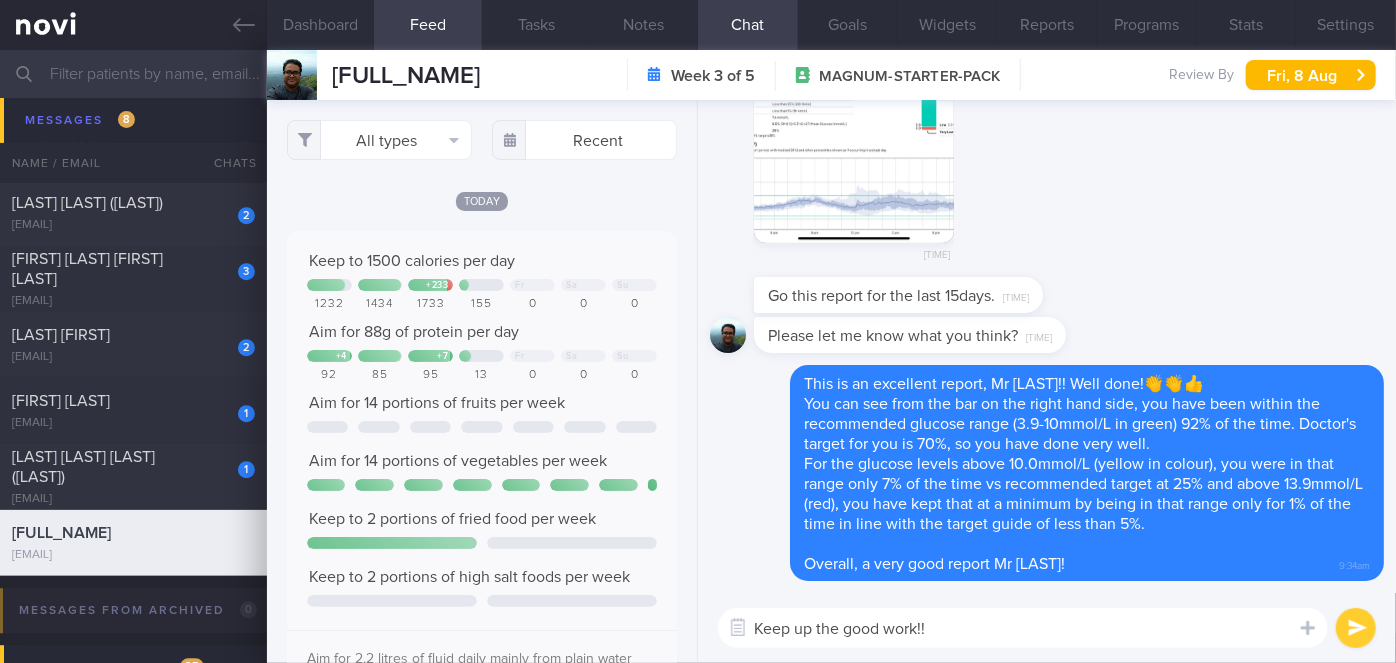 type on "Keep up the good work!!" 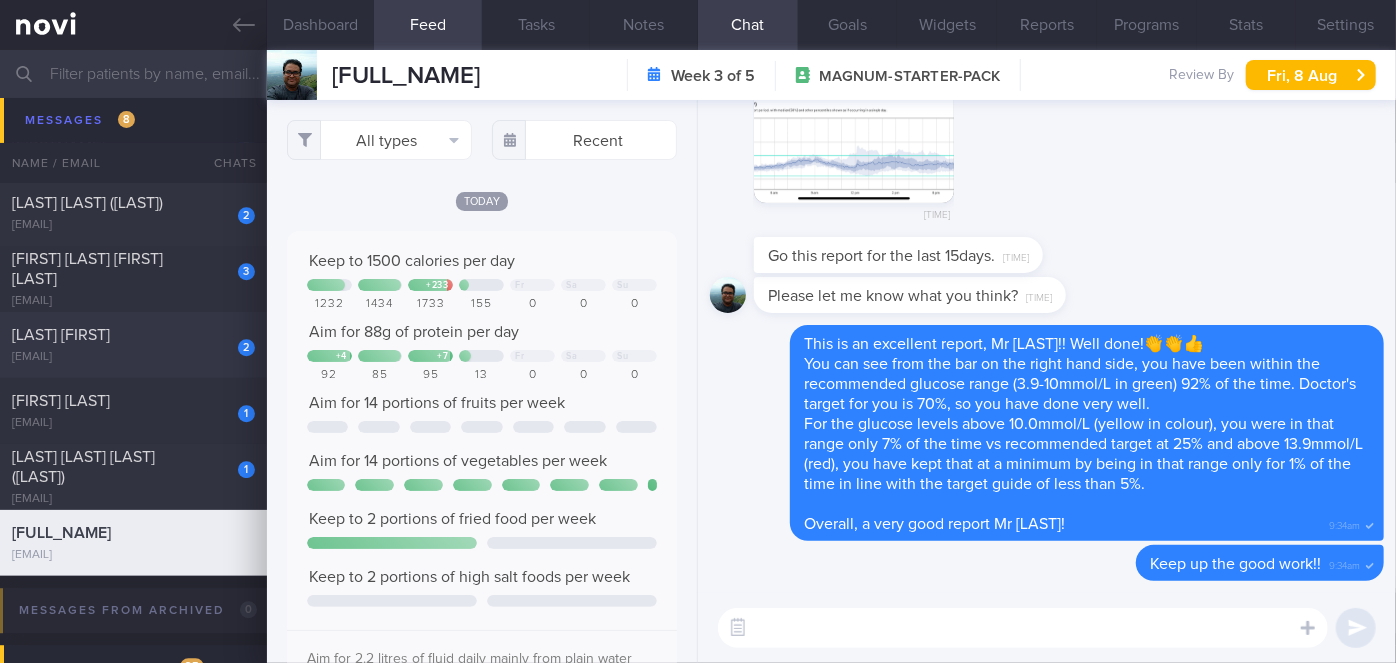 scroll, scrollTop: 6090, scrollLeft: 0, axis: vertical 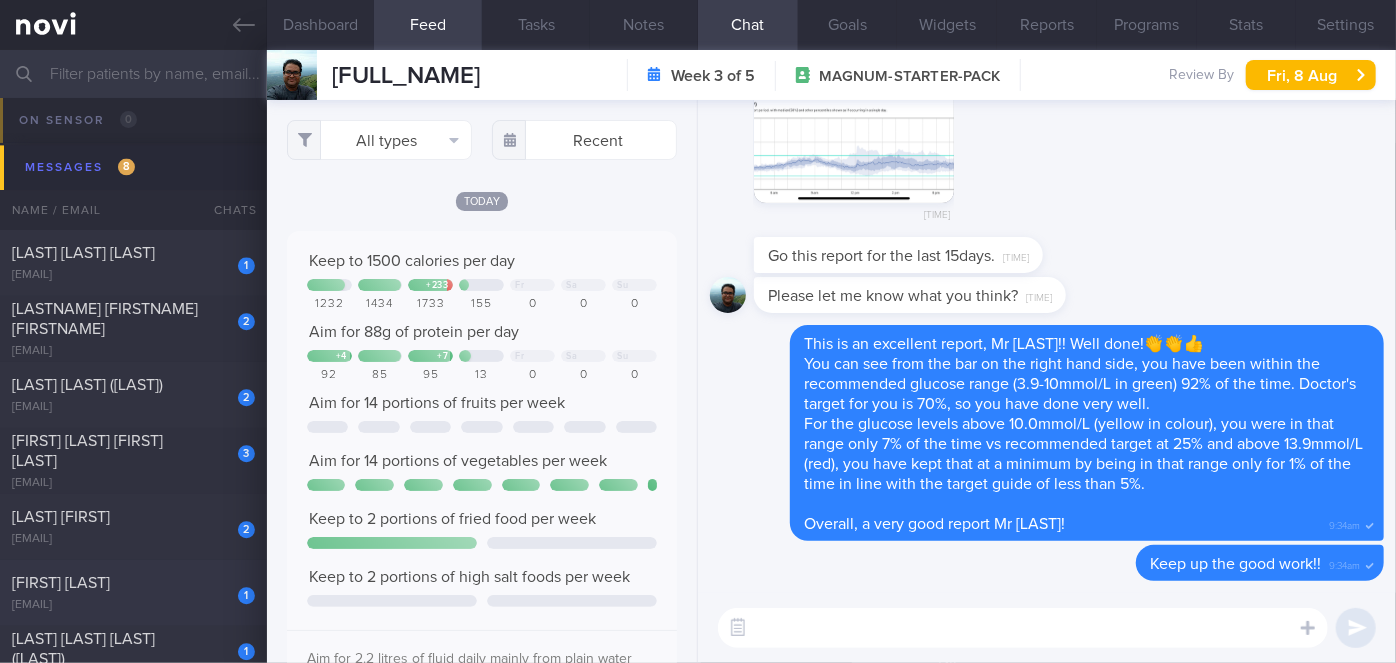 click on "[EMAIL]" at bounding box center [133, 605] 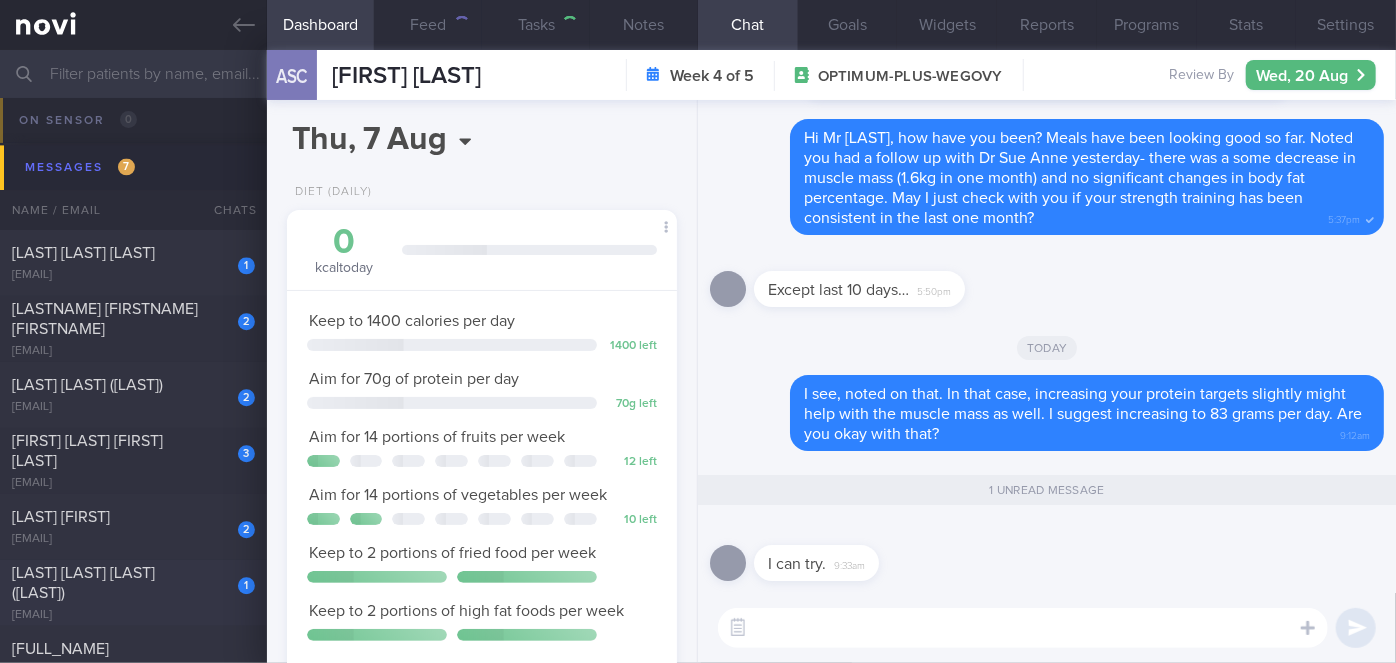 scroll, scrollTop: 999800, scrollLeft: 999658, axis: both 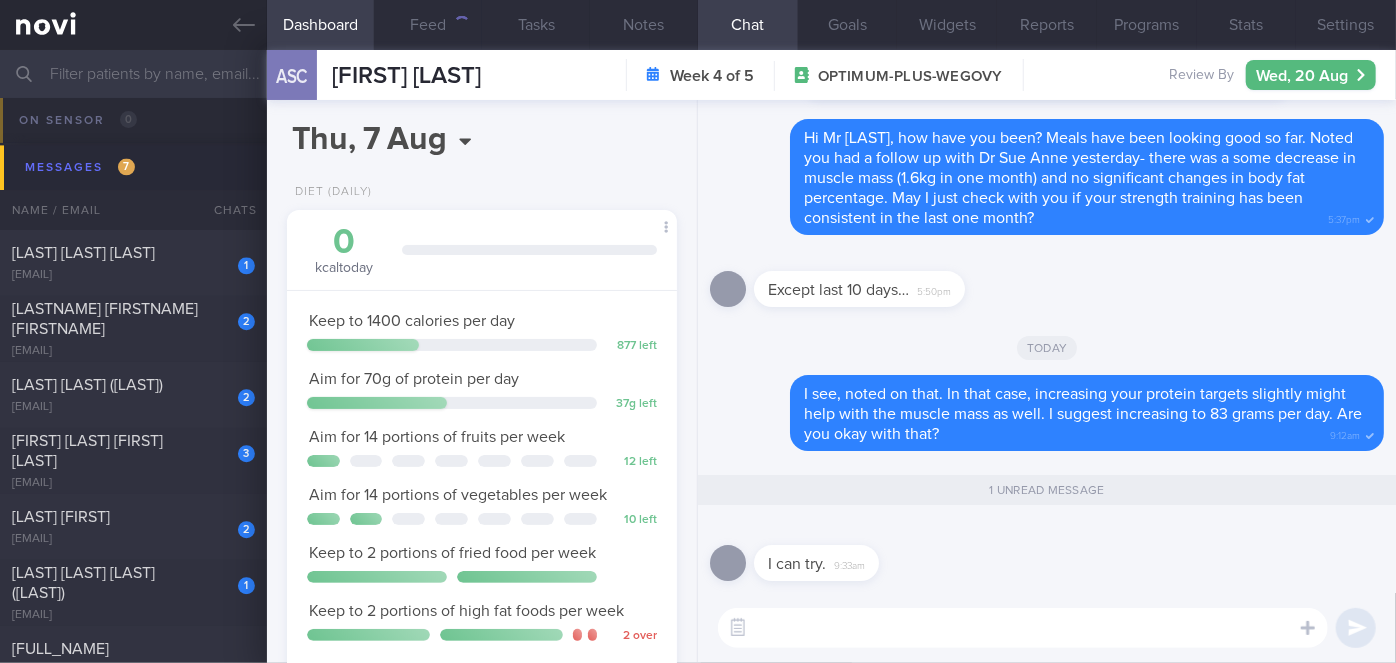 click at bounding box center [1023, 628] 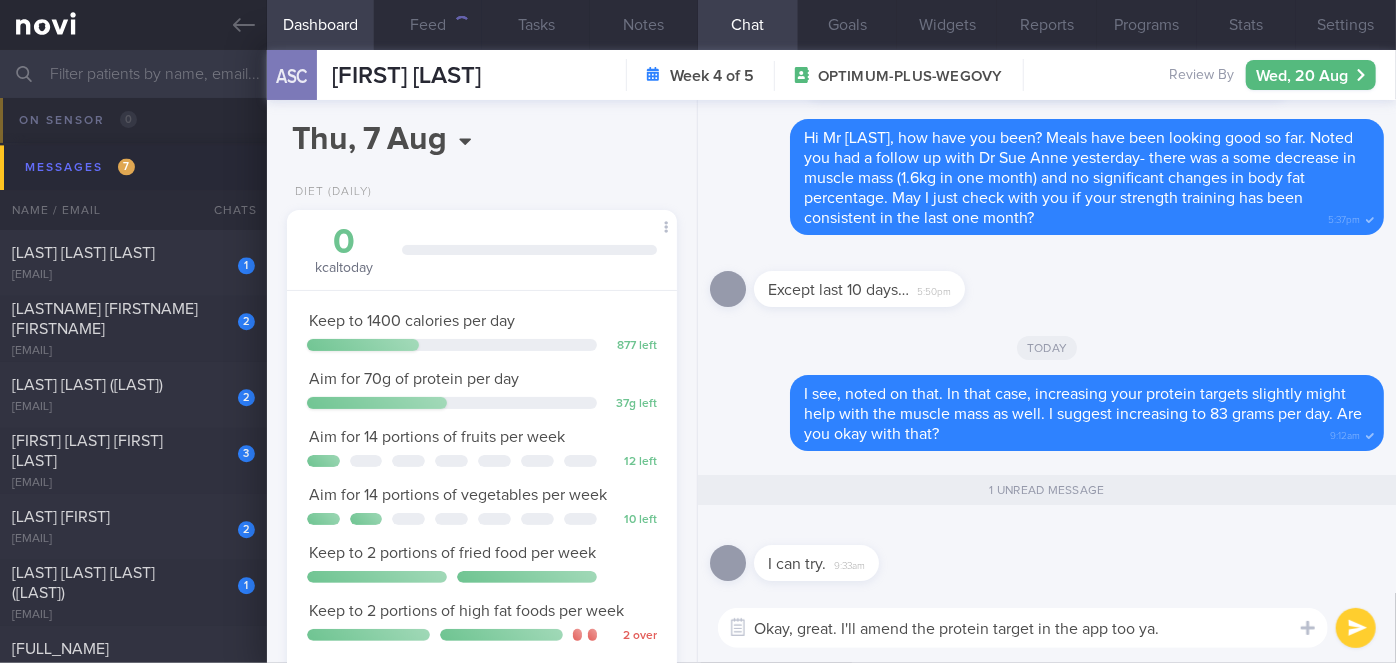 type on "Okay, great. I'll amend the protein target in the app too ya." 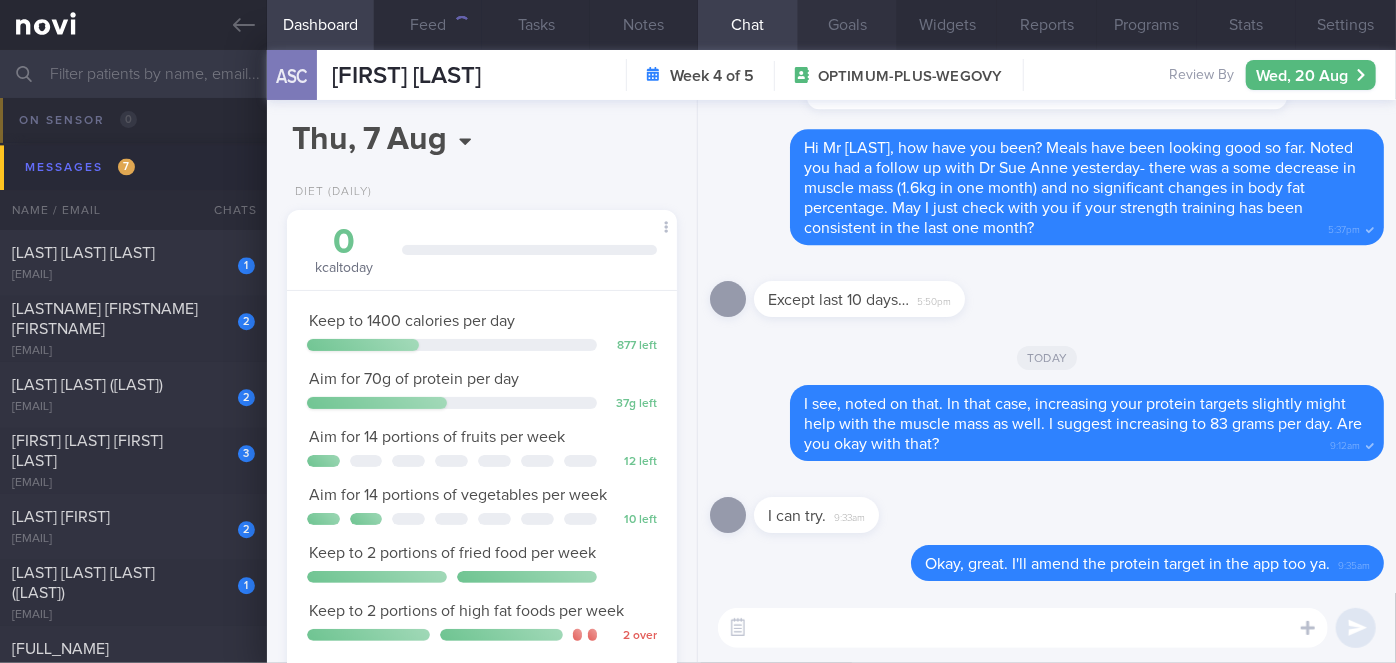 click on "Goals" at bounding box center (848, 25) 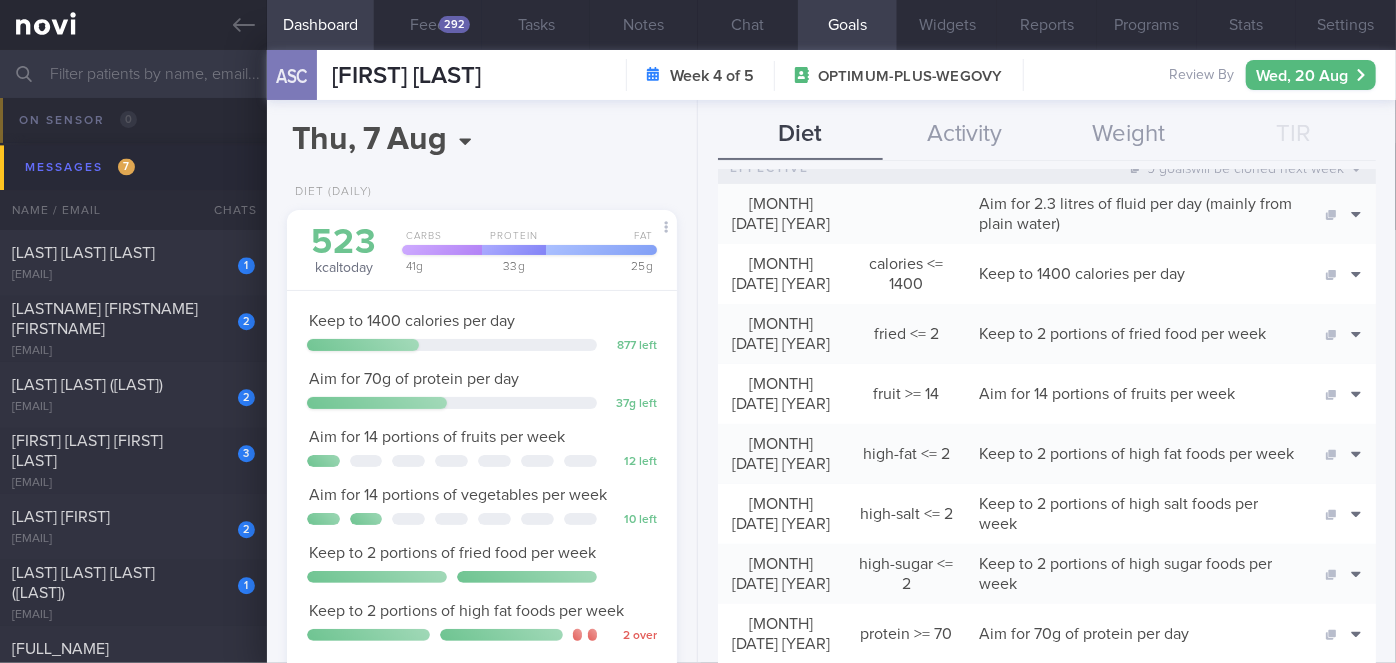 scroll, scrollTop: 272, scrollLeft: 0, axis: vertical 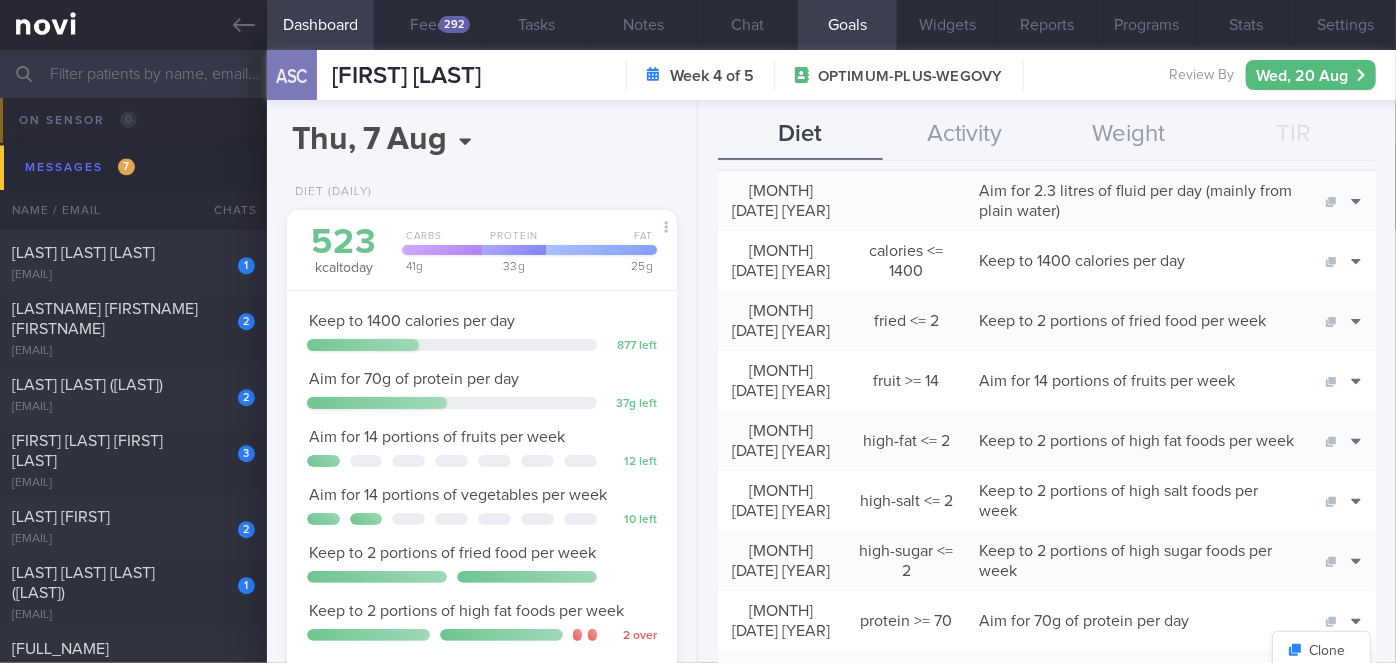 click on "Delete" at bounding box center [1321, 681] 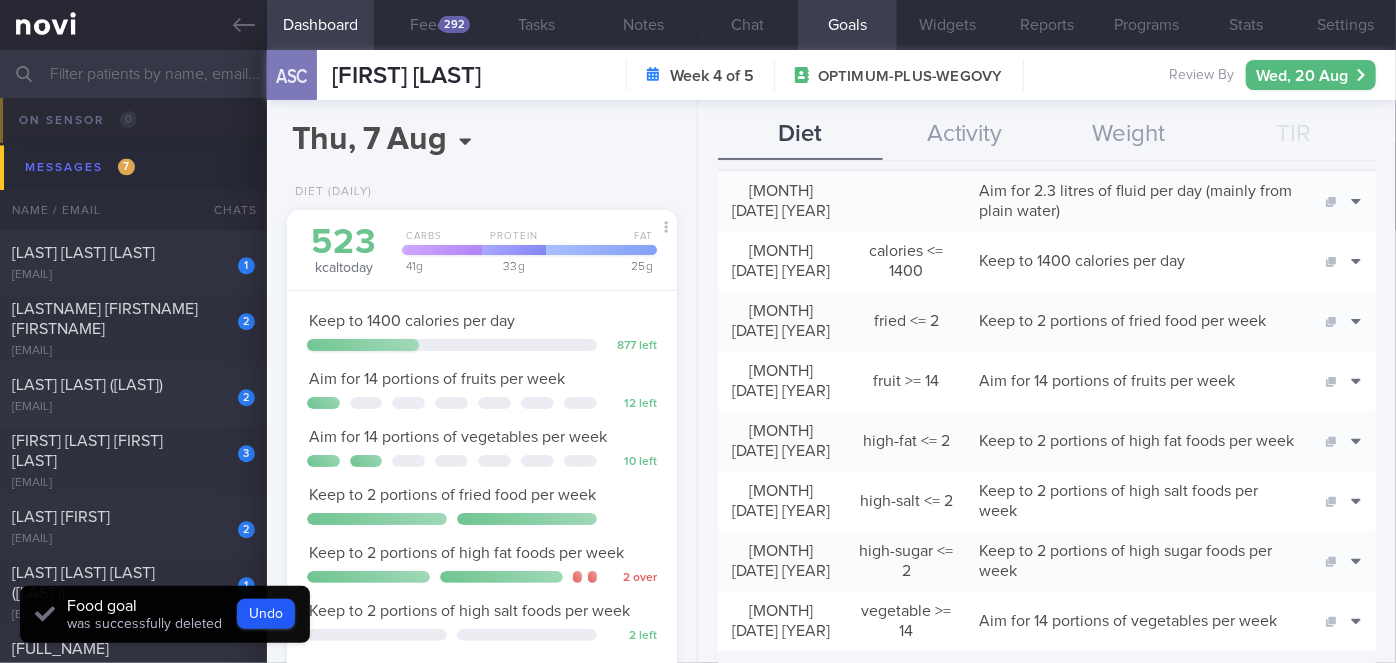 scroll, scrollTop: 0, scrollLeft: 0, axis: both 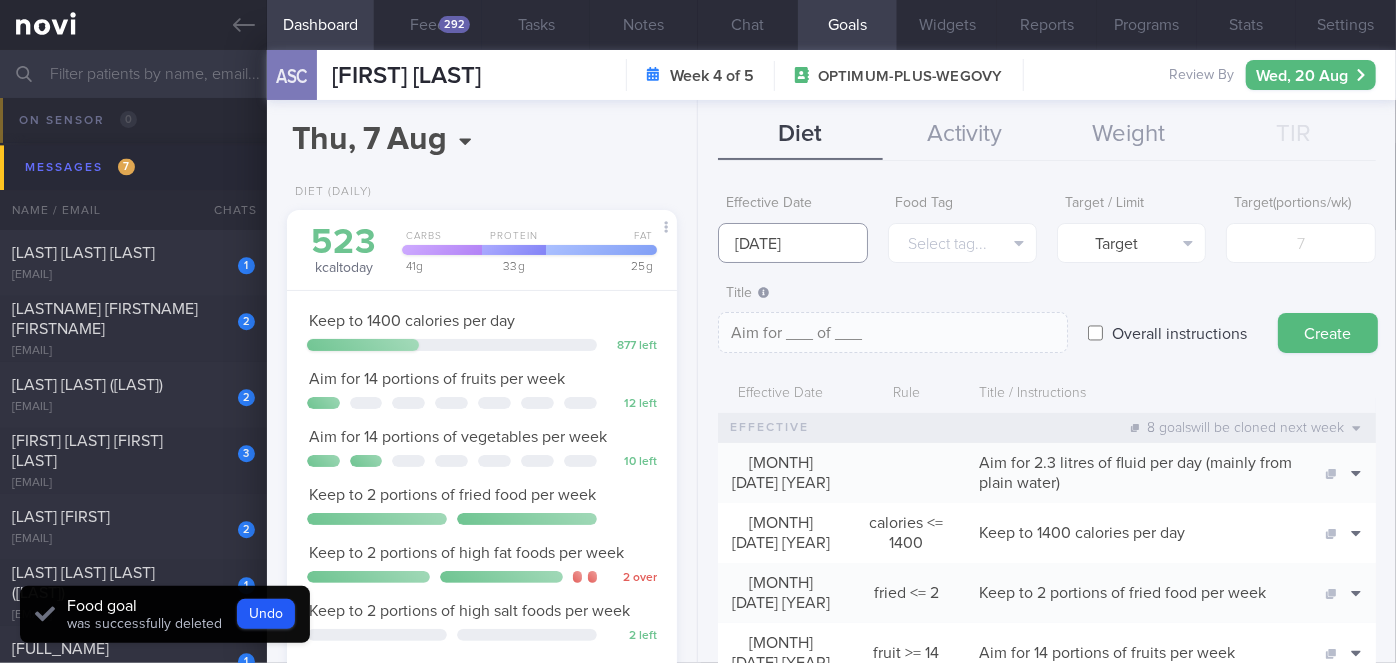 click on "[DATE]" at bounding box center (792, 243) 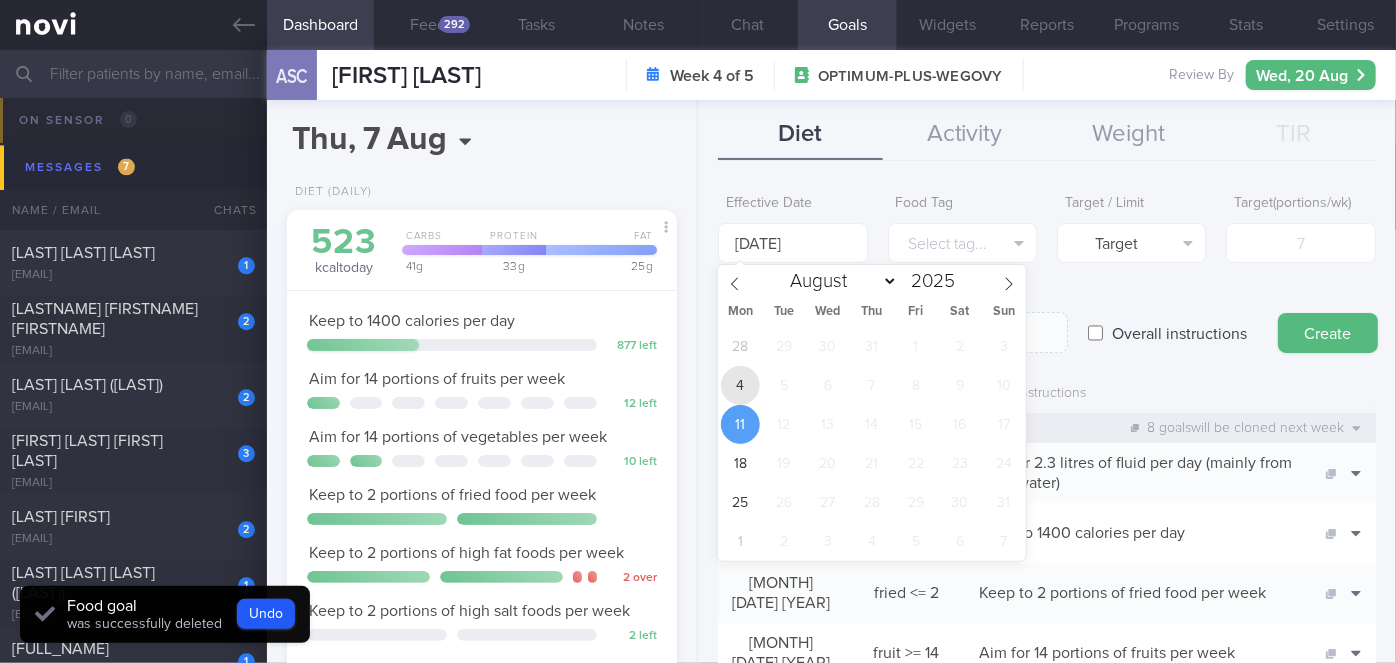 click on "4" at bounding box center [740, 385] 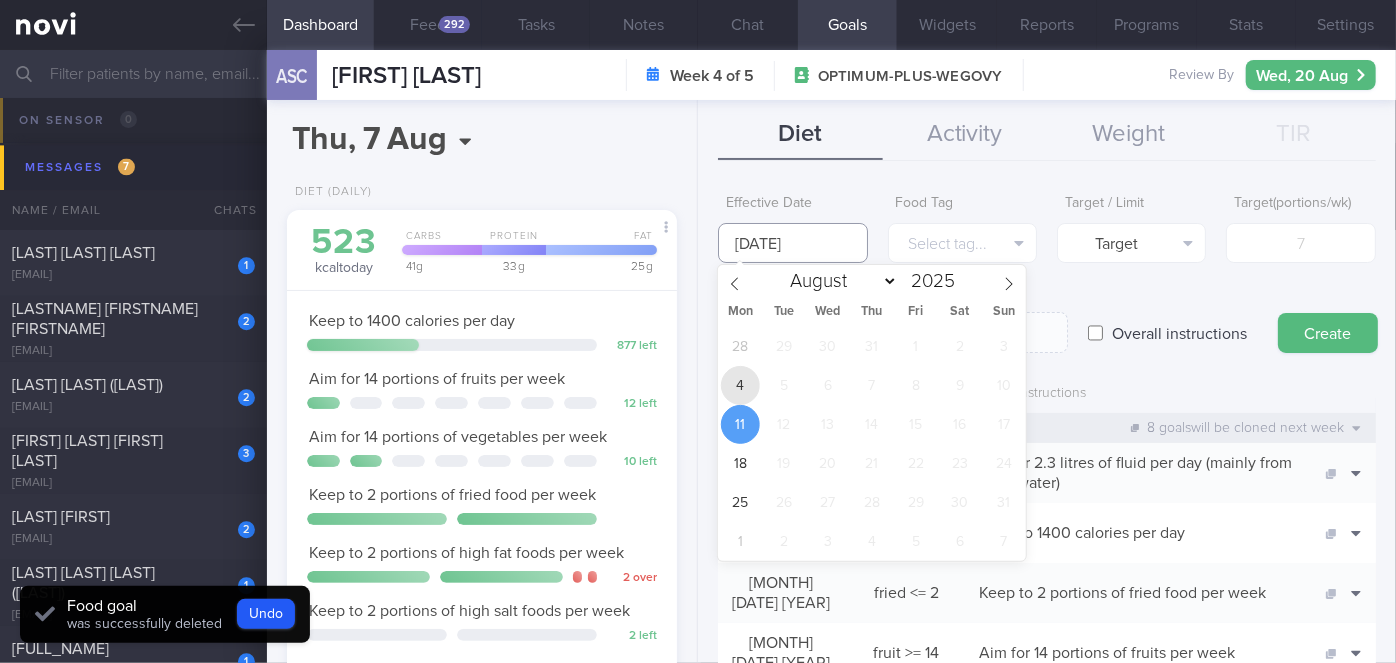 type on "[MONTH] [DATE] [YEAR]" 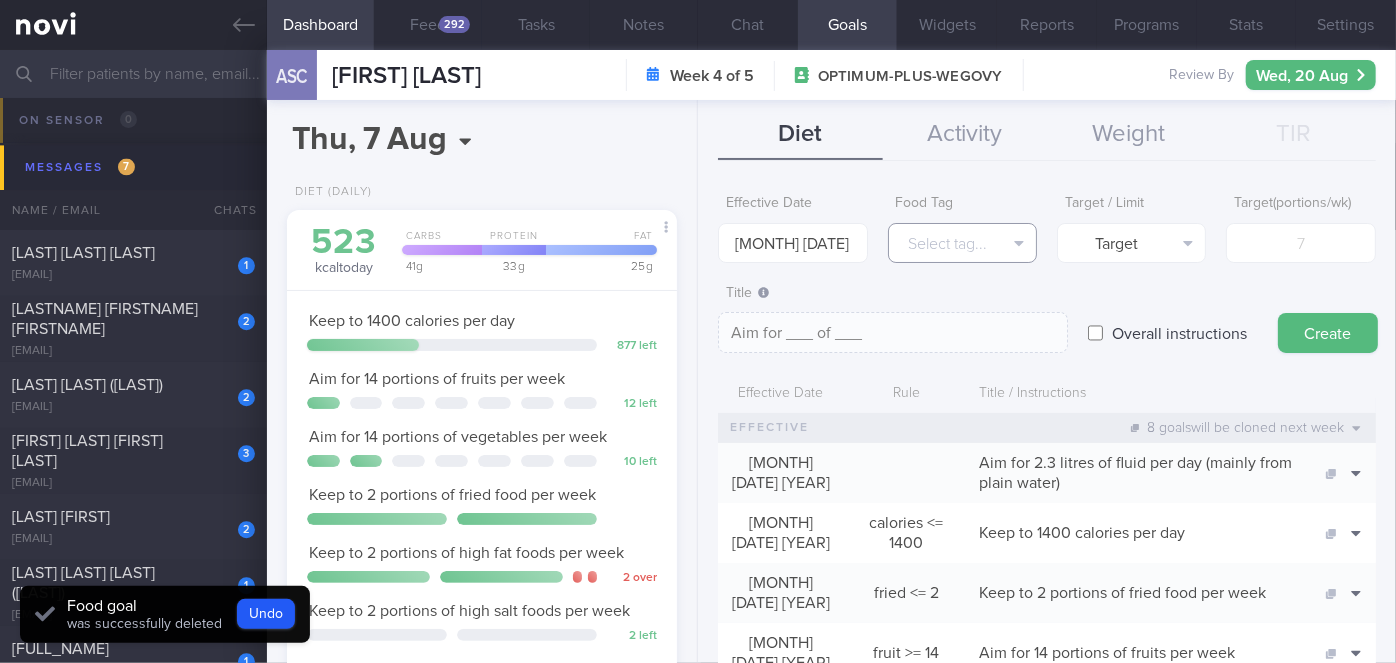 click on "Select tag..." at bounding box center (962, 243) 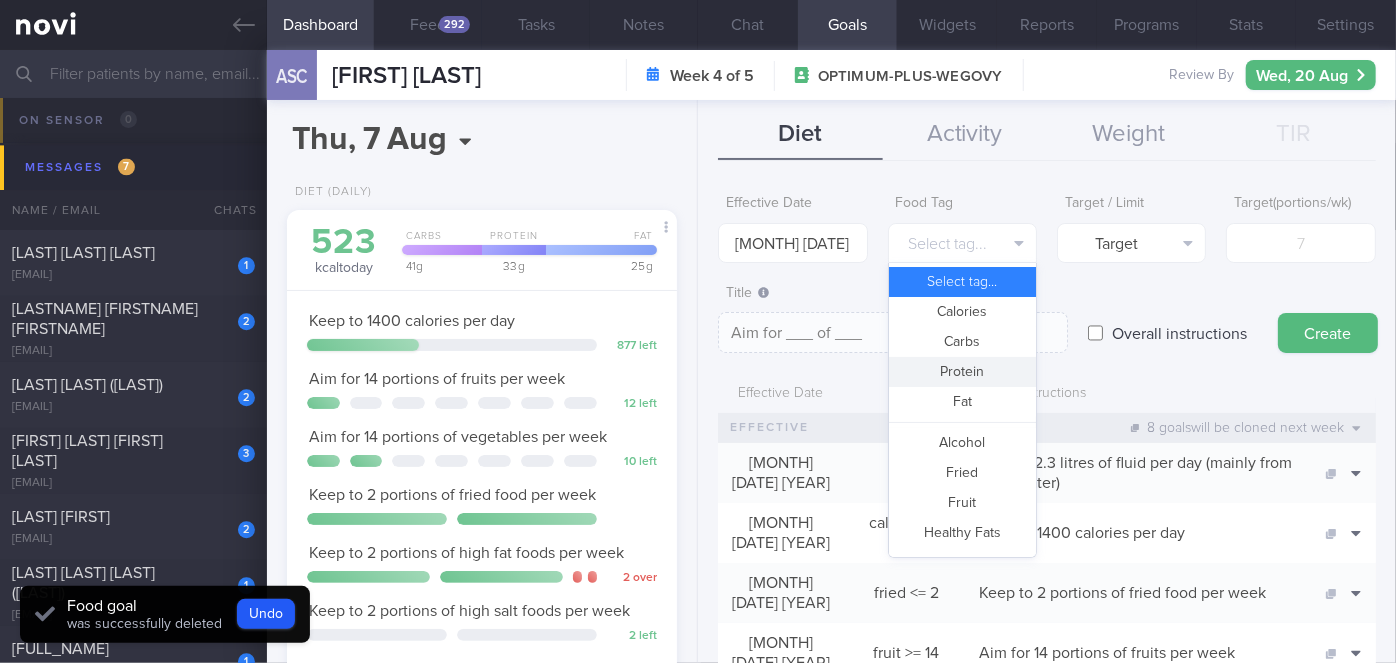 click on "Protein" at bounding box center (962, 372) 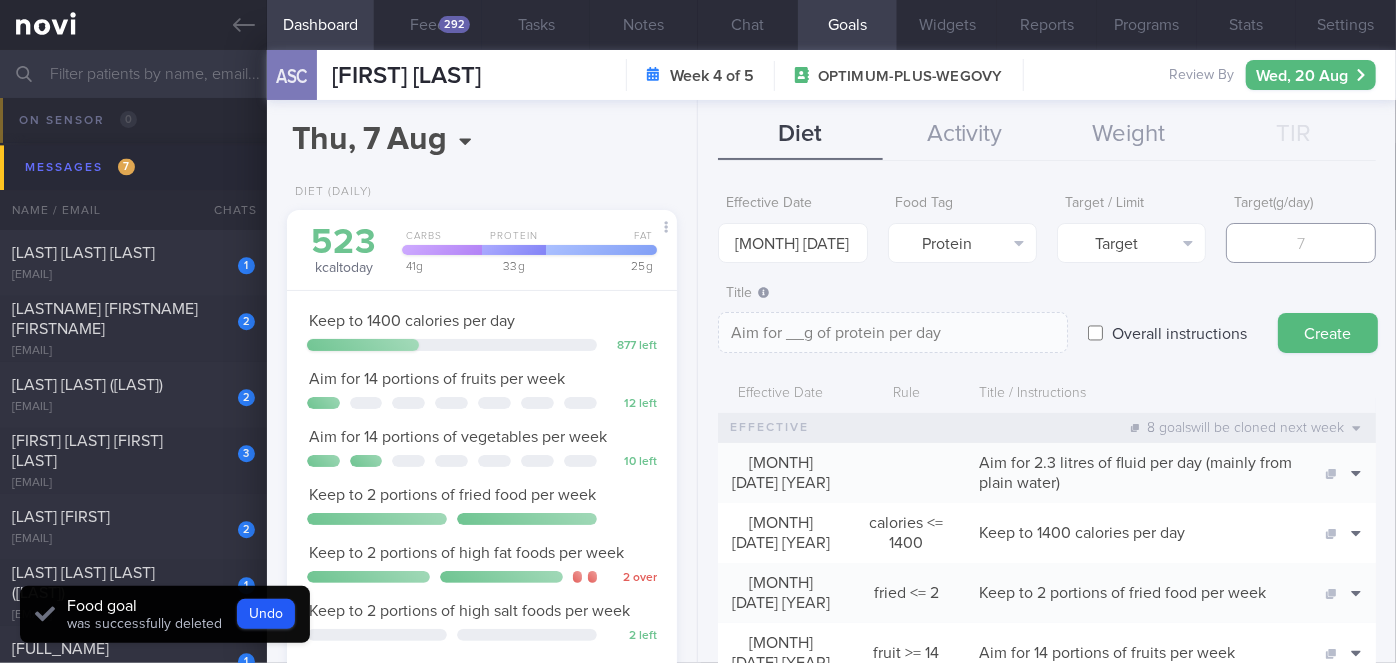 click at bounding box center (1300, 243) 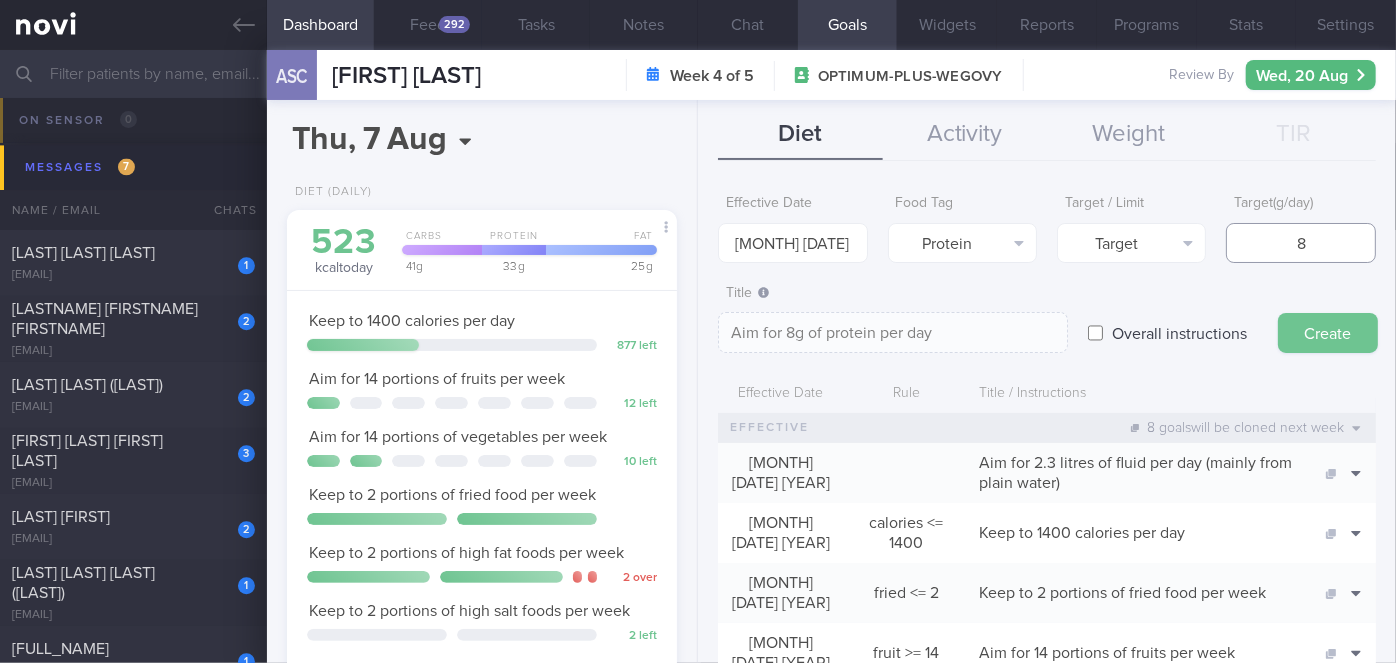 type on "83" 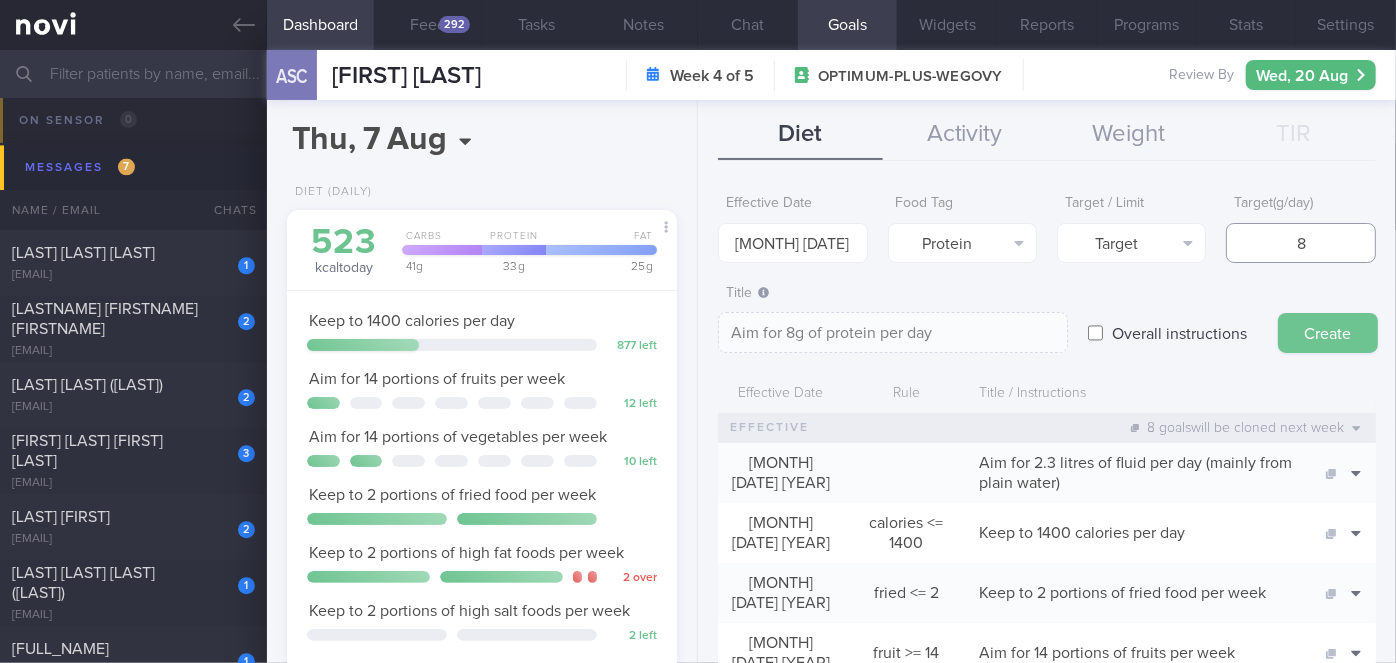 type on "Aim for 83g of protein per day" 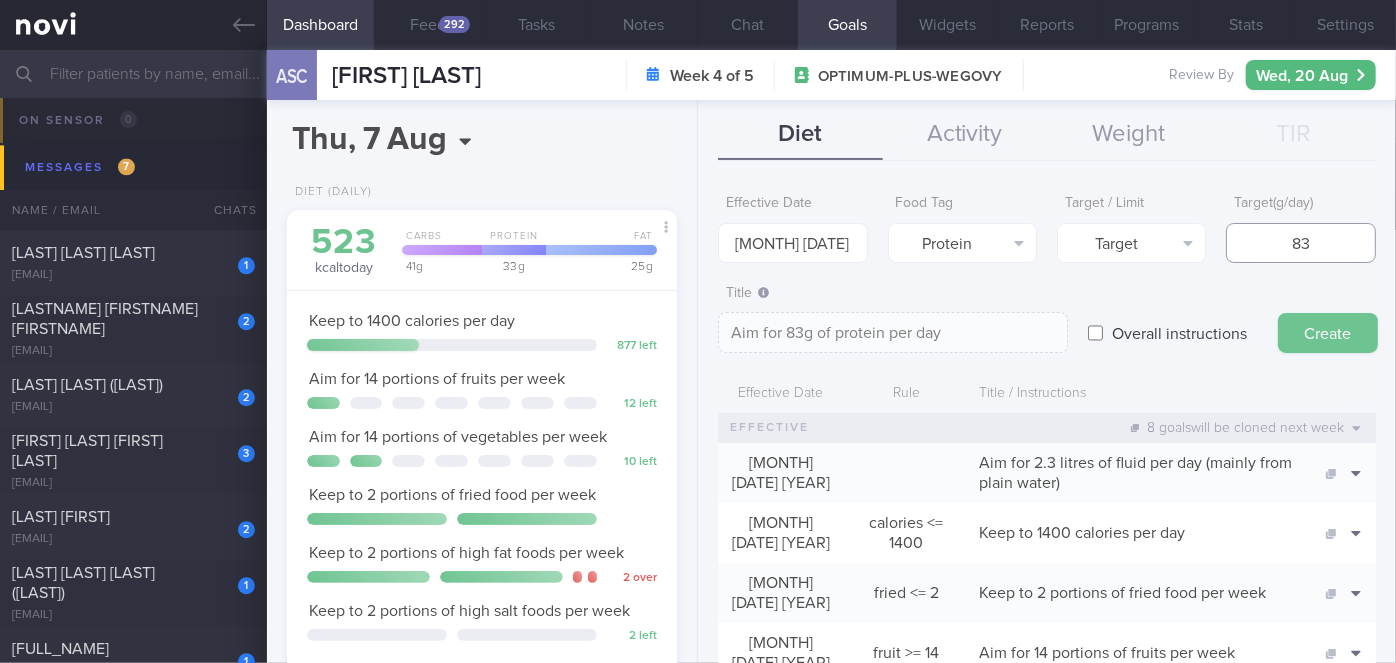 type on "83" 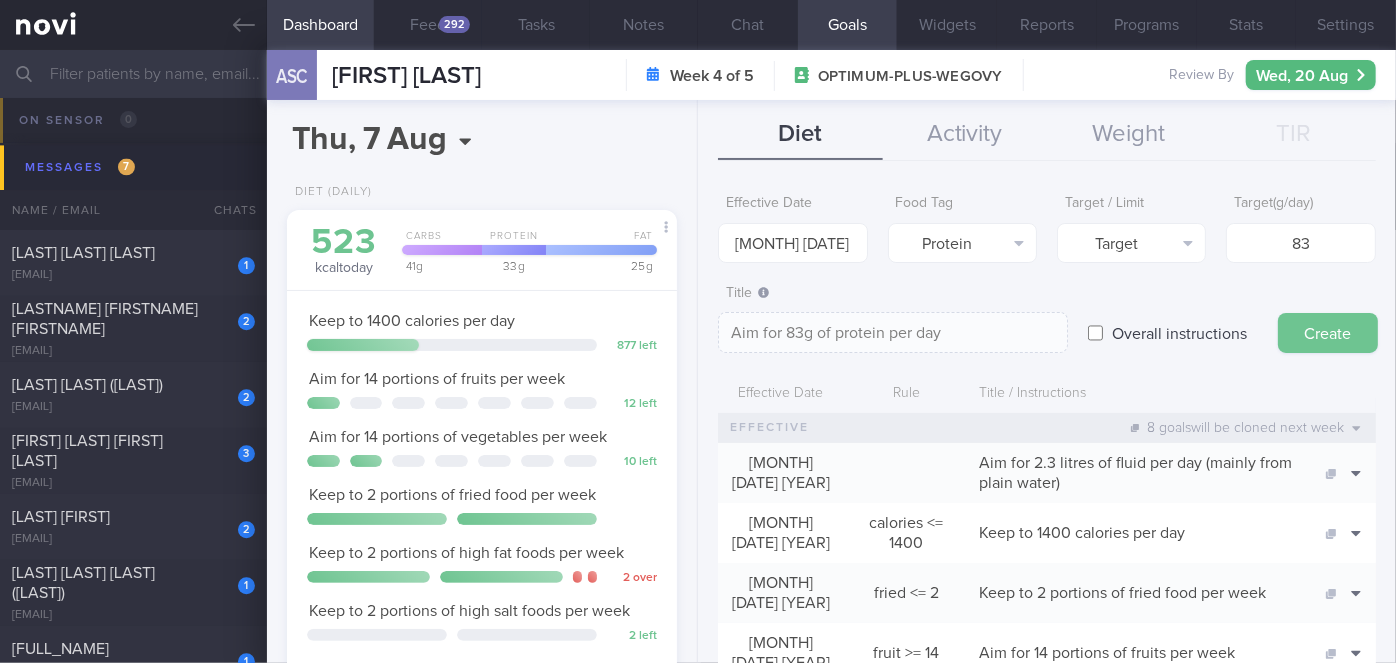 click on "Create" at bounding box center (1328, 333) 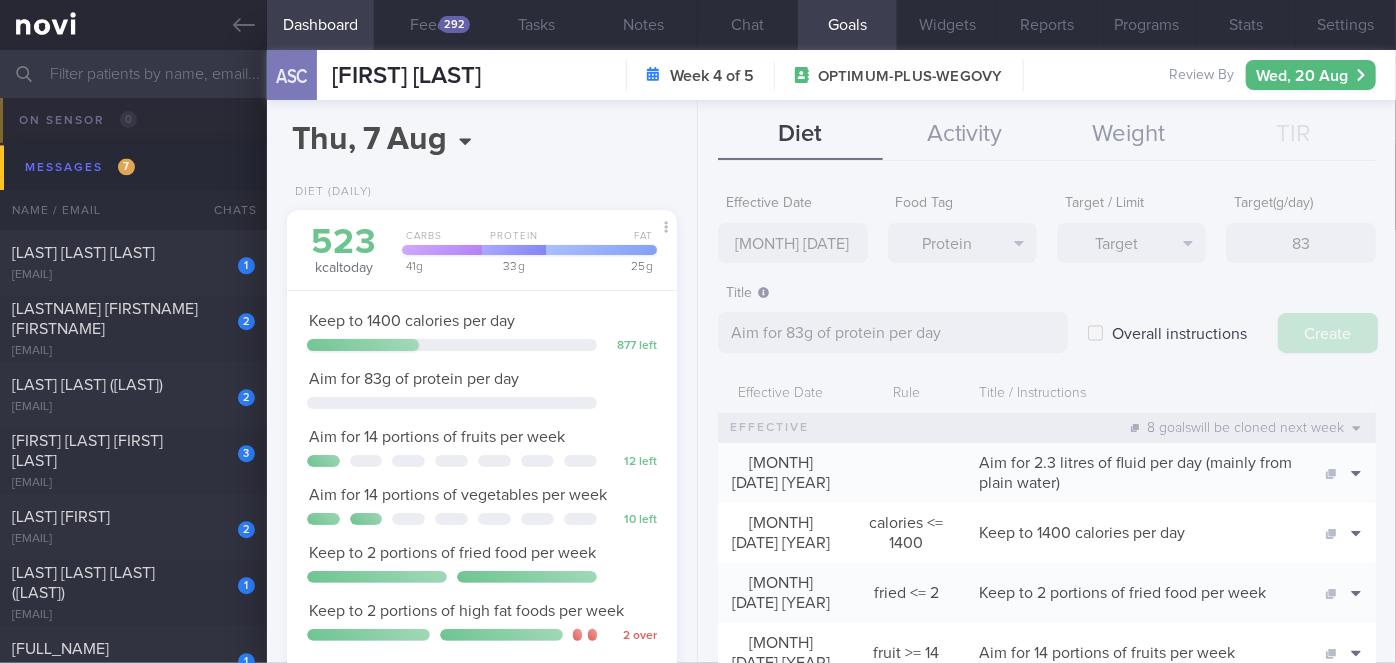 type on "[DATE]" 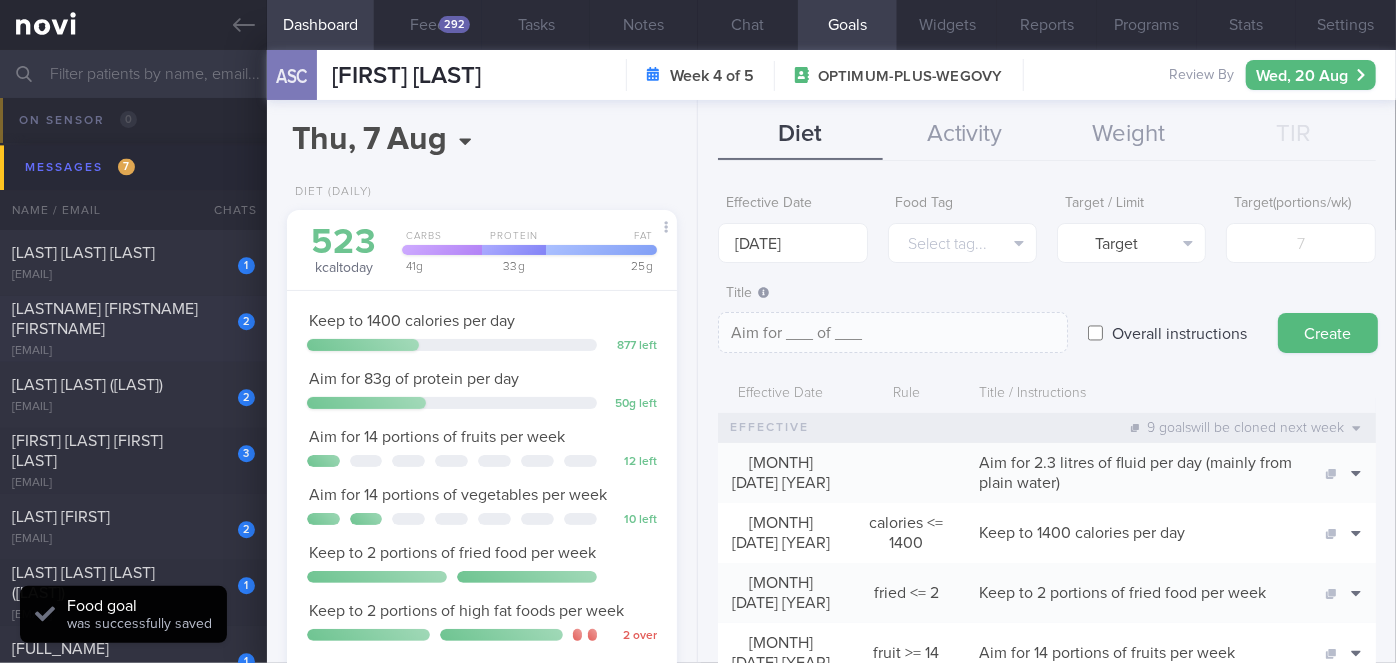 click on "[LASTNAME] [FIRSTNAME] [FIRSTNAME]" at bounding box center [131, 319] 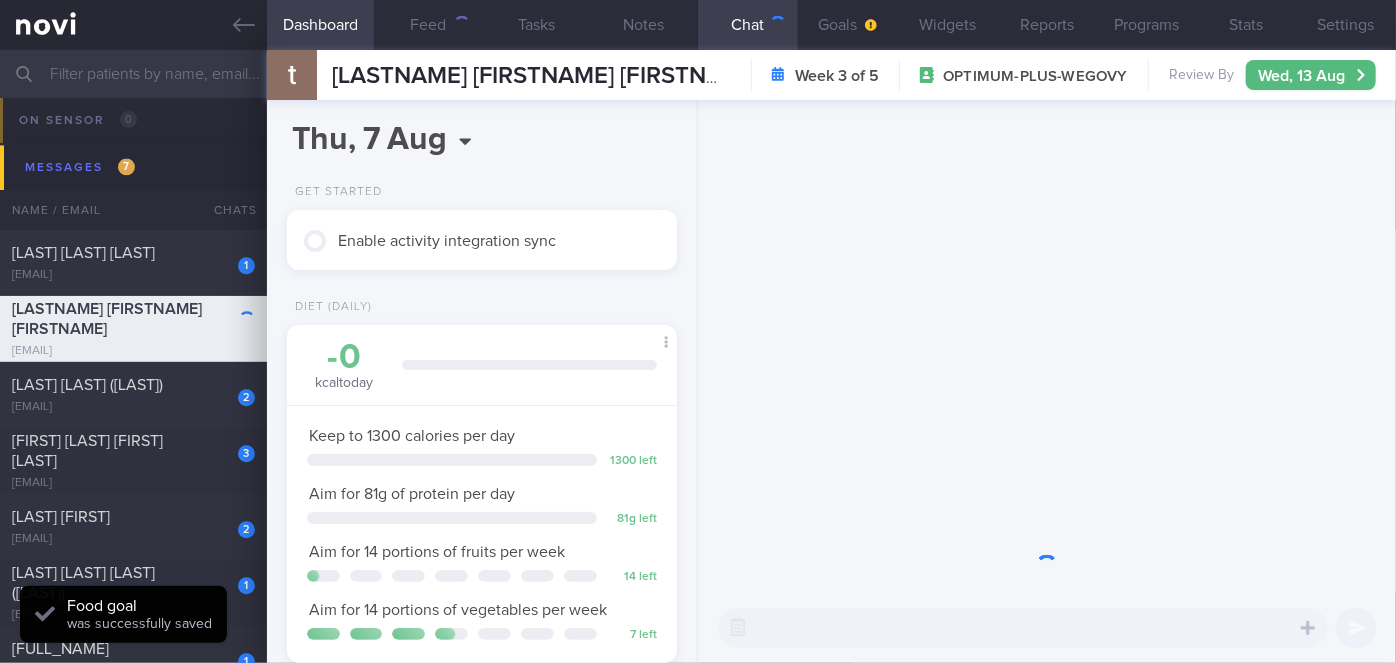 scroll, scrollTop: 999829, scrollLeft: 999658, axis: both 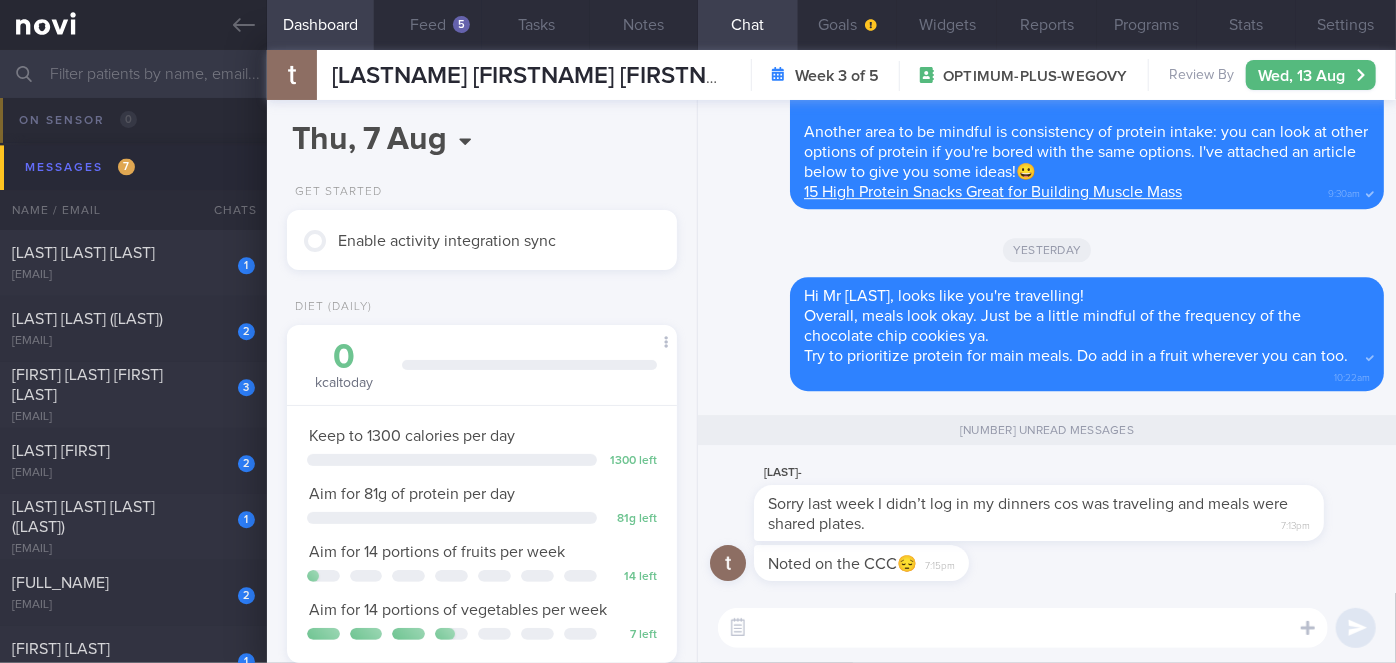 click at bounding box center (1023, 628) 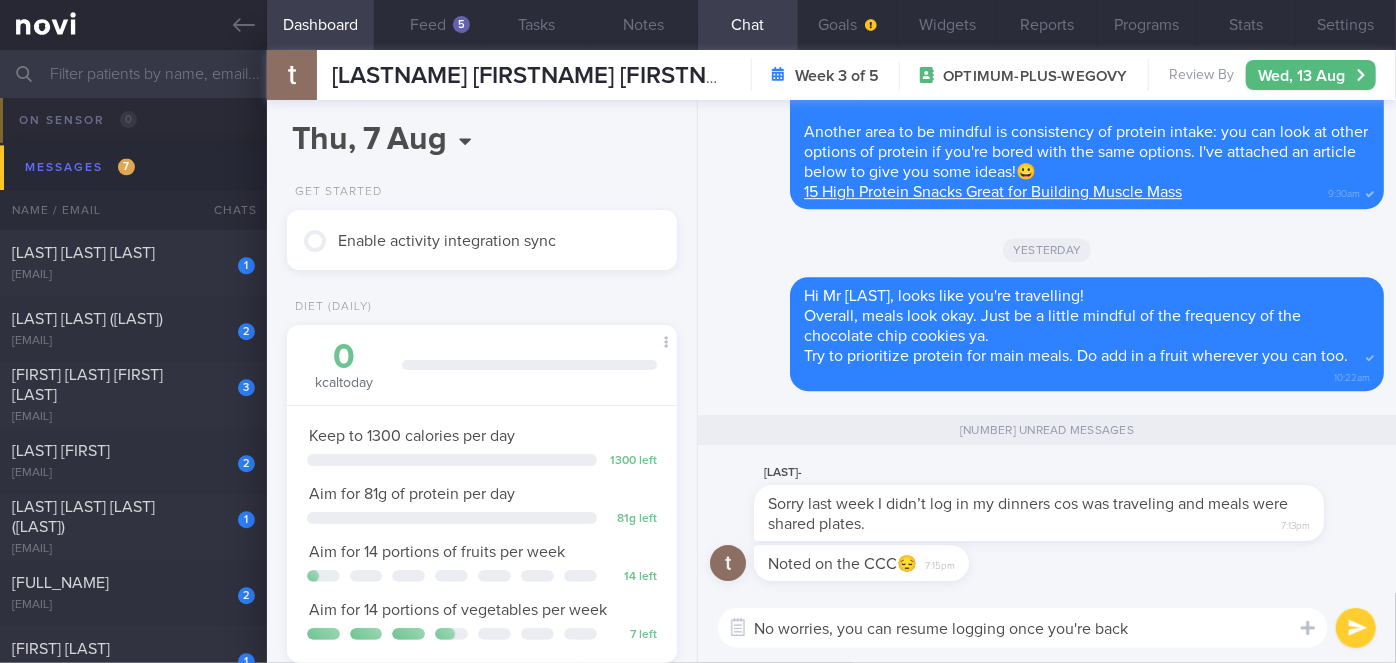 type on "No worries, you can resume logging once you're back!" 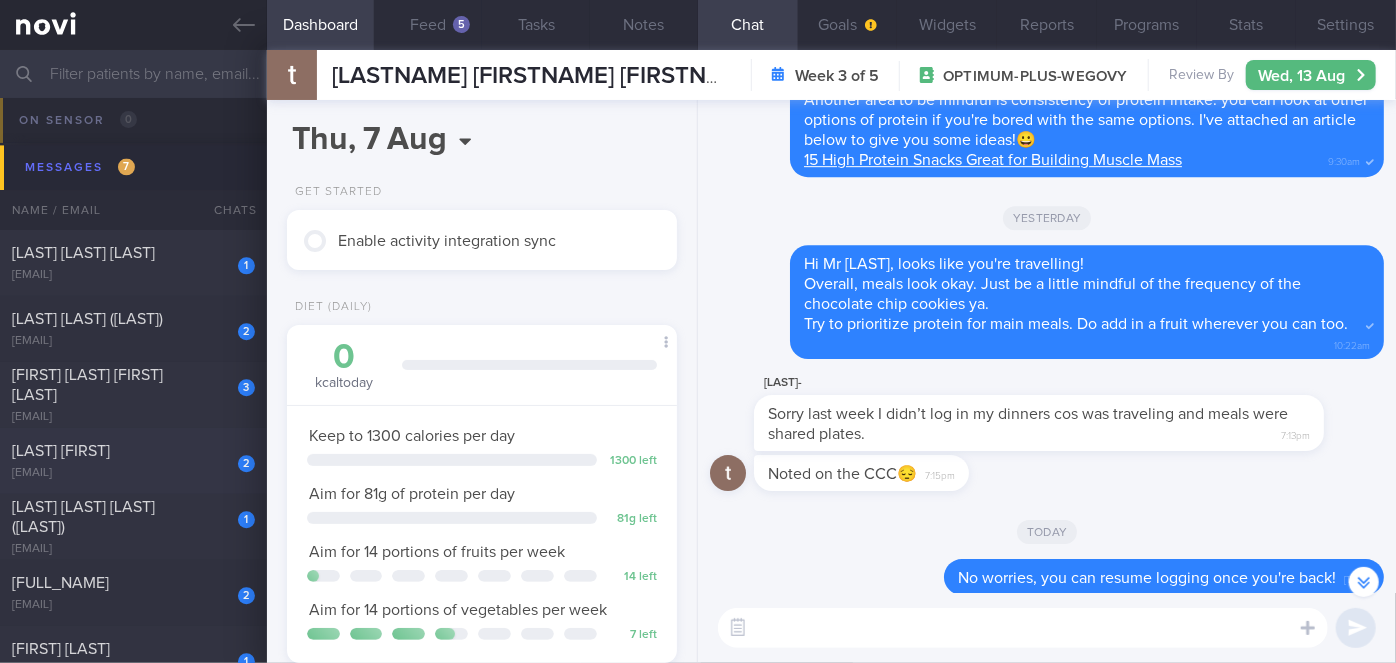 scroll, scrollTop: 0, scrollLeft: 0, axis: both 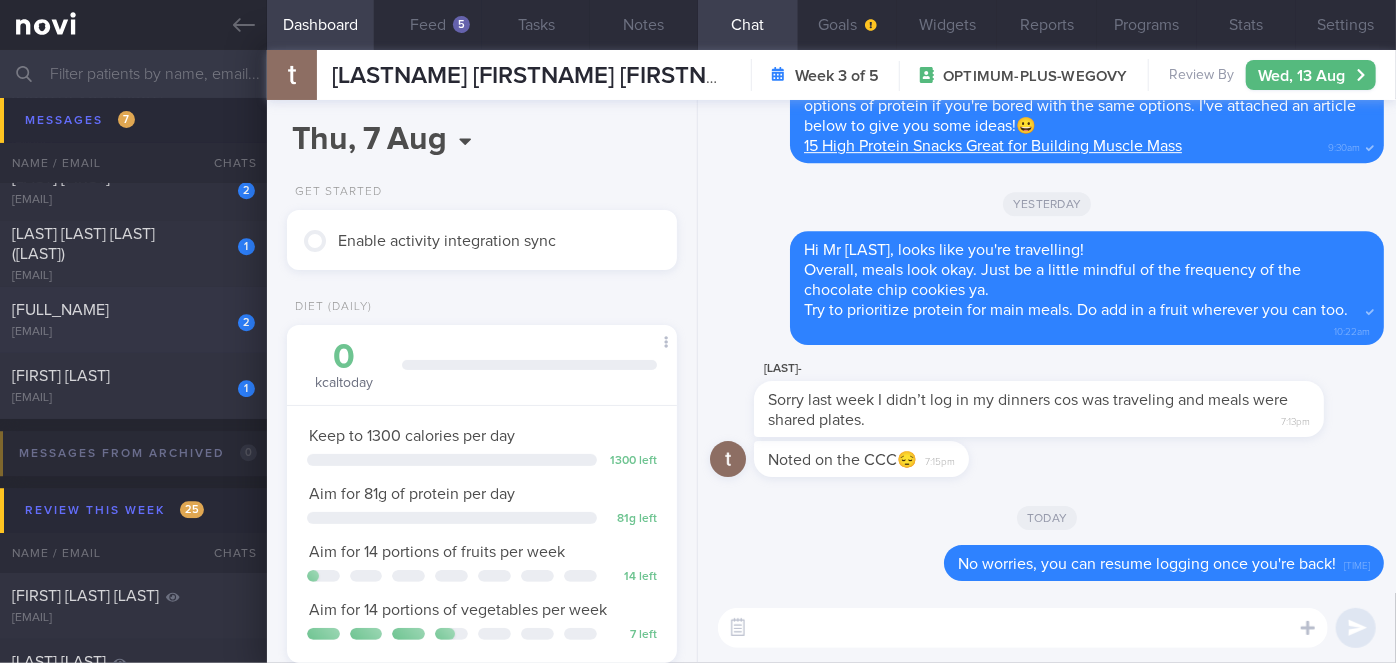 click on "[FULL_NAME]" at bounding box center (131, 310) 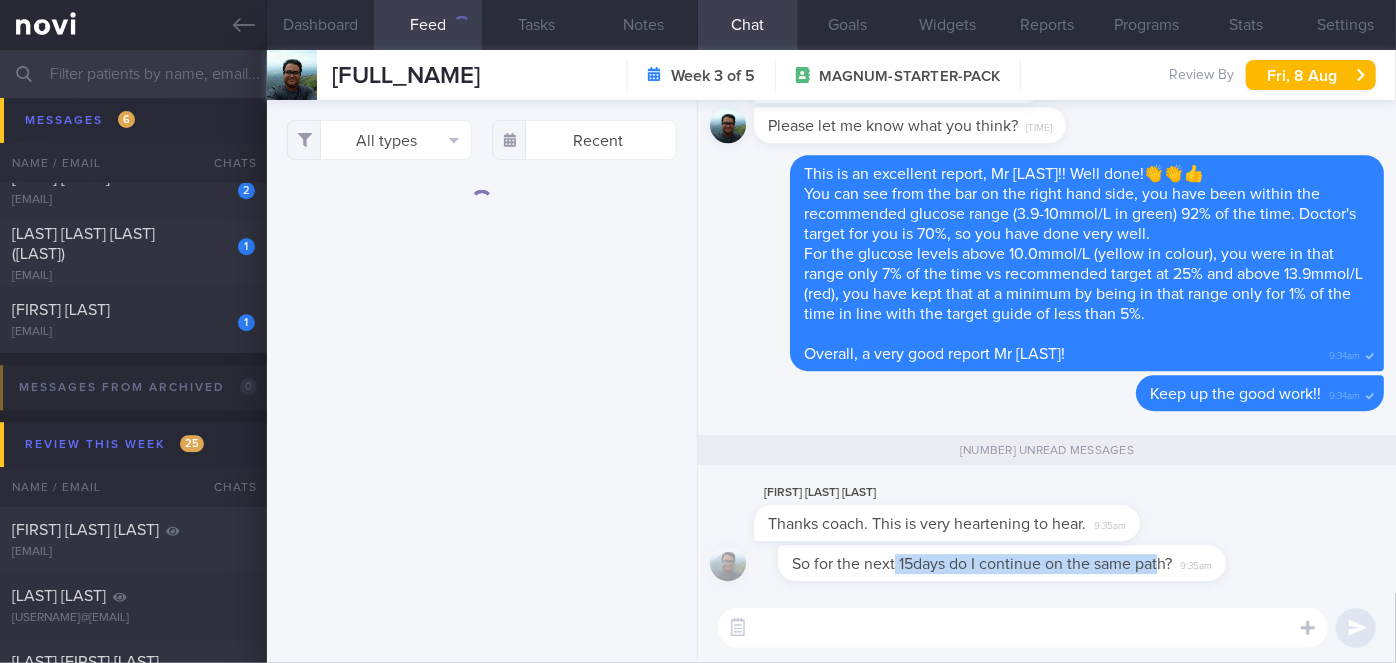 drag, startPoint x: 869, startPoint y: 573, endPoint x: 1136, endPoint y: 554, distance: 267.67517 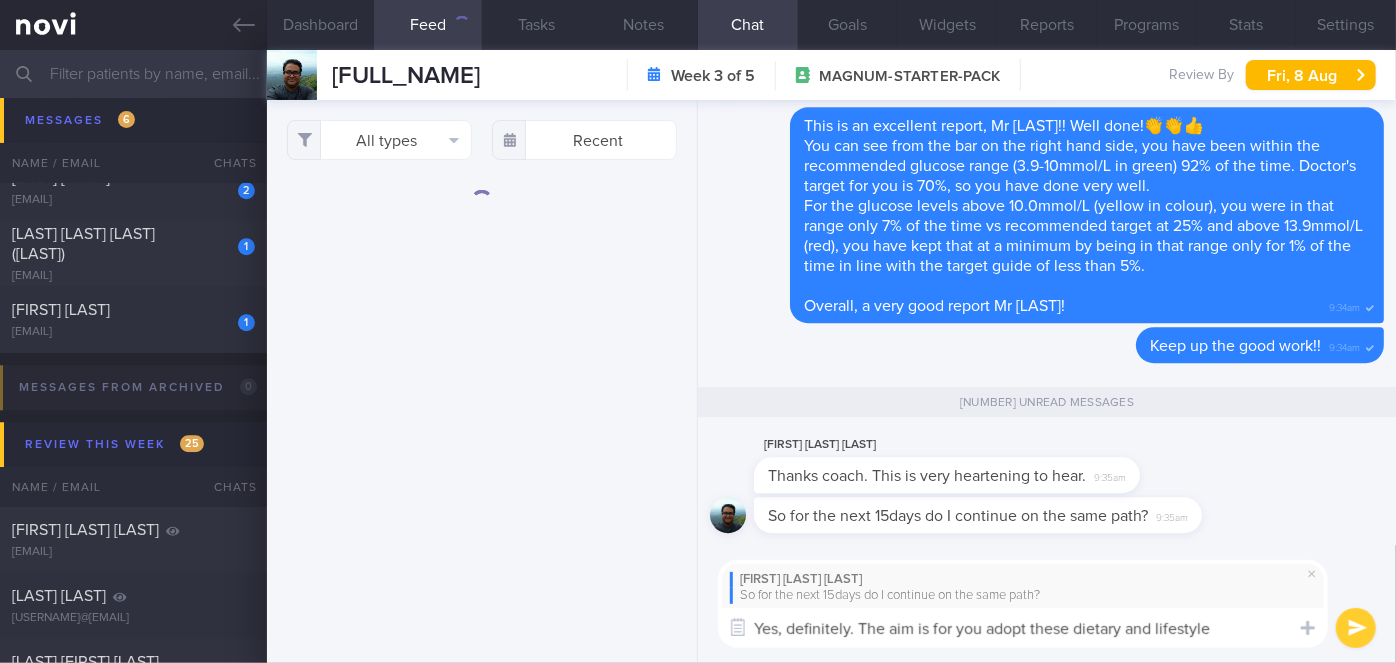 scroll, scrollTop: 0, scrollLeft: 0, axis: both 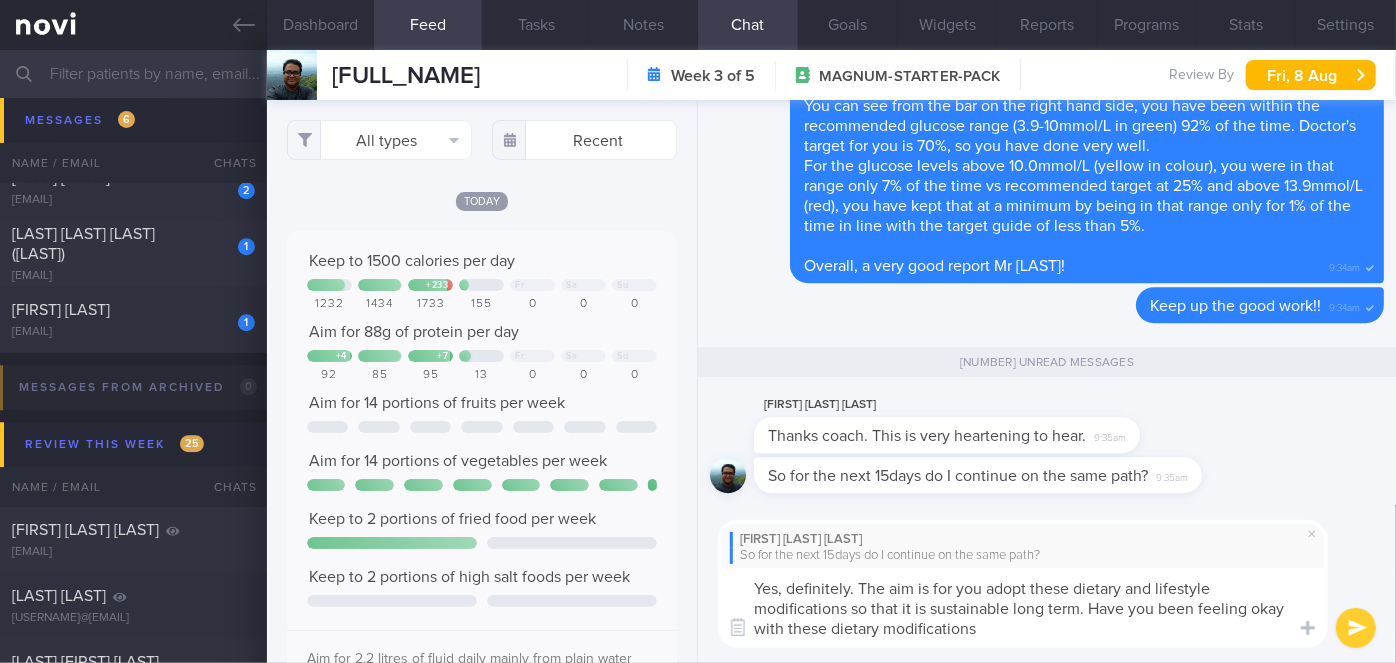 type on "Yes, definitely. The aim is for you adopt these dietary and lifestyle modifications so that it is sustainable long term. Have you been feeling okay with these dietary modifications?" 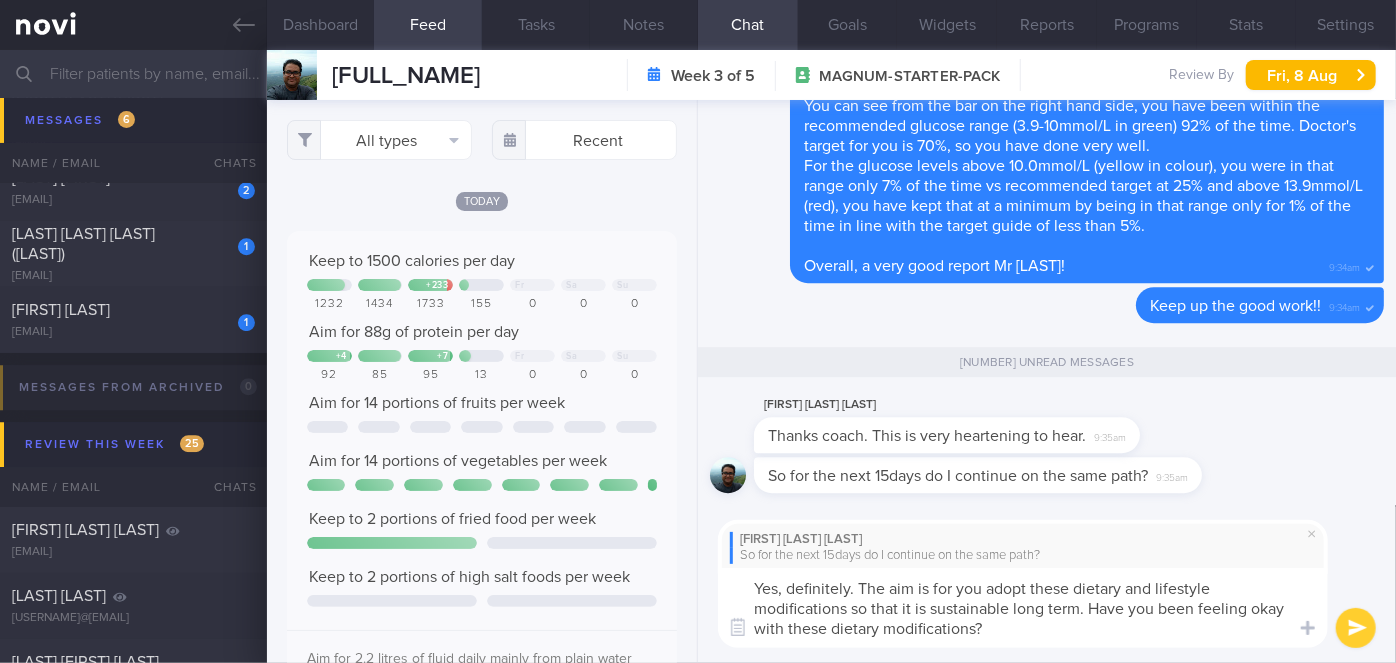 type 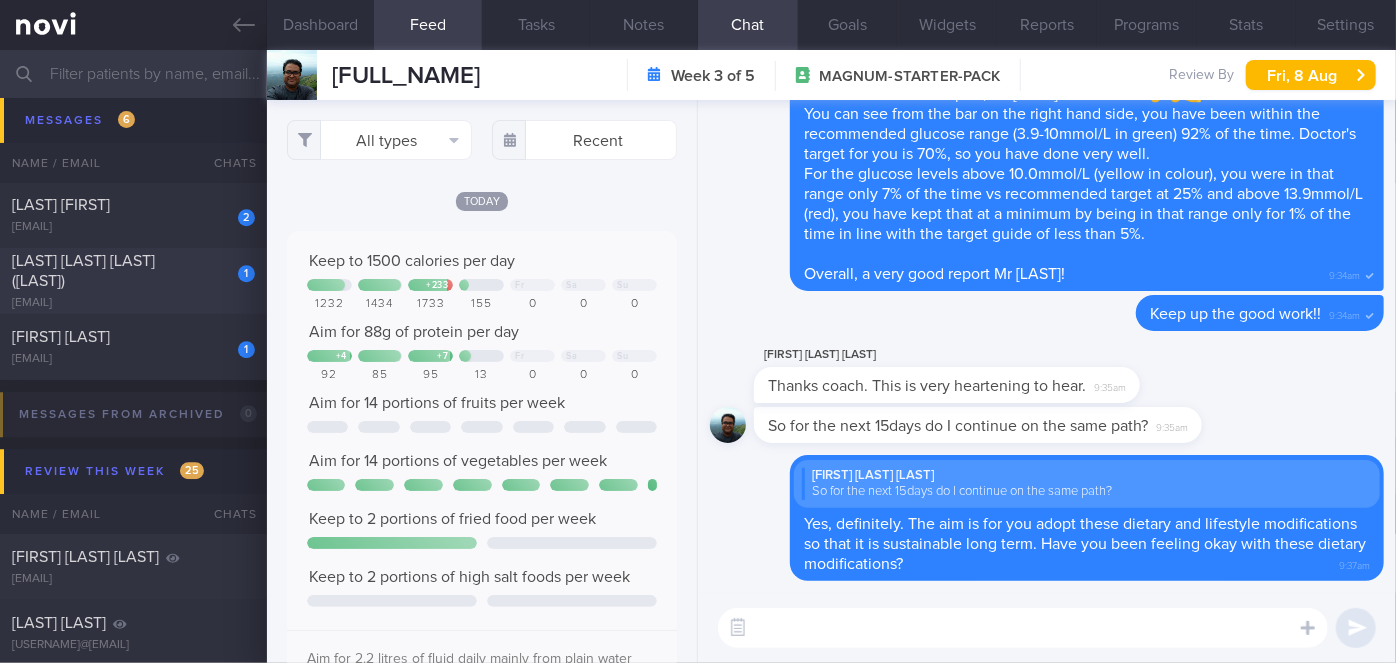 scroll, scrollTop: 6181, scrollLeft: 0, axis: vertical 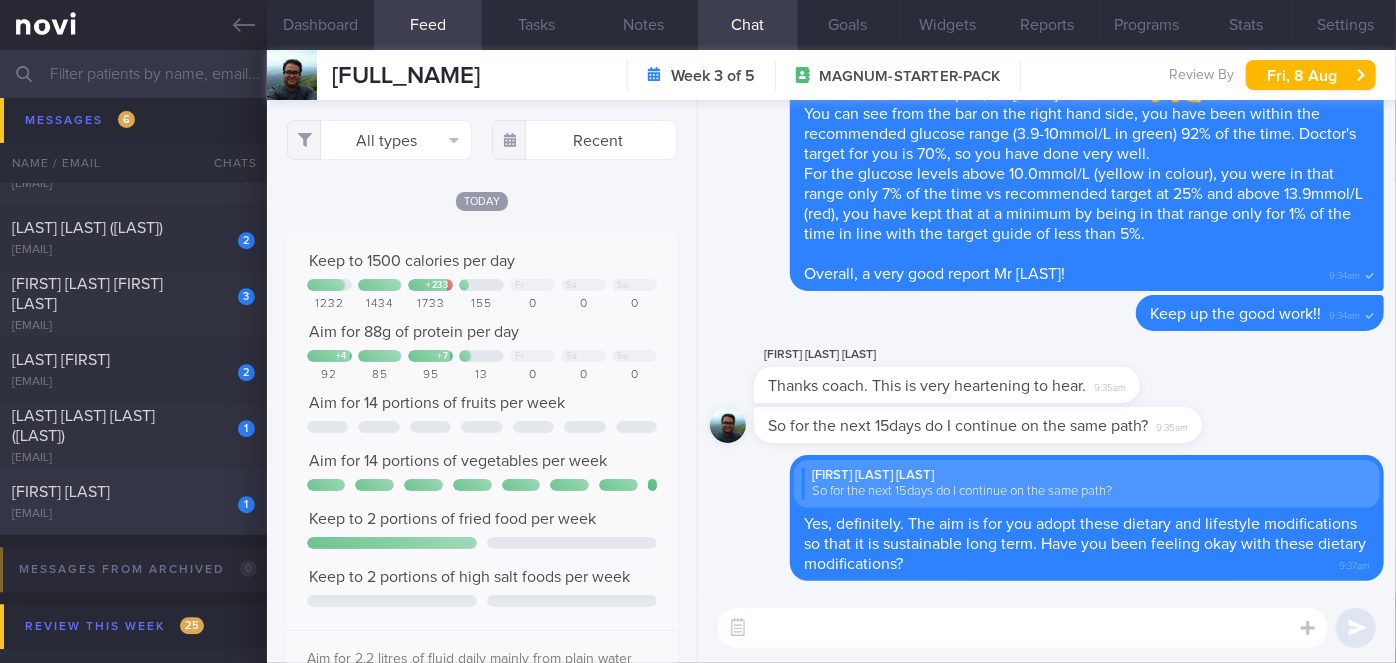 click on "1" at bounding box center (233, 497) 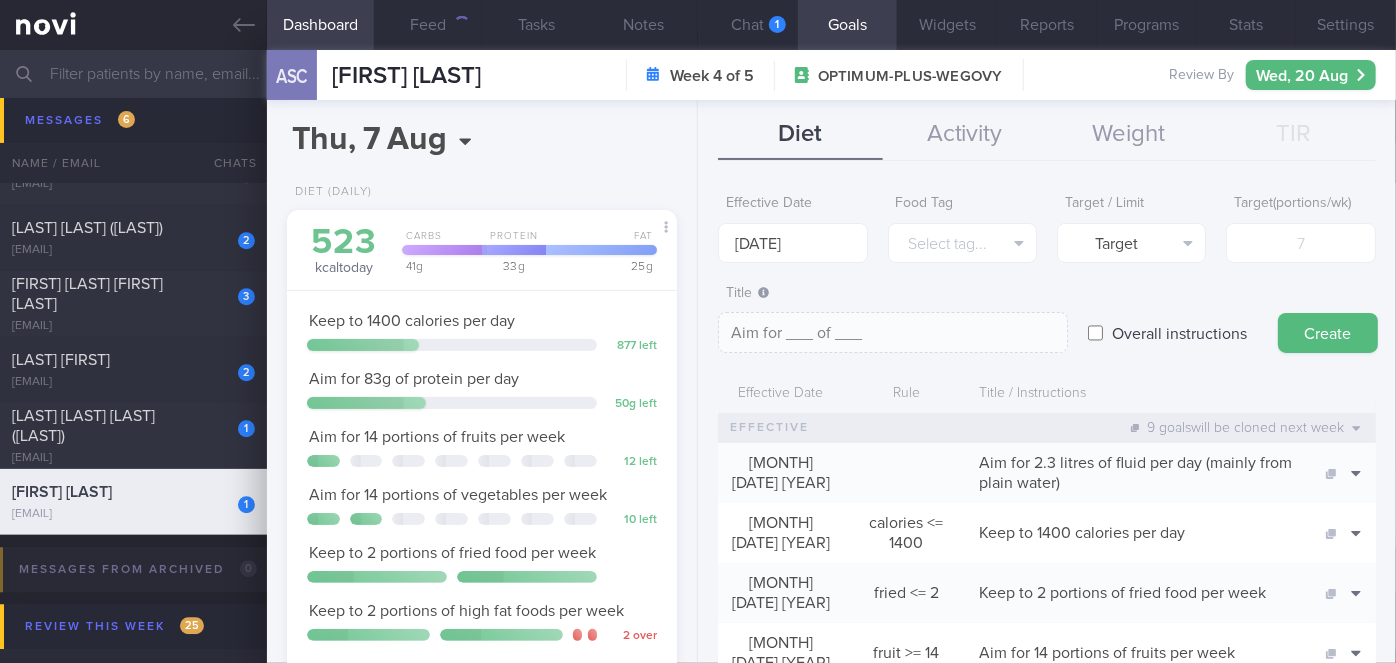 scroll, scrollTop: 999800, scrollLeft: 999658, axis: both 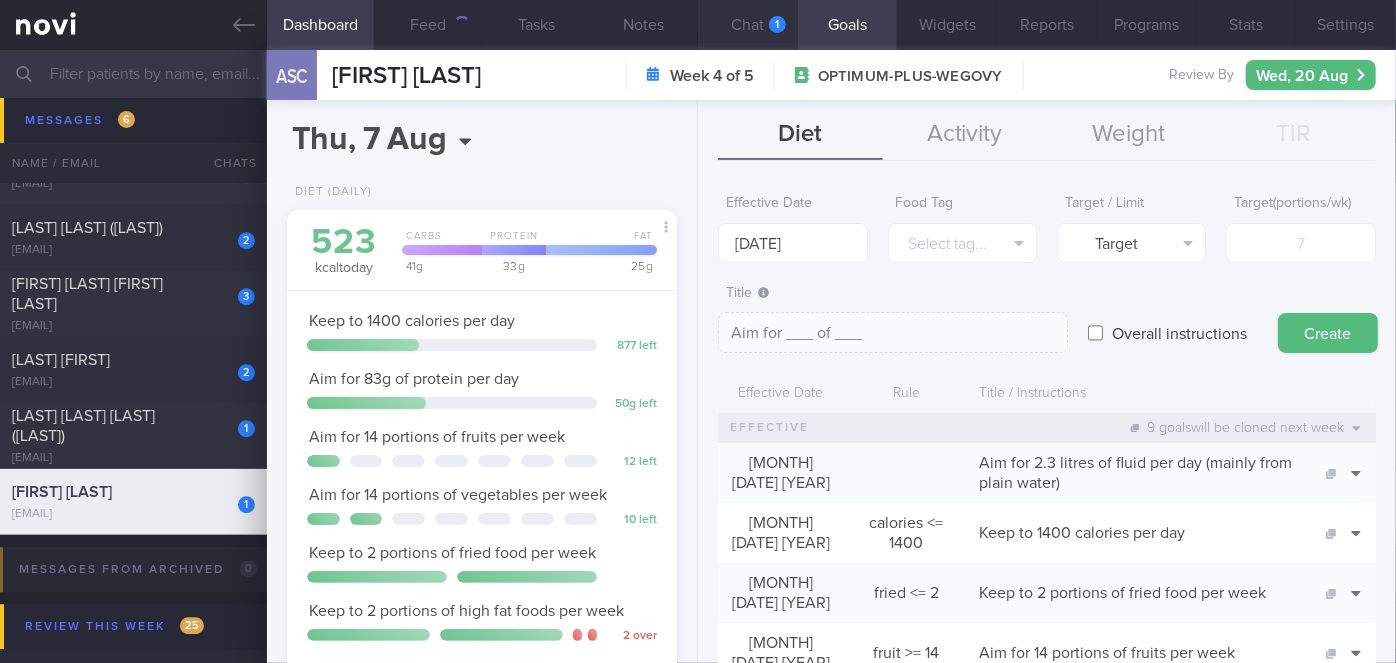 click on "Chat
1" at bounding box center (748, 25) 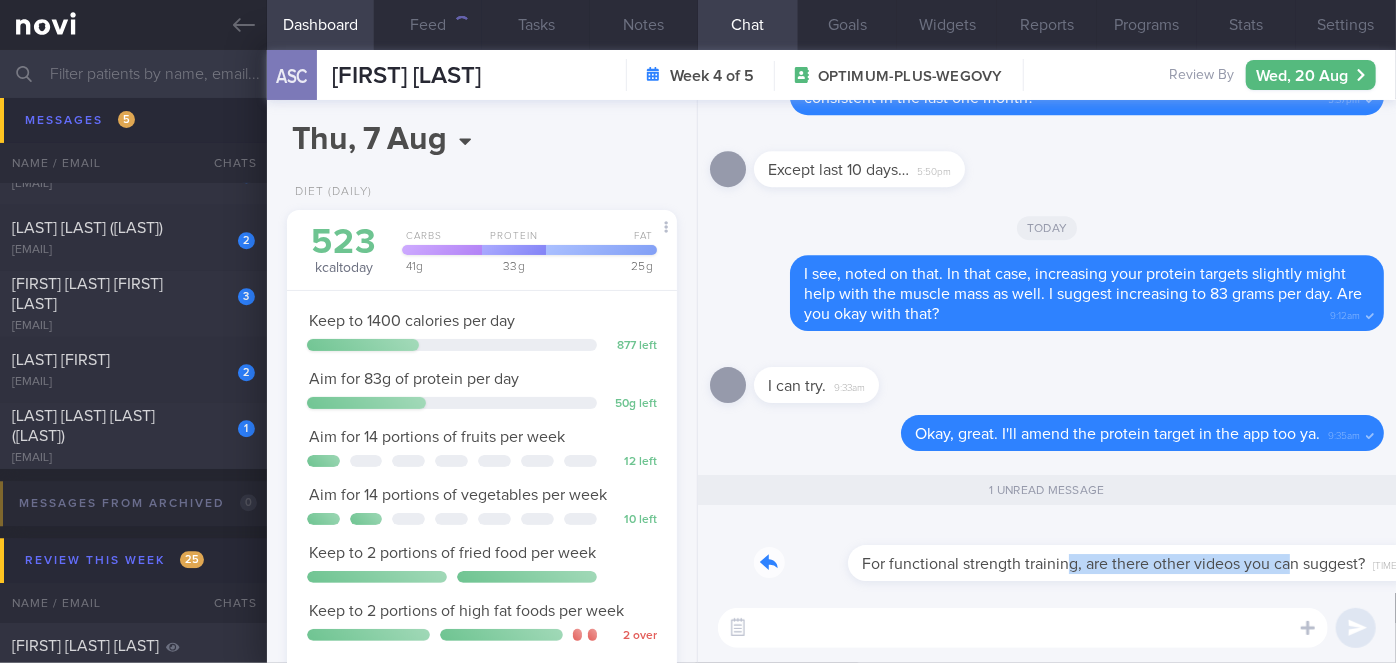 drag, startPoint x: 969, startPoint y: 579, endPoint x: 1198, endPoint y: 562, distance: 229.63014 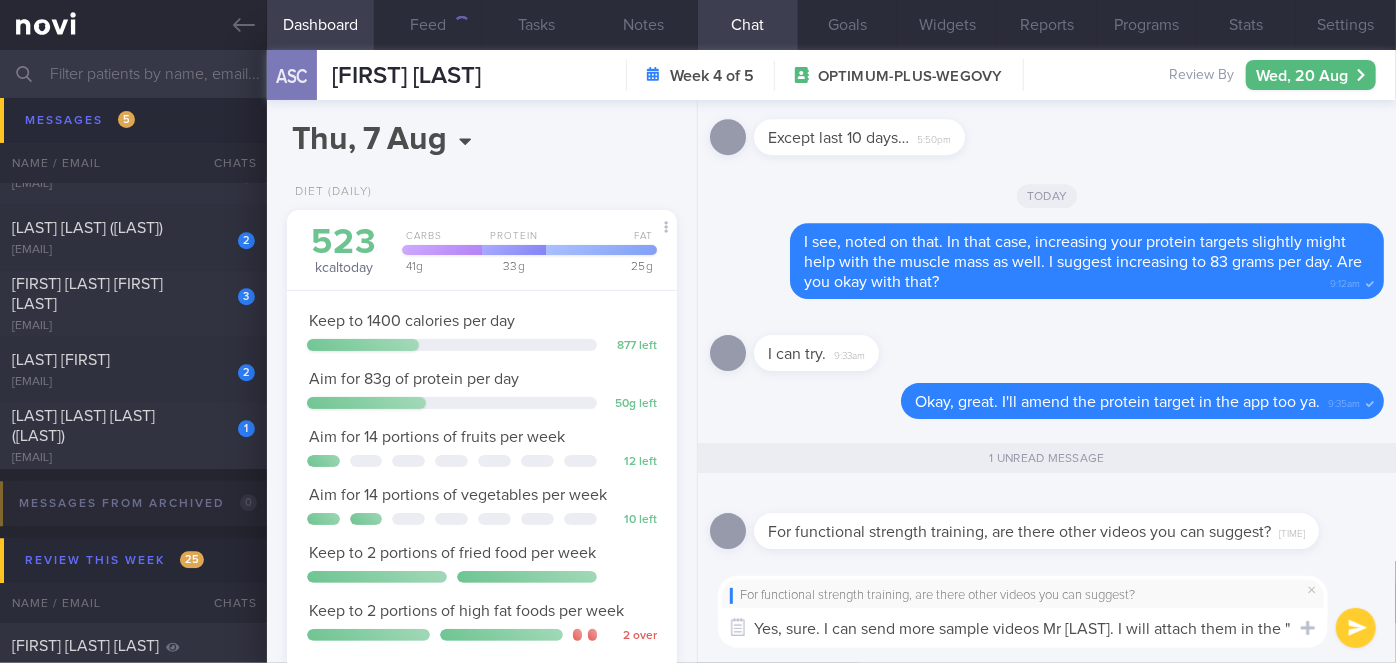 scroll, scrollTop: 0, scrollLeft: 0, axis: both 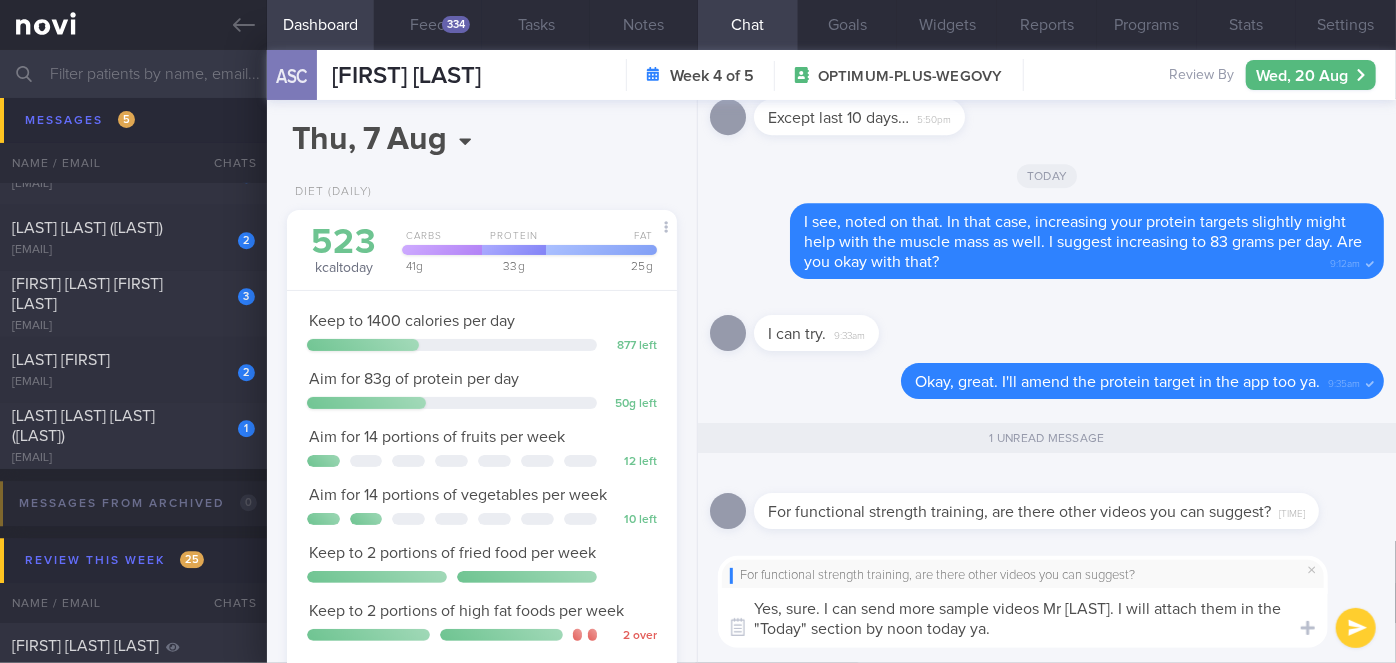 type on "Yes, sure. I can send more sample videos Mr [LAST]. I will attach them in the "Today" section by noon today ya." 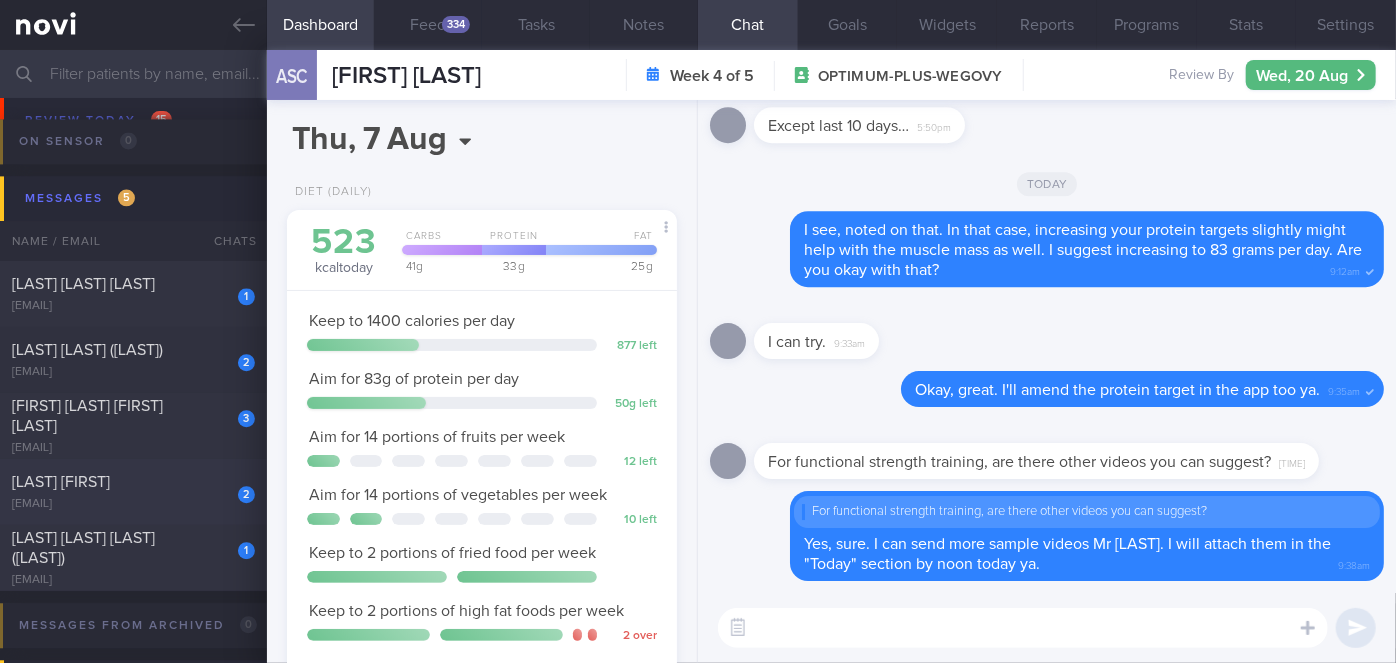 scroll, scrollTop: 6000, scrollLeft: 0, axis: vertical 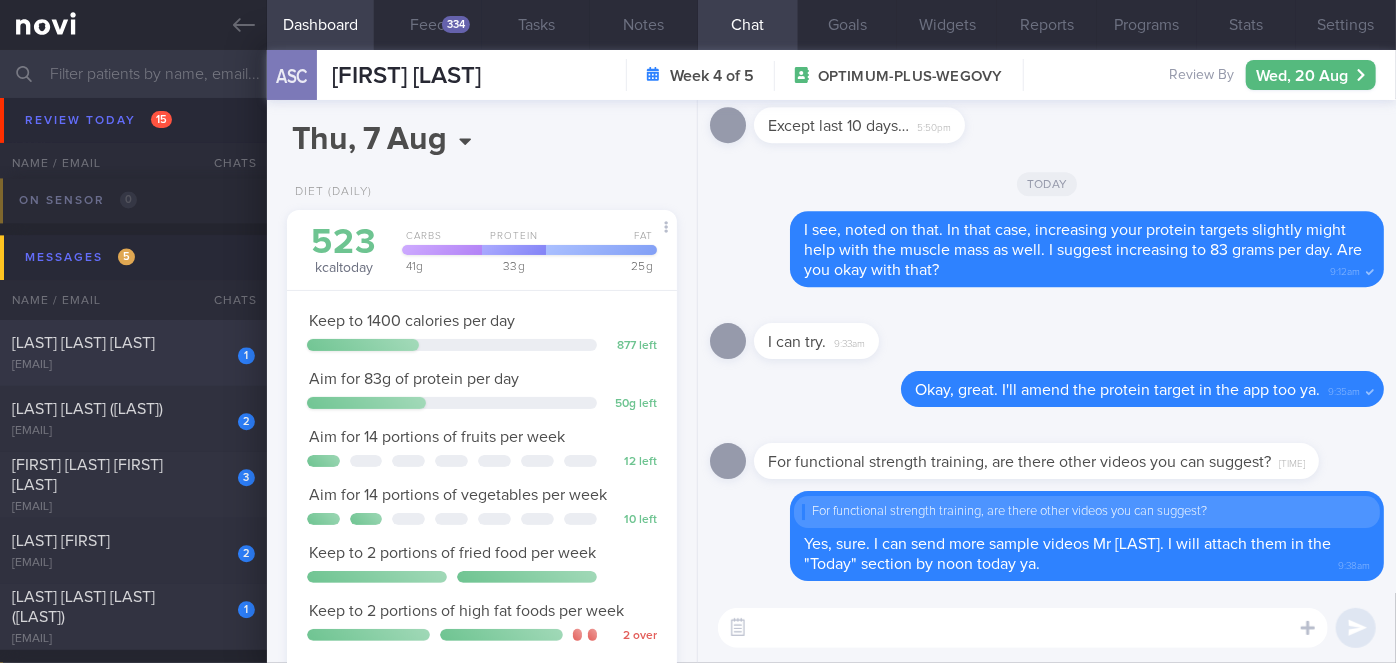 click on "[LAST] [LAST] [LAST]" at bounding box center (131, 343) 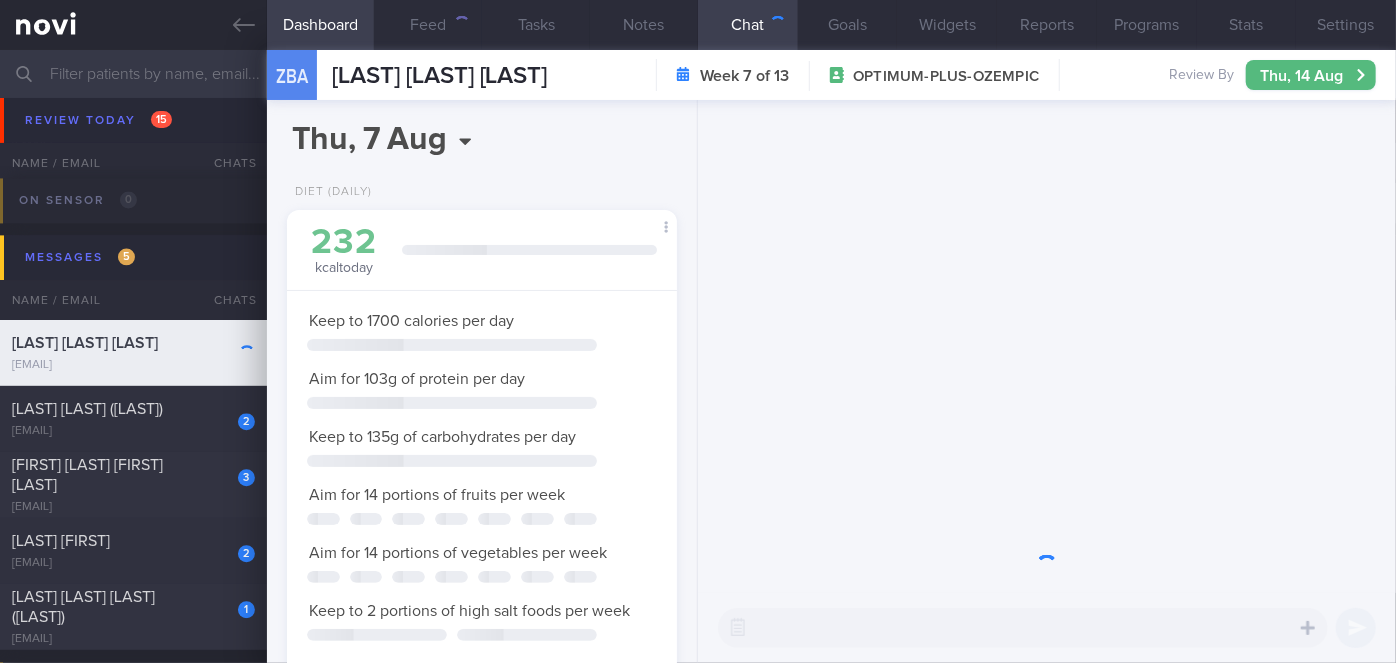 scroll, scrollTop: 999800, scrollLeft: 999658, axis: both 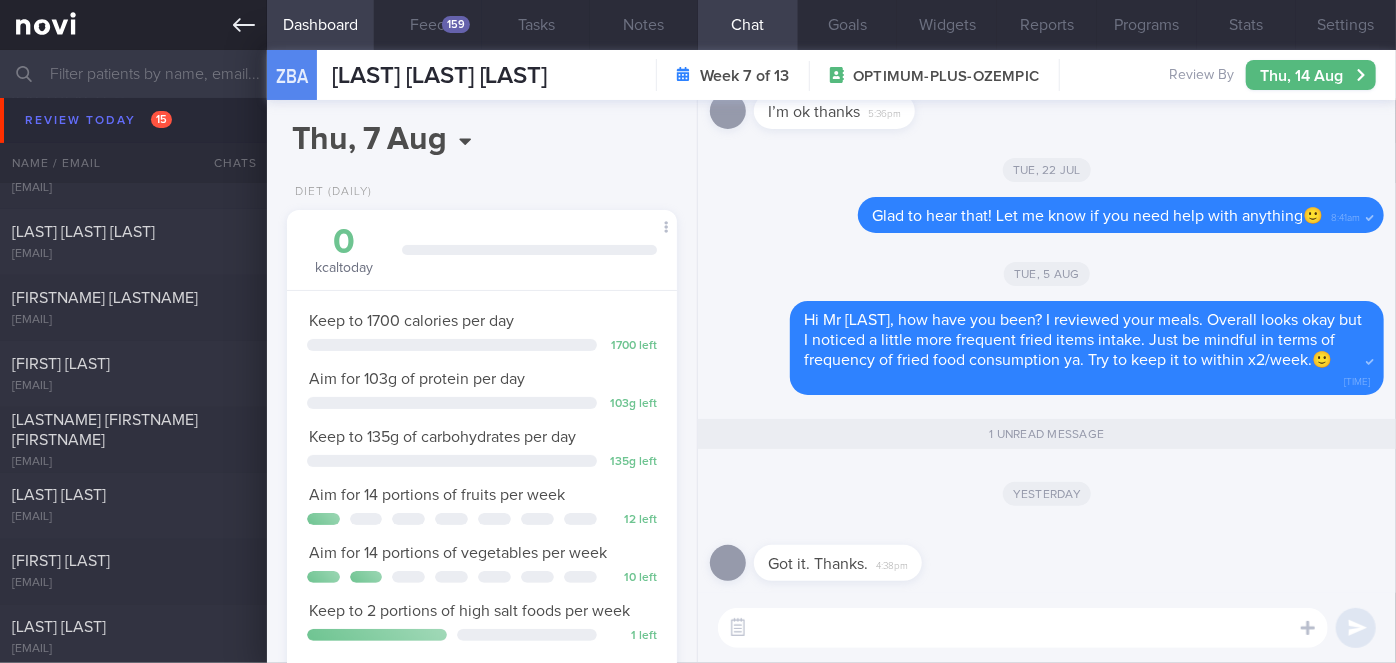 click 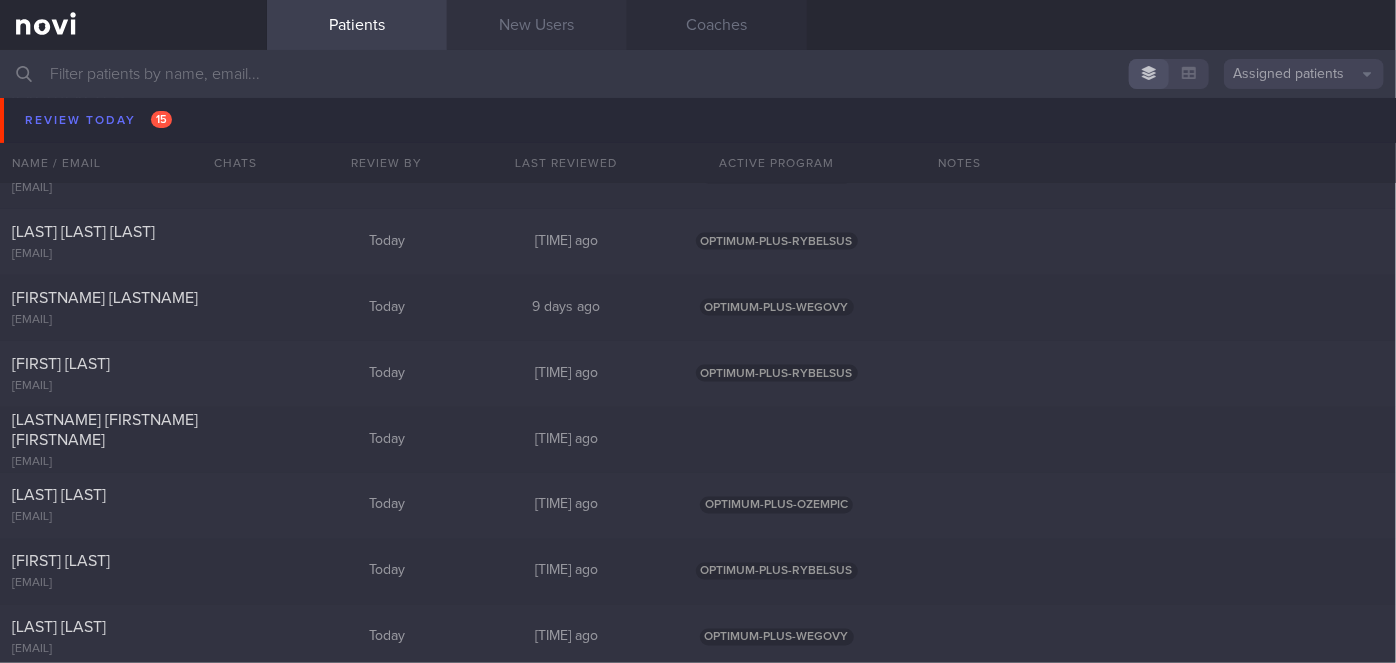 click on "New Users" at bounding box center [537, 25] 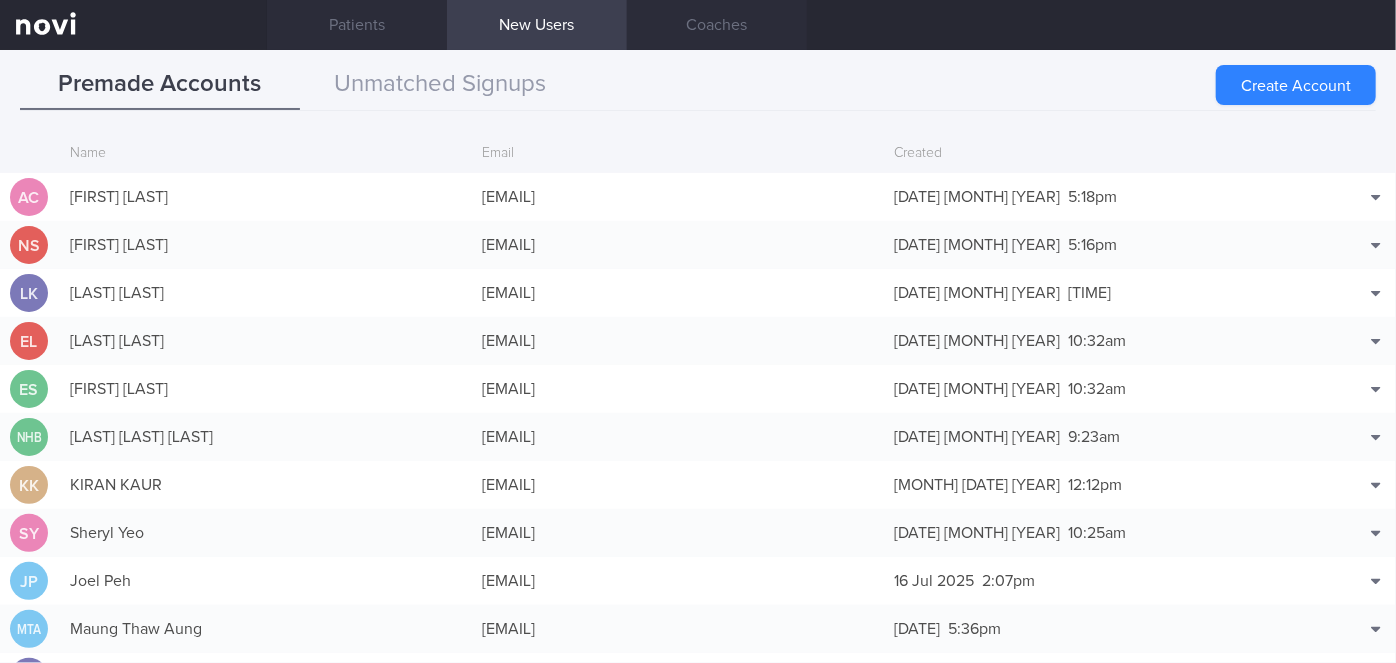 click on "Create Account" at bounding box center (1296, 85) 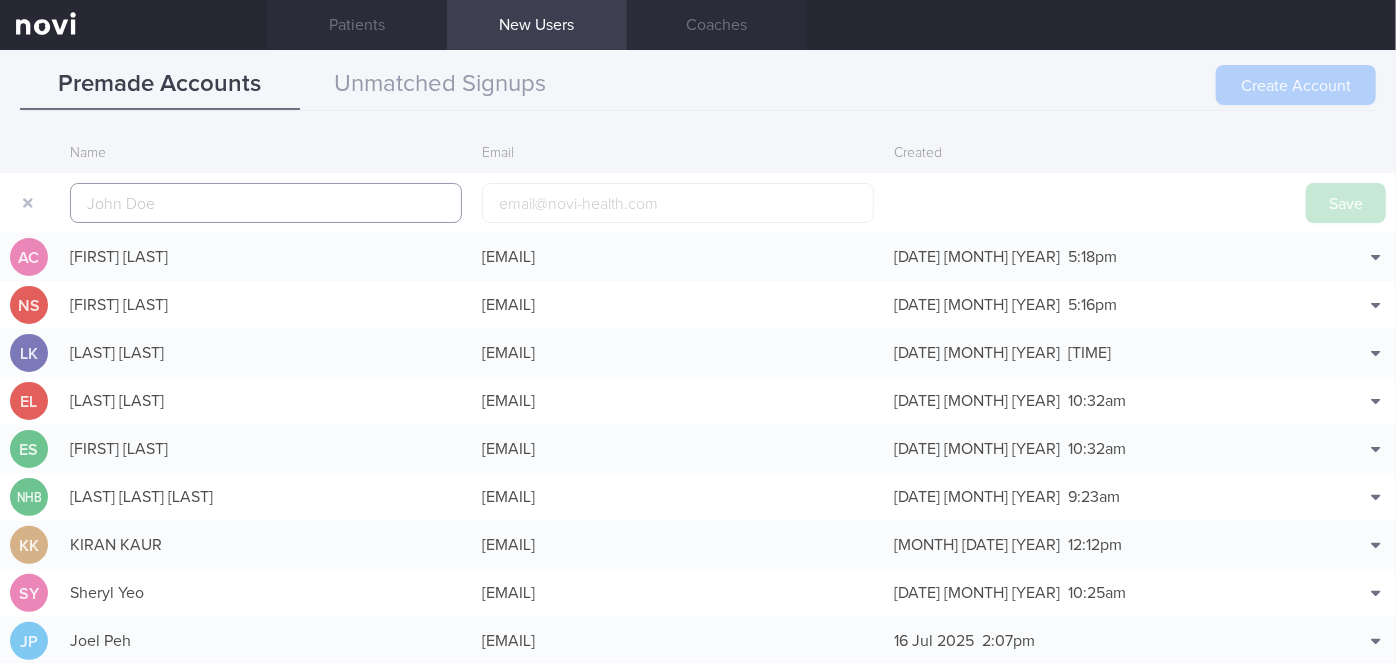 scroll, scrollTop: 48, scrollLeft: 0, axis: vertical 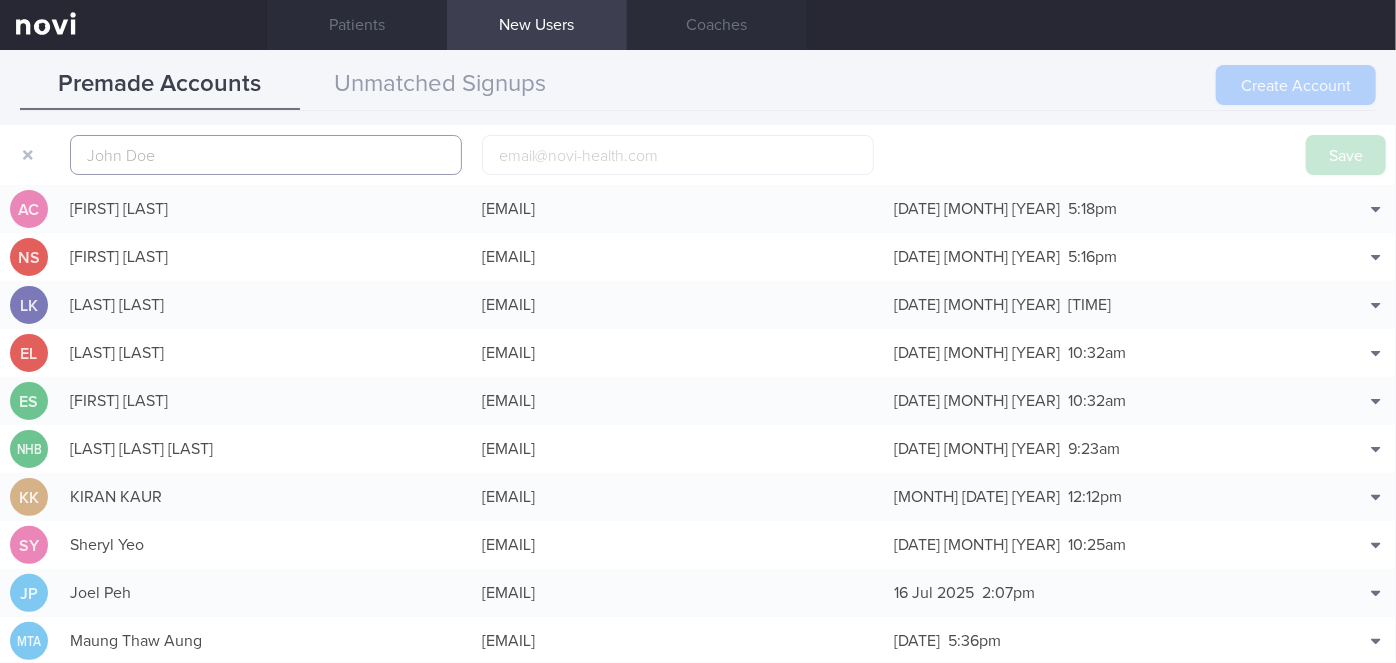 click at bounding box center [266, 155] 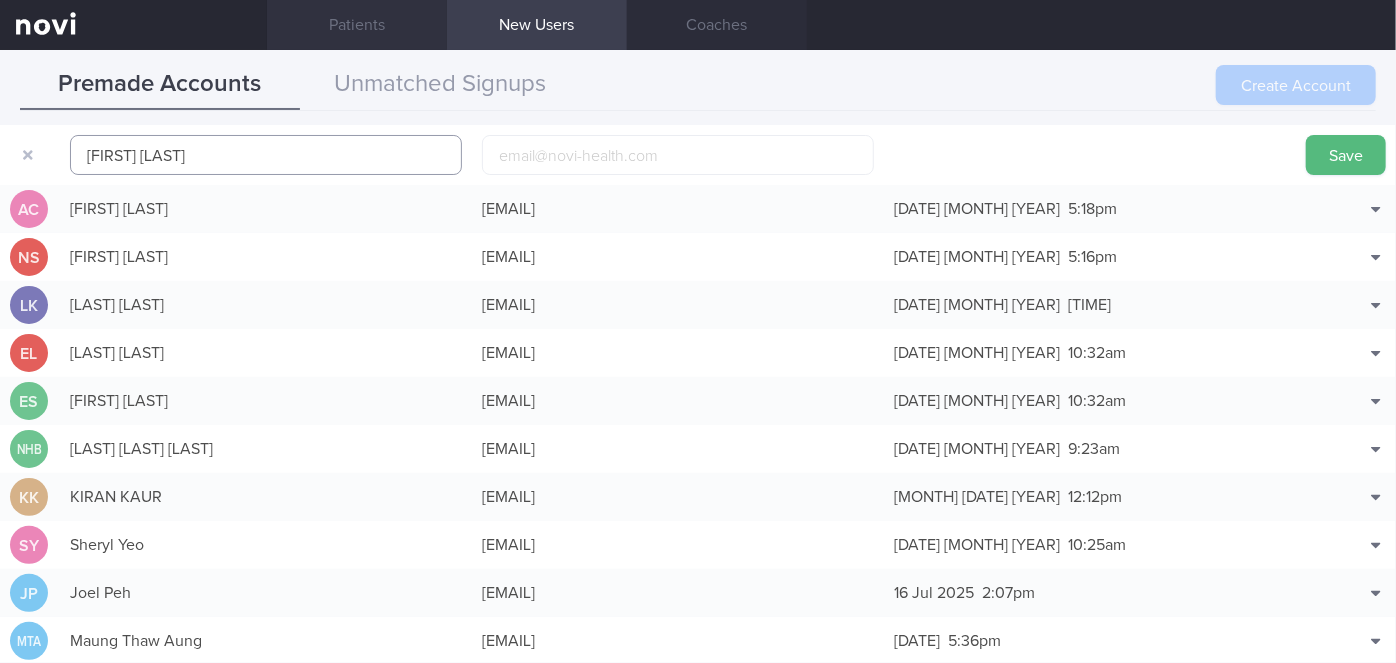type on "[FIRST] [LAST]" 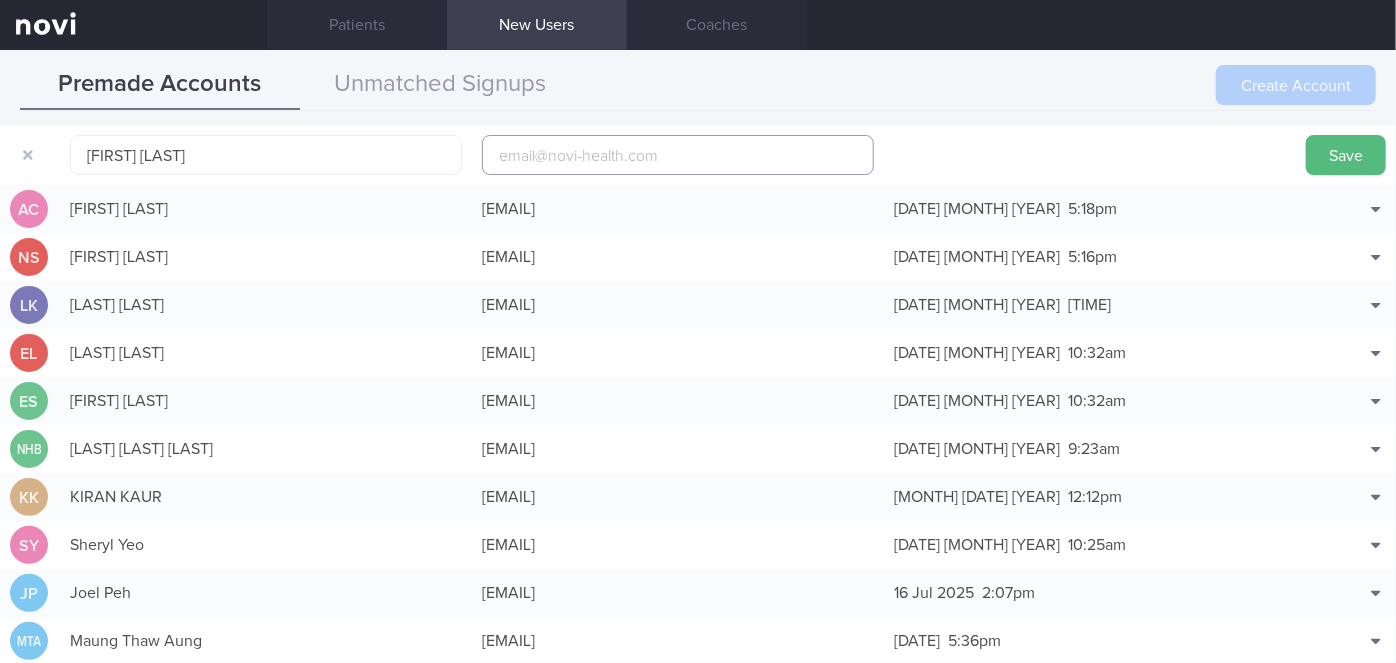 click at bounding box center (678, 155) 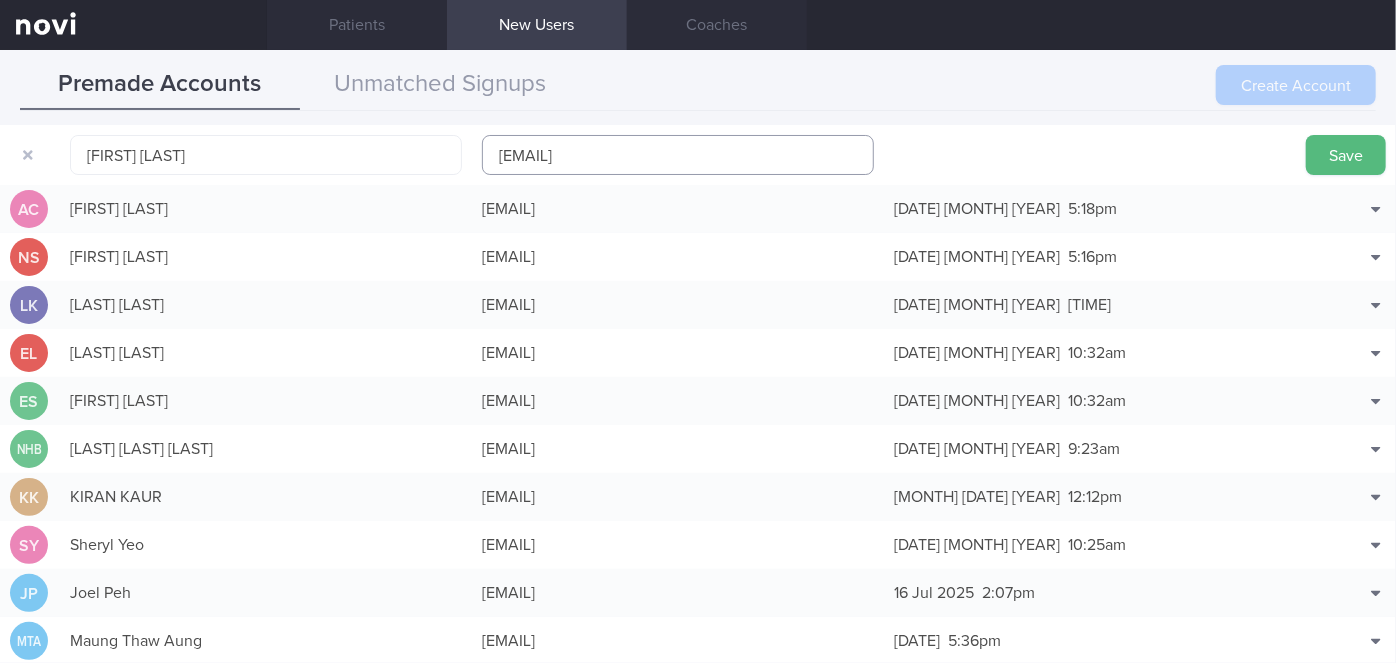 click on "[EMAIL]" at bounding box center [678, 155] 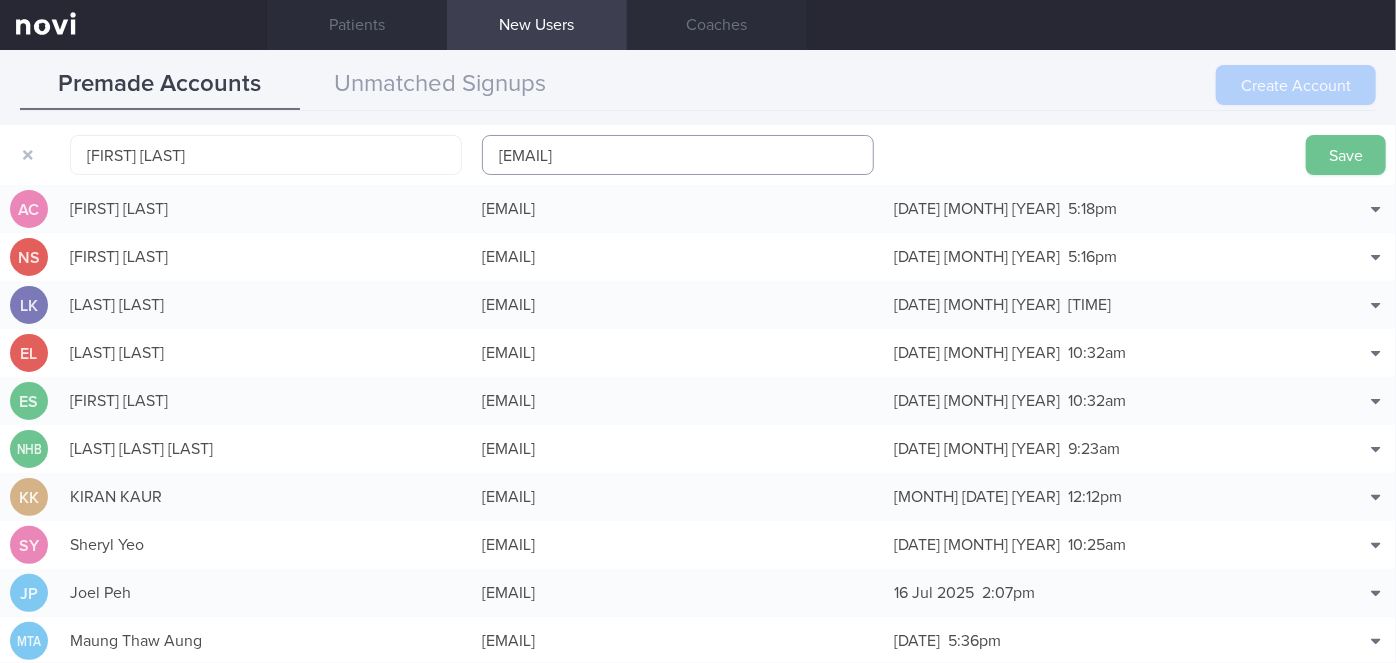 type on "[EMAIL]" 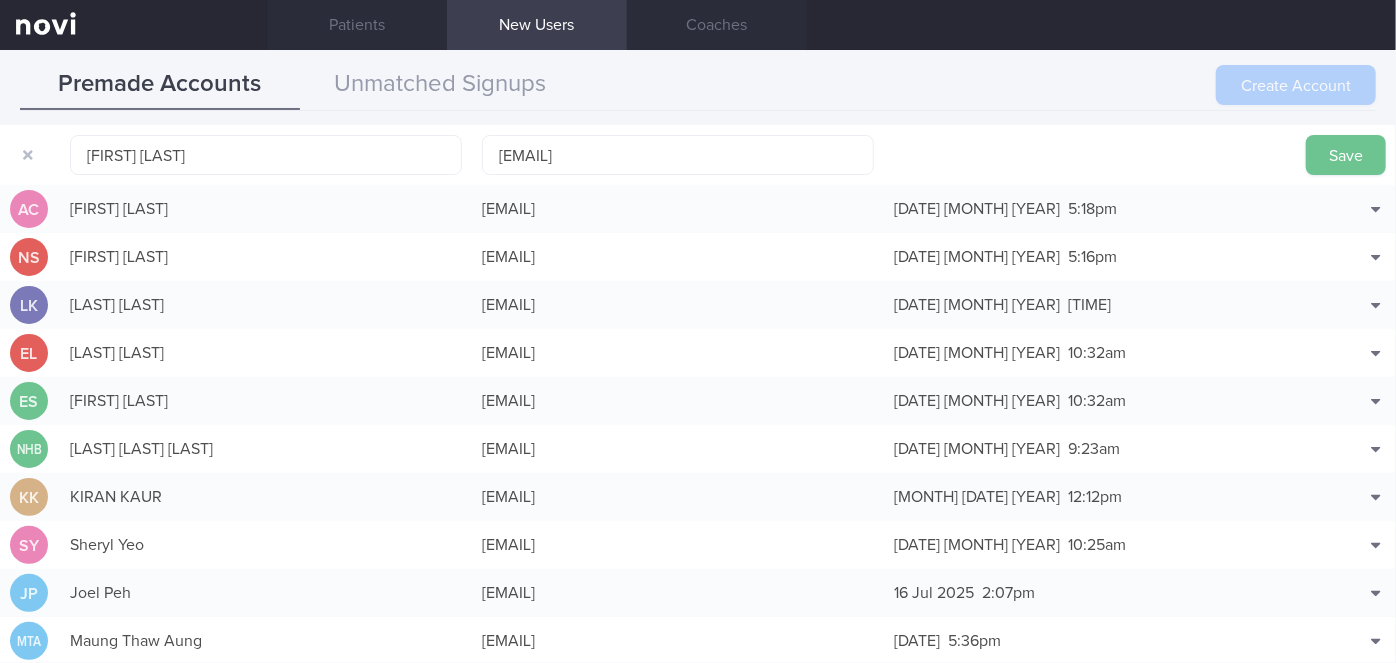 click on "Save" at bounding box center (1346, 155) 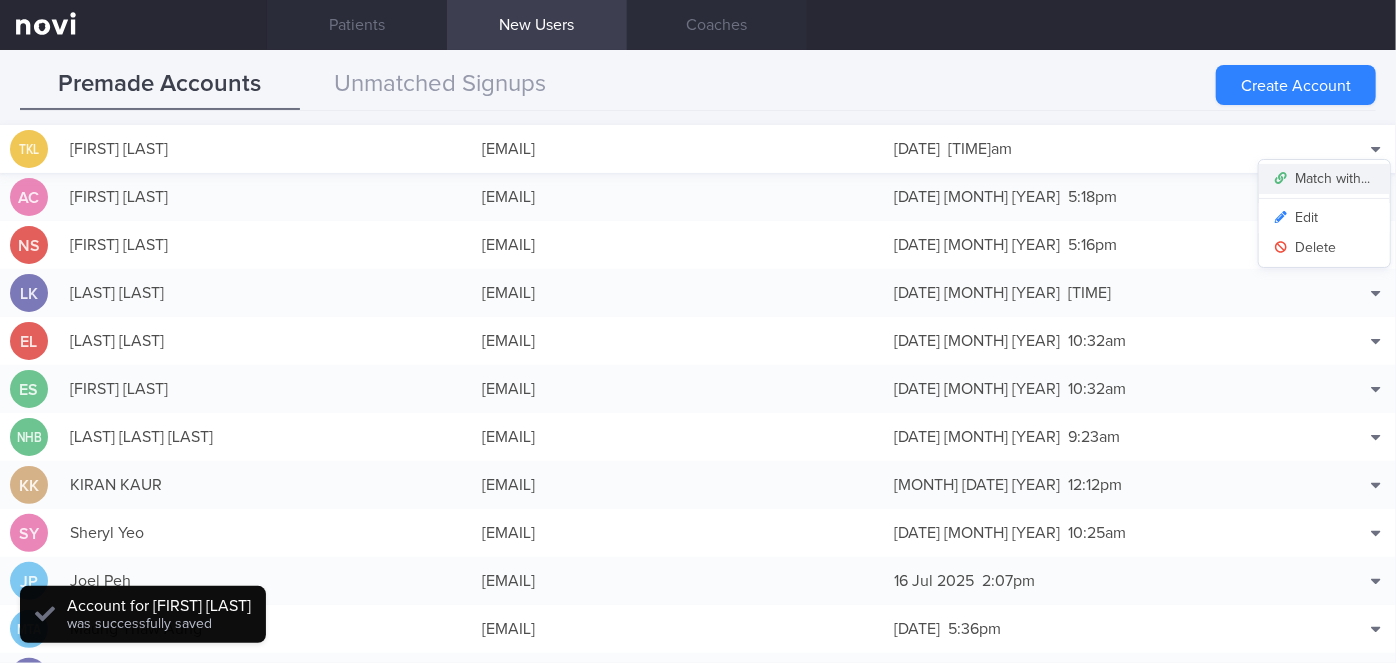 click on "Match with..." at bounding box center [1324, 179] 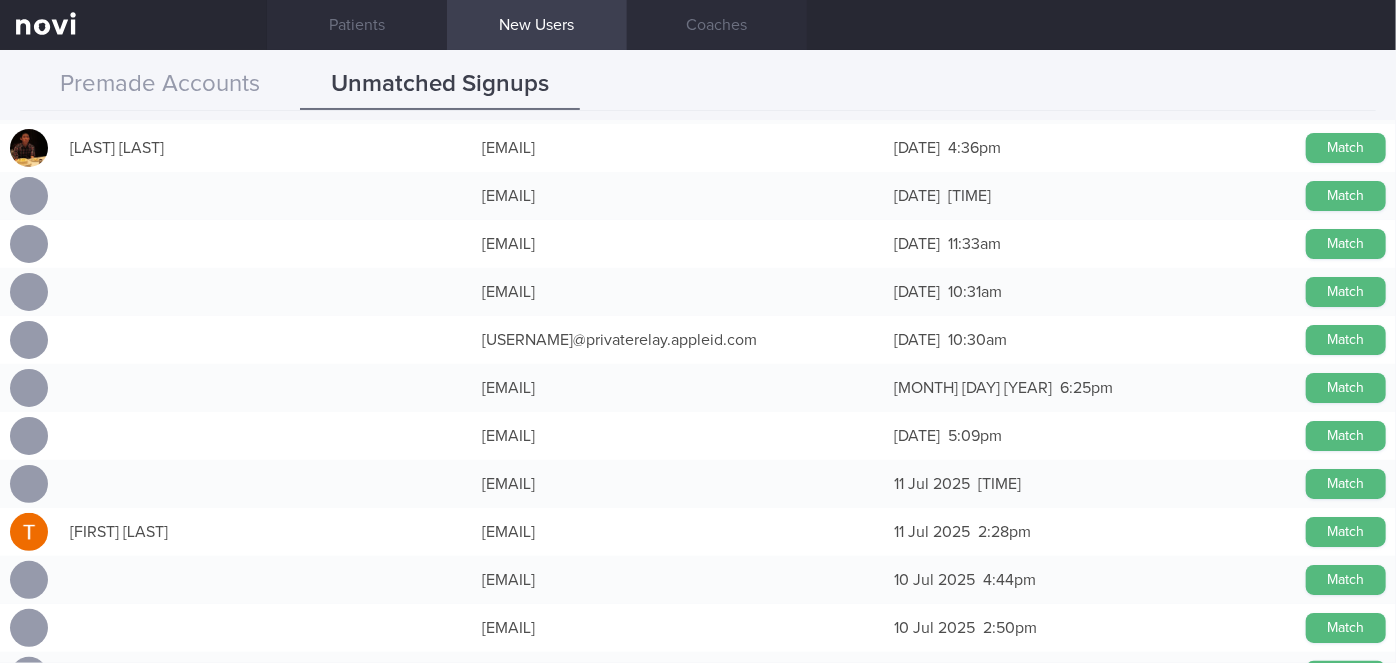 scroll, scrollTop: 3818, scrollLeft: 0, axis: vertical 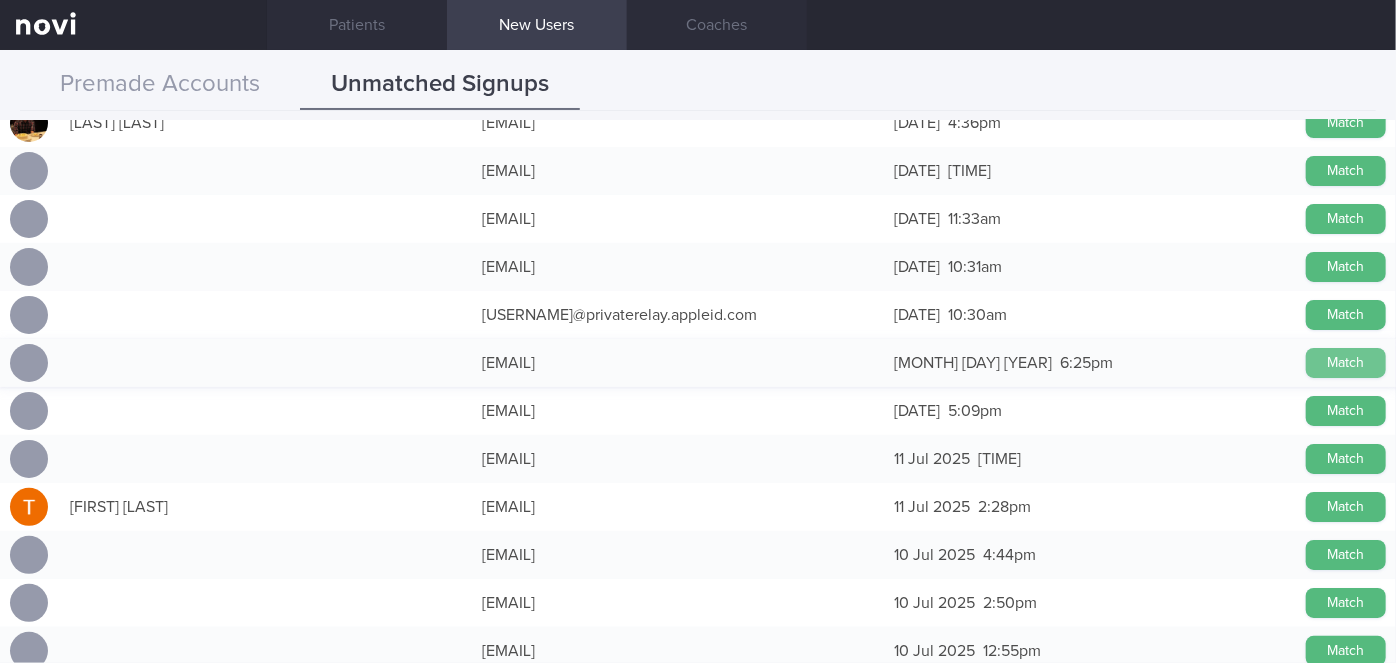 click on "Match" at bounding box center (1346, 363) 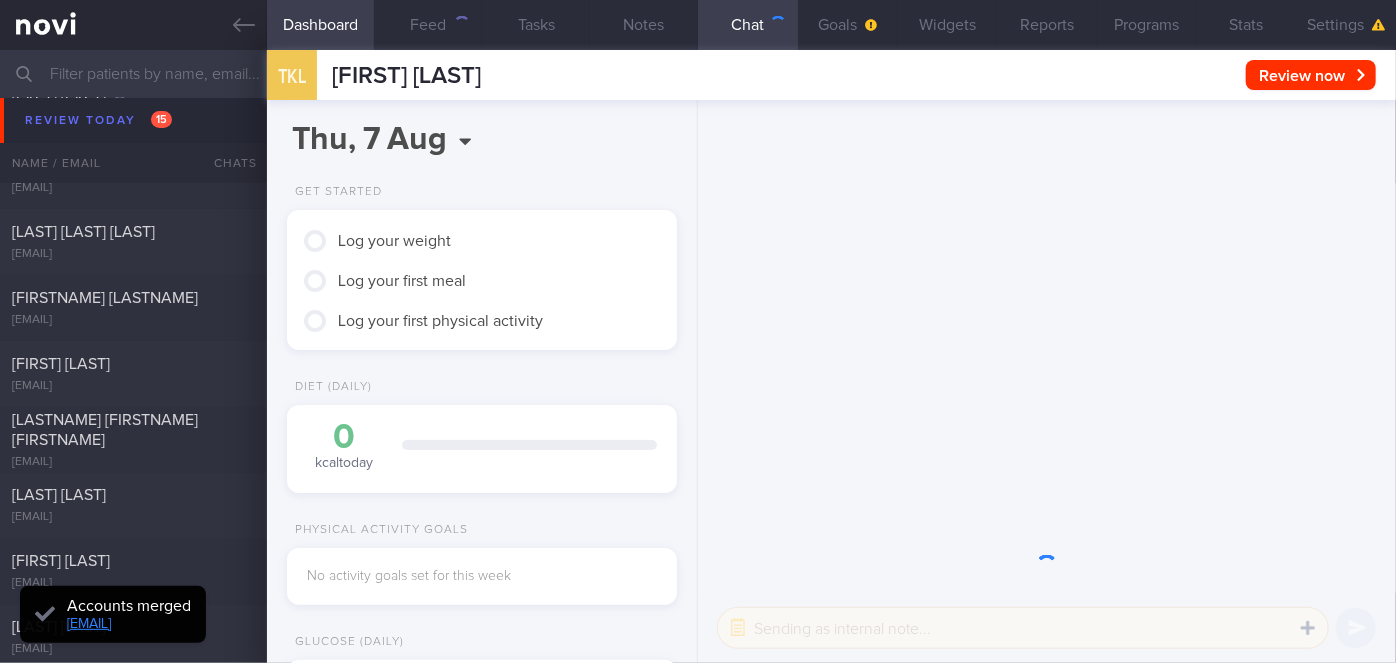 scroll, scrollTop: 999829, scrollLeft: 999658, axis: both 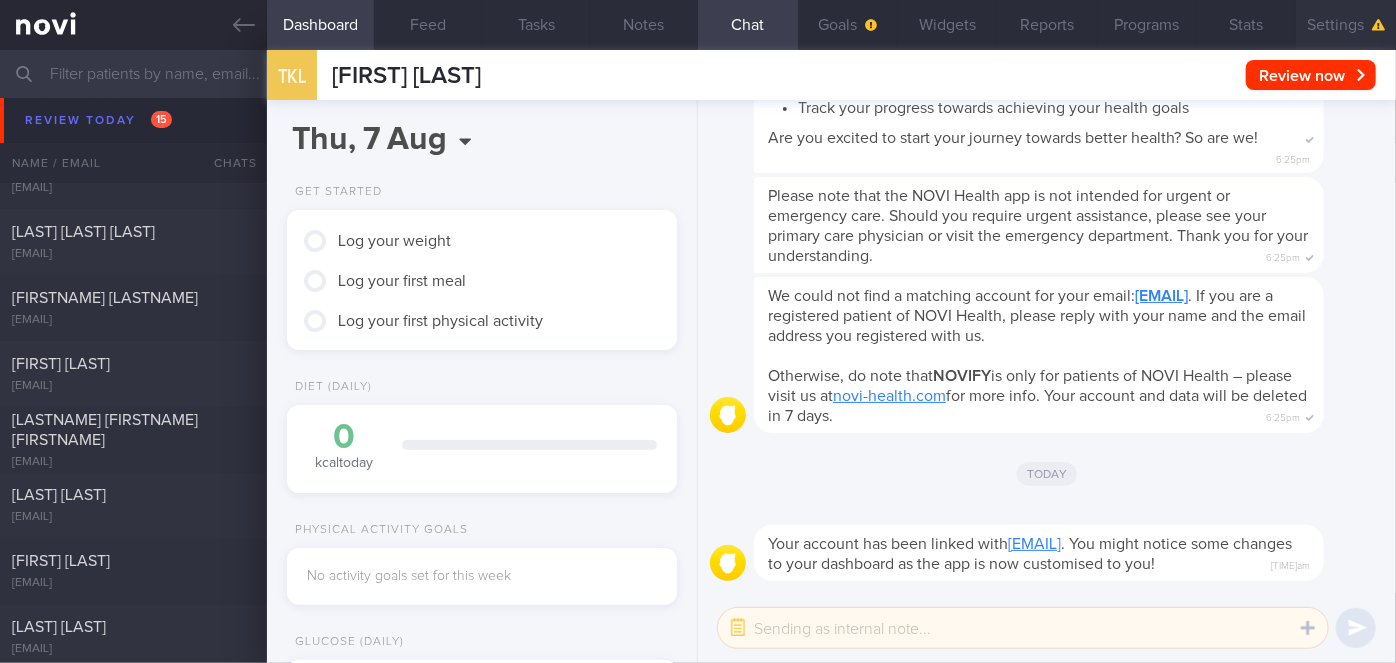 click on "Settings" at bounding box center (1346, 25) 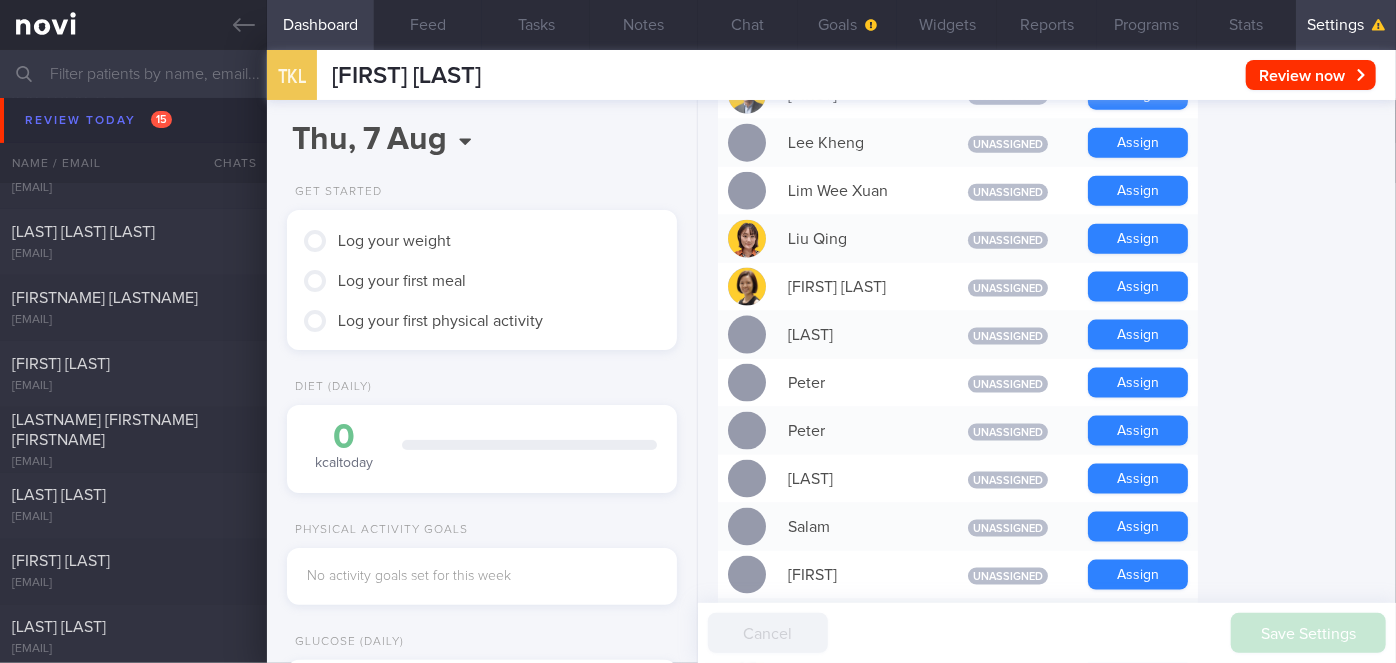 scroll, scrollTop: 1454, scrollLeft: 0, axis: vertical 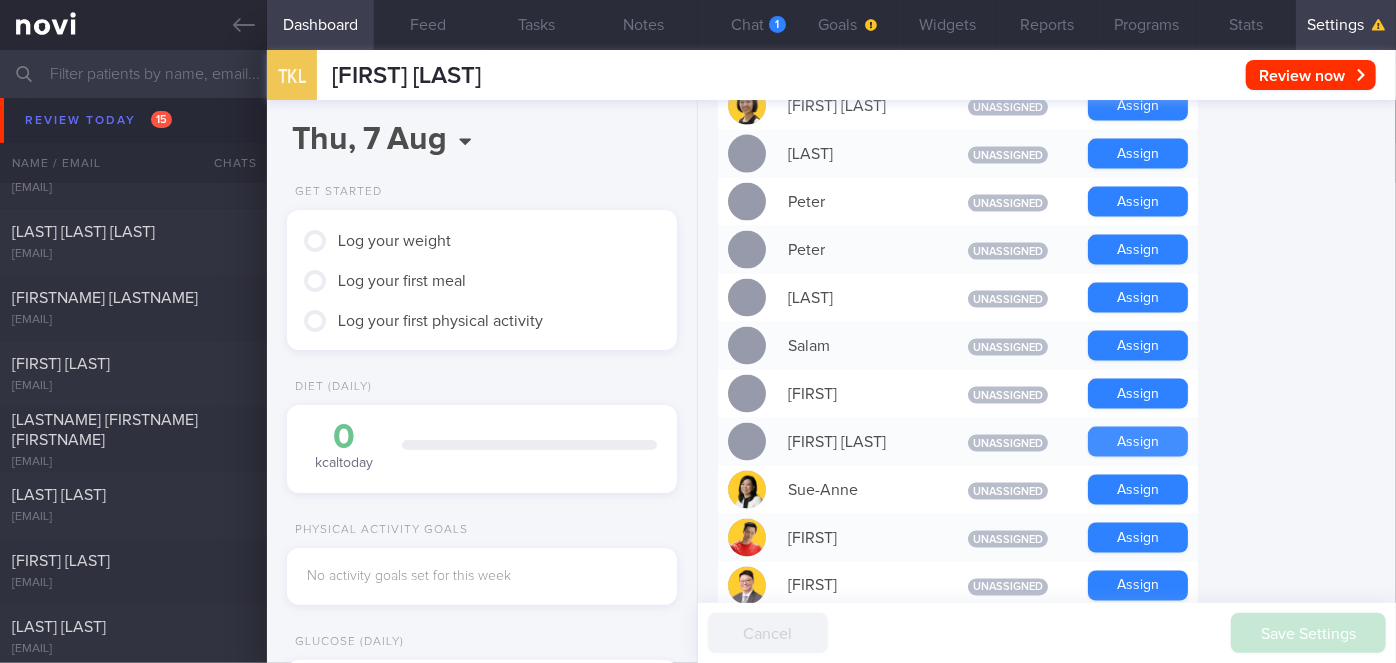 click on "Assign" at bounding box center (1138, 442) 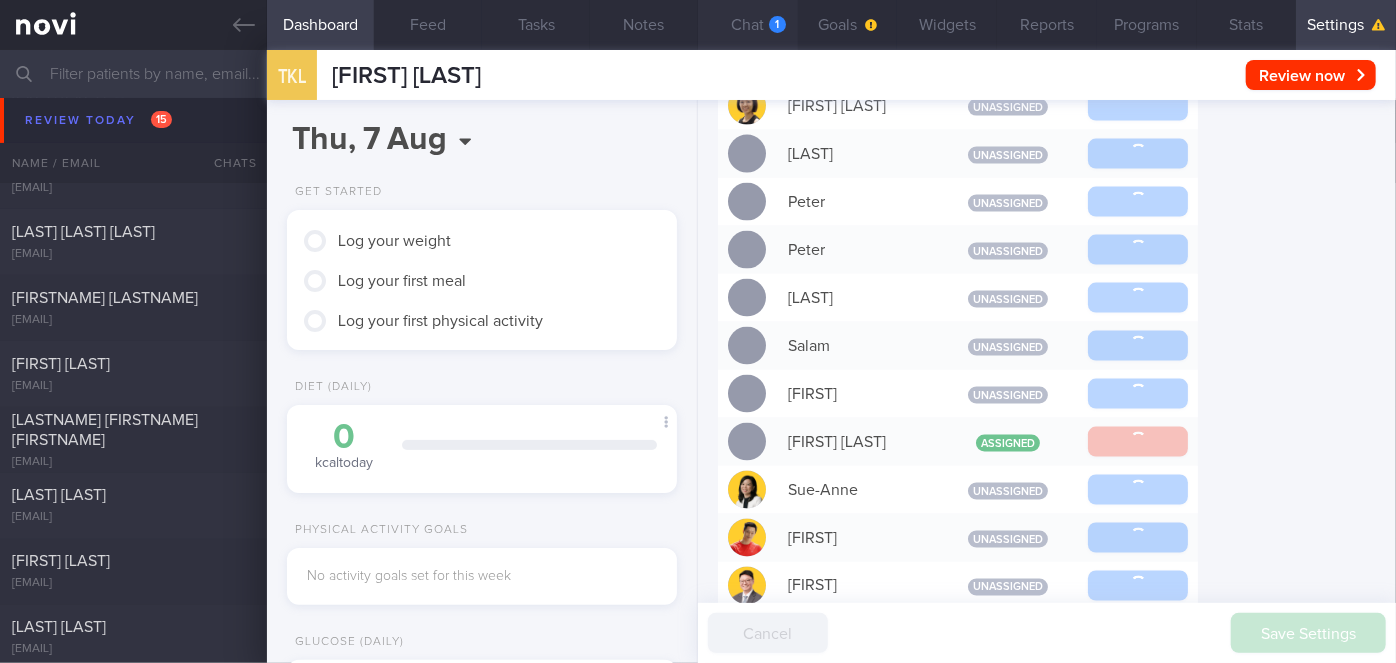 click on "Chat
1" at bounding box center [748, 25] 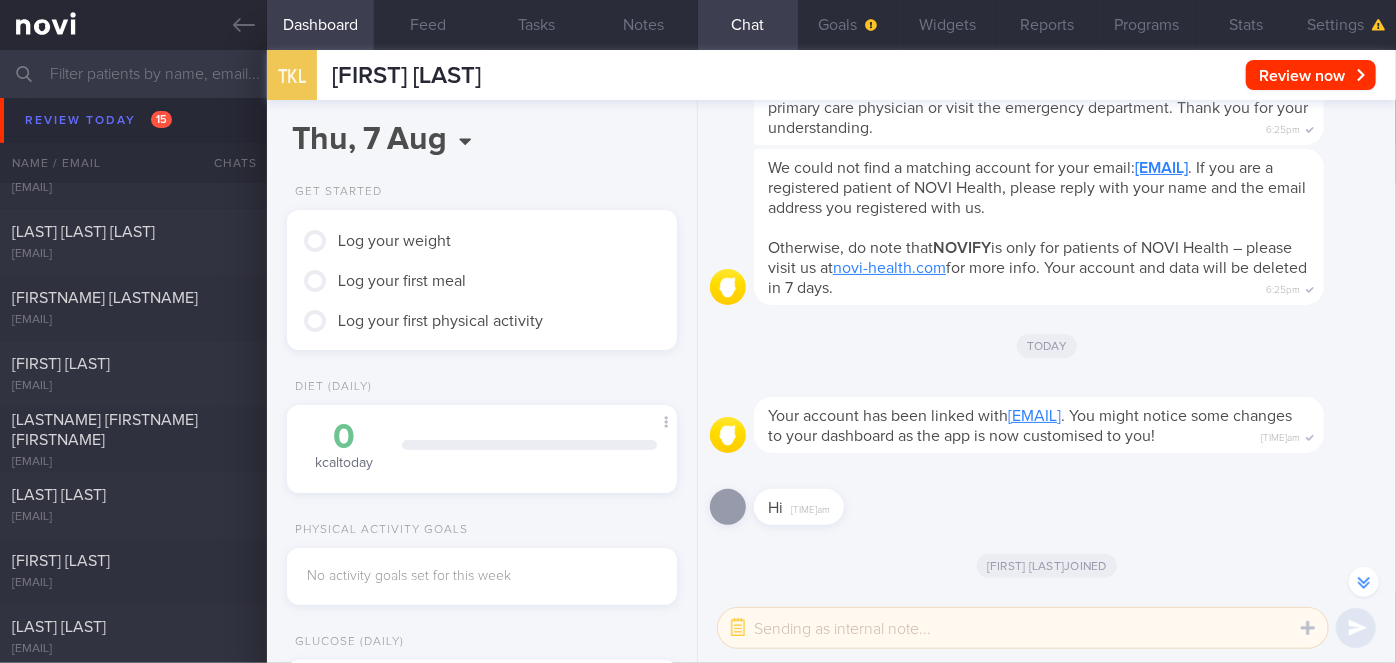 scroll, scrollTop: -55, scrollLeft: 0, axis: vertical 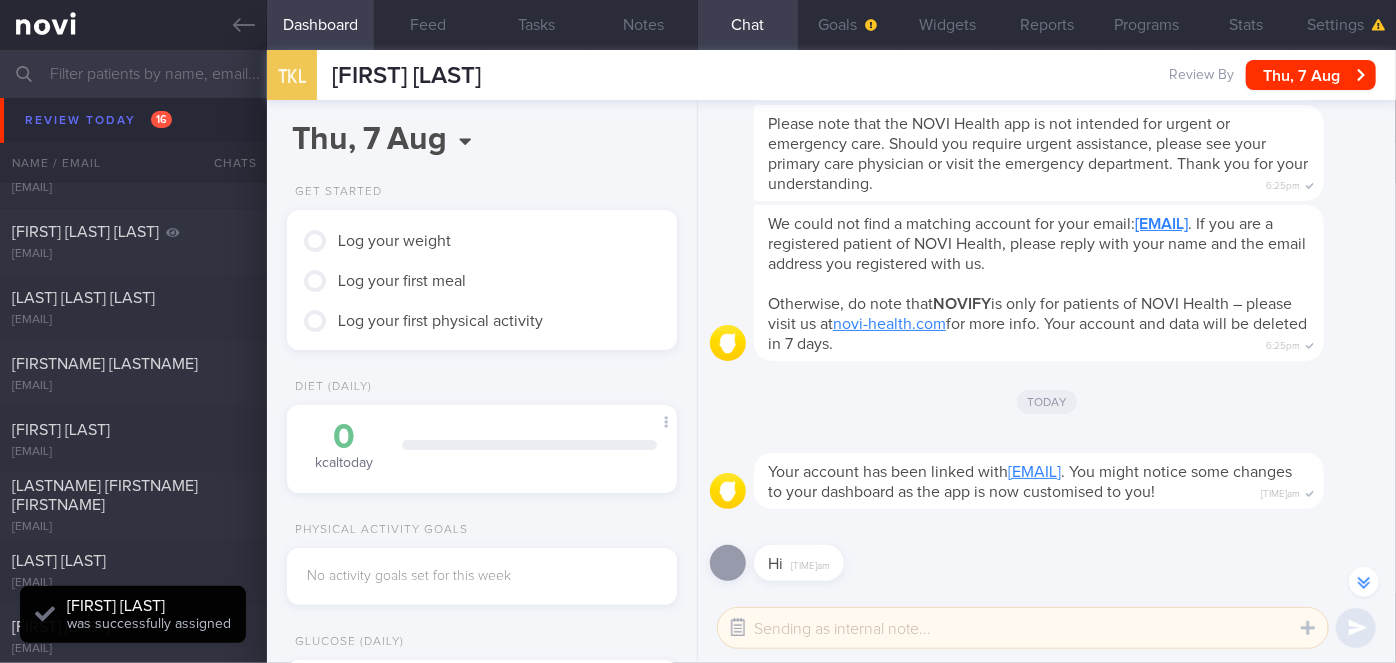 click at bounding box center (738, 628) 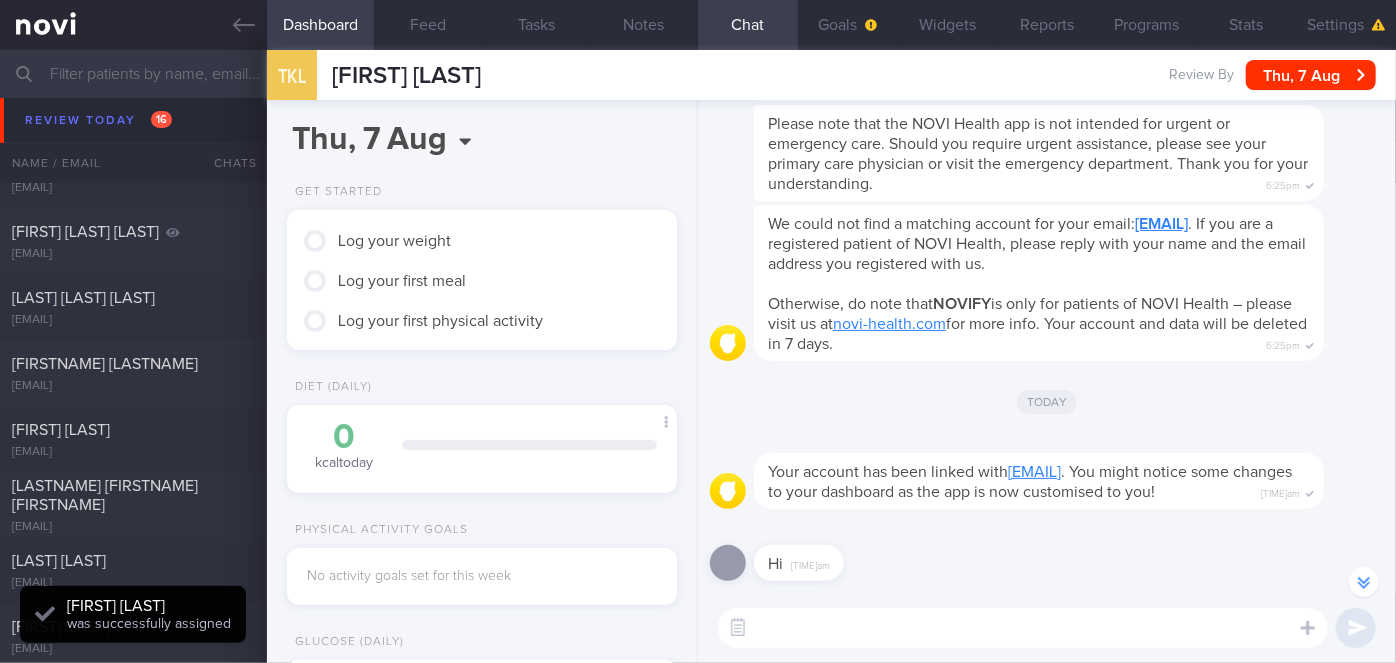 click at bounding box center (1023, 628) 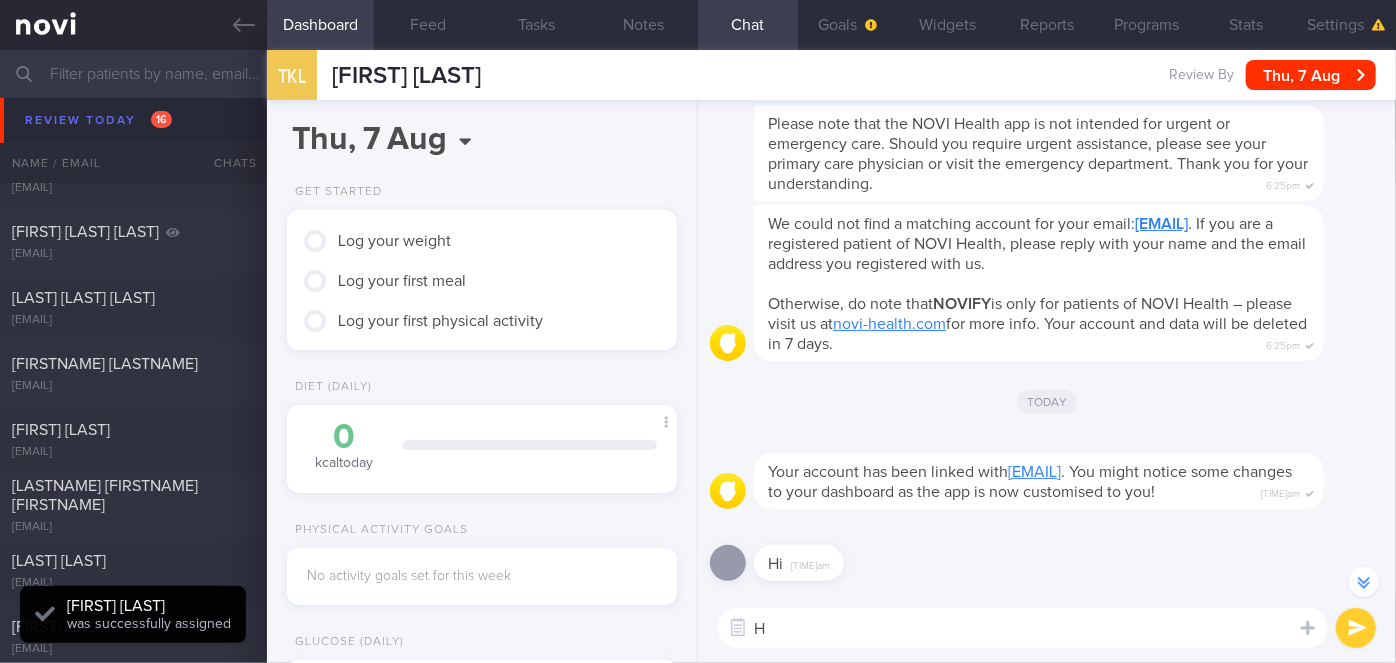 type on "Hi" 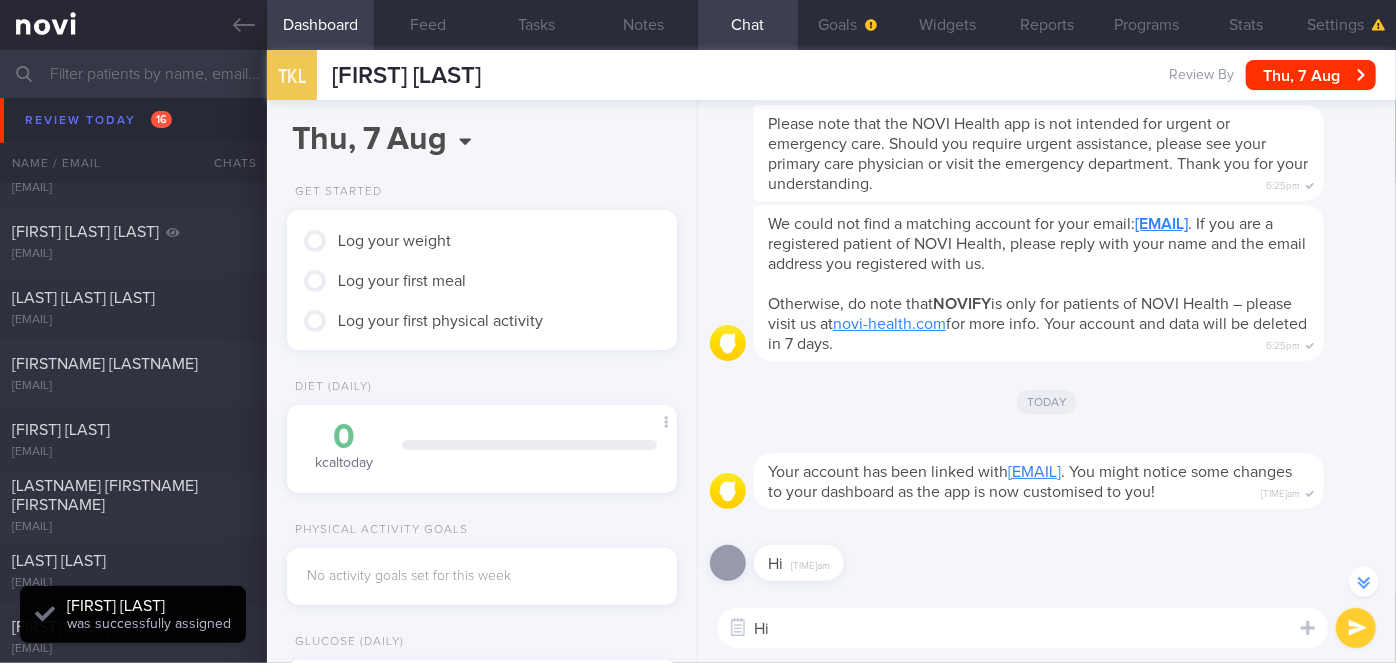 type 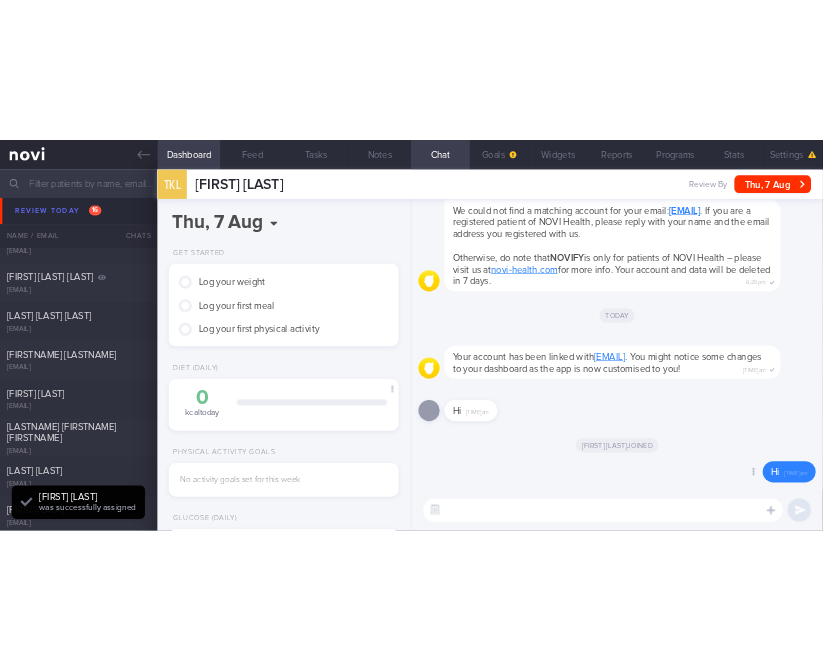 scroll, scrollTop: 0, scrollLeft: 0, axis: both 